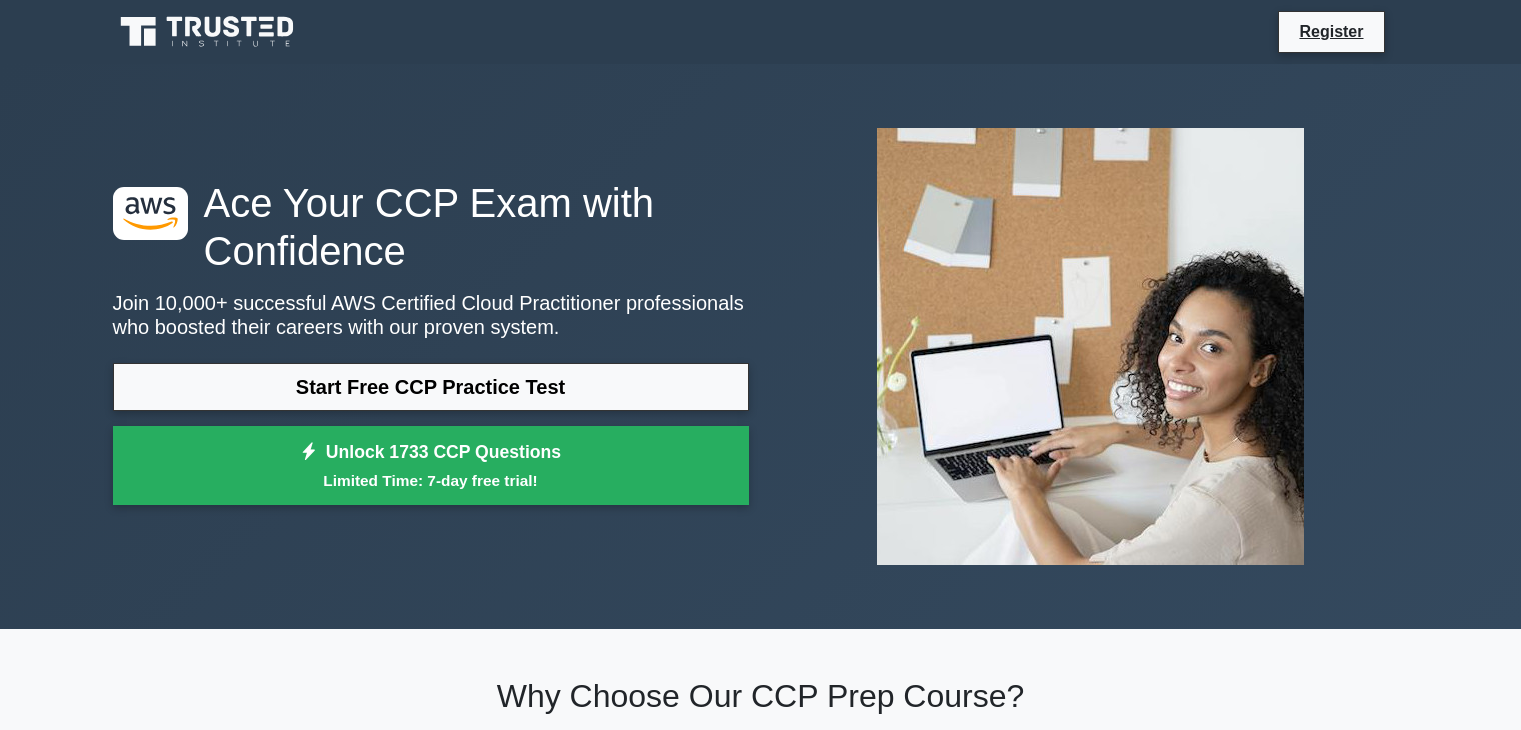 scroll, scrollTop: 0, scrollLeft: 0, axis: both 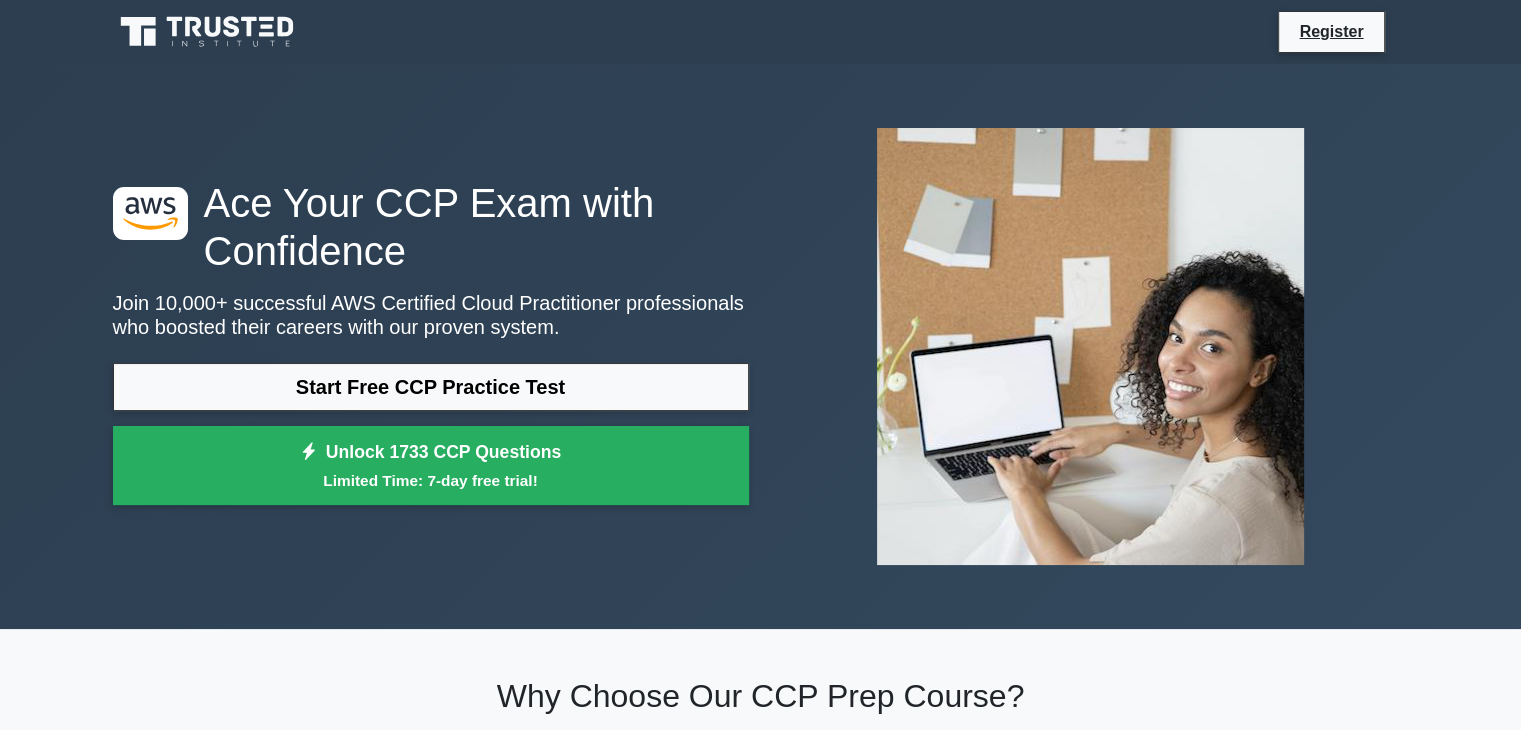 click on ".st0{fill:#252F3E;} .st1{fill-rule:evenodd;clip-rule:evenodd;fill:#FF9900;}
Ace Your CCP Exam with Confidence
Join 10,000+ successful AWS Certified Cloud Practitioner professionals who boosted their careers with our proven system.
Start Free CCP Practice Test
Unlock 1733 CCP Questions
Limited Time: 7-day free trial!" at bounding box center (761, 346) 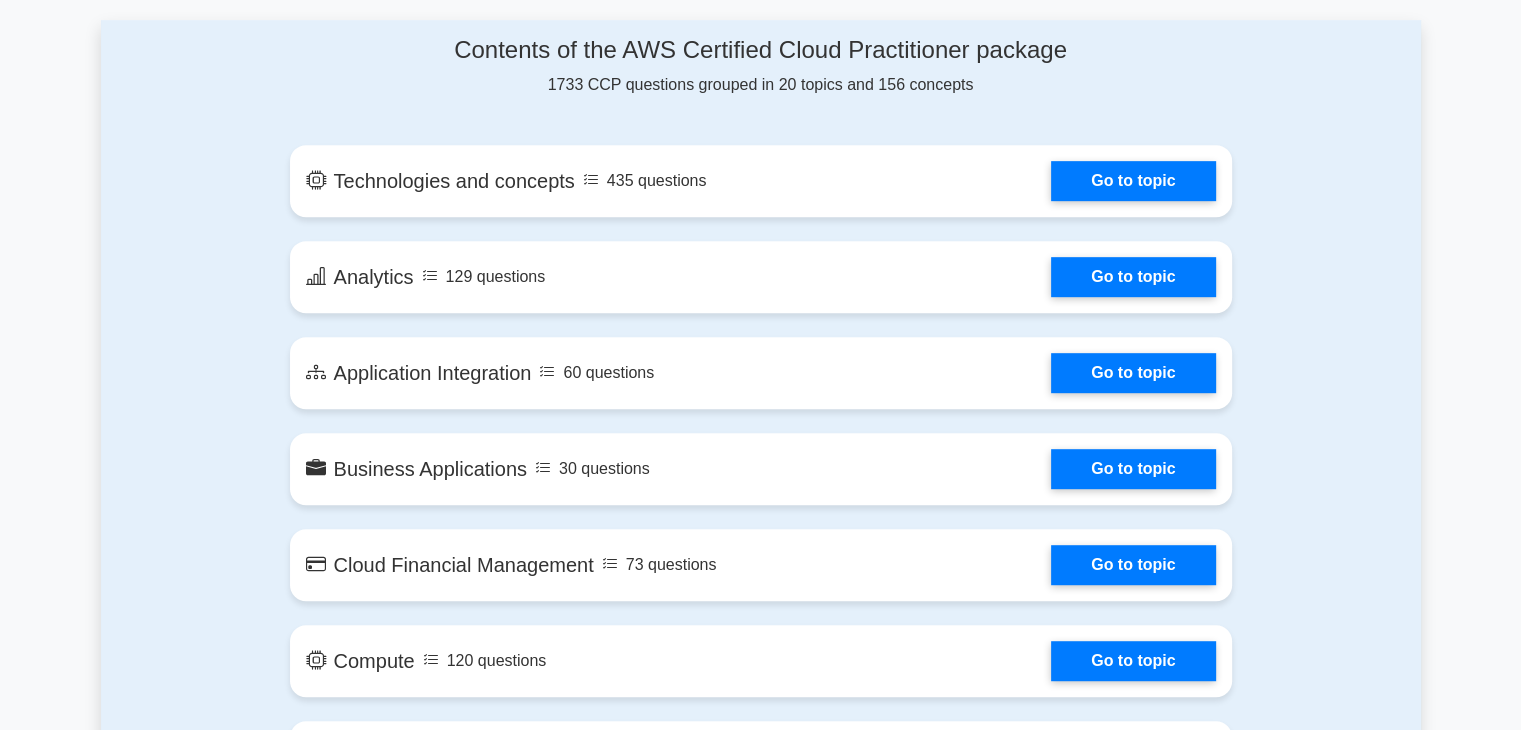 scroll, scrollTop: 1000, scrollLeft: 0, axis: vertical 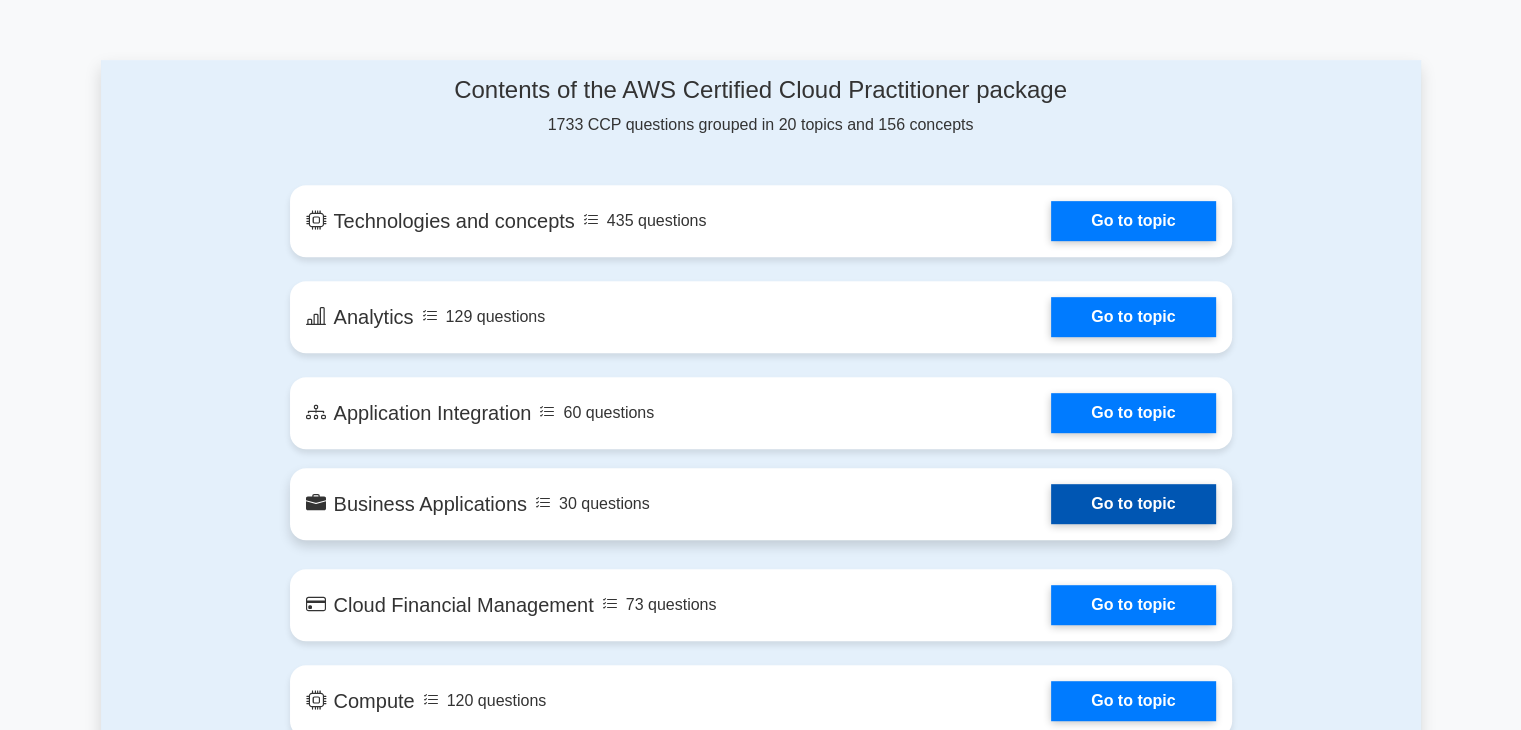 click on "Go to topic" at bounding box center [1133, 504] 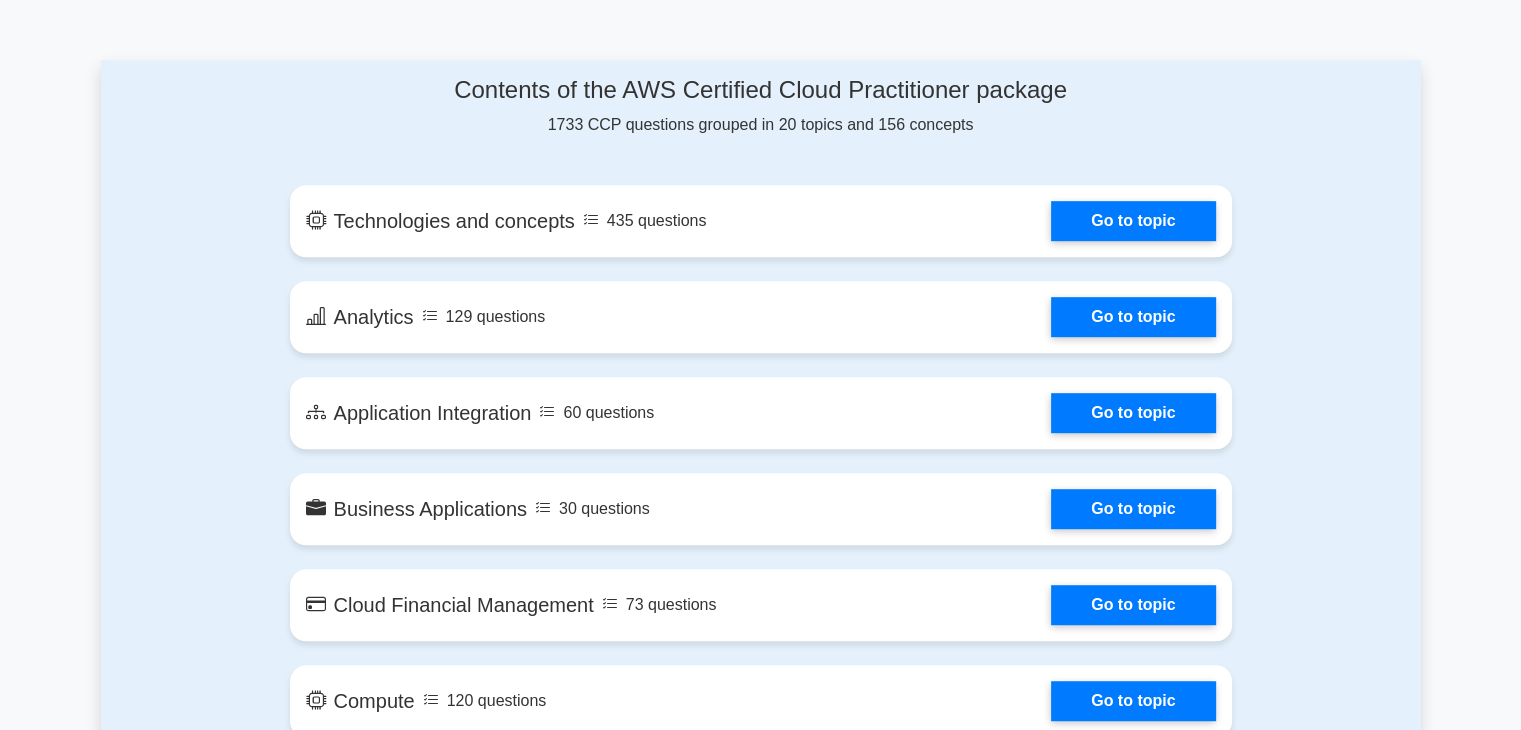 click on ".st0{fill:#252F3E;} .st1{fill-rule:evenodd;clip-rule:evenodd;fill:#FF9900;}
Ace Your CCP Exam with Confidence
Join 10,000+ successful AWS Certified Cloud Practitioner professionals who boosted their careers with our proven system.
Start Free CCP Practice Test
Unlock 1733 CCP Questions
Limited Time: 7-day free trial!
Why Choose Our CCP Prep Course?" at bounding box center [760, 1730] 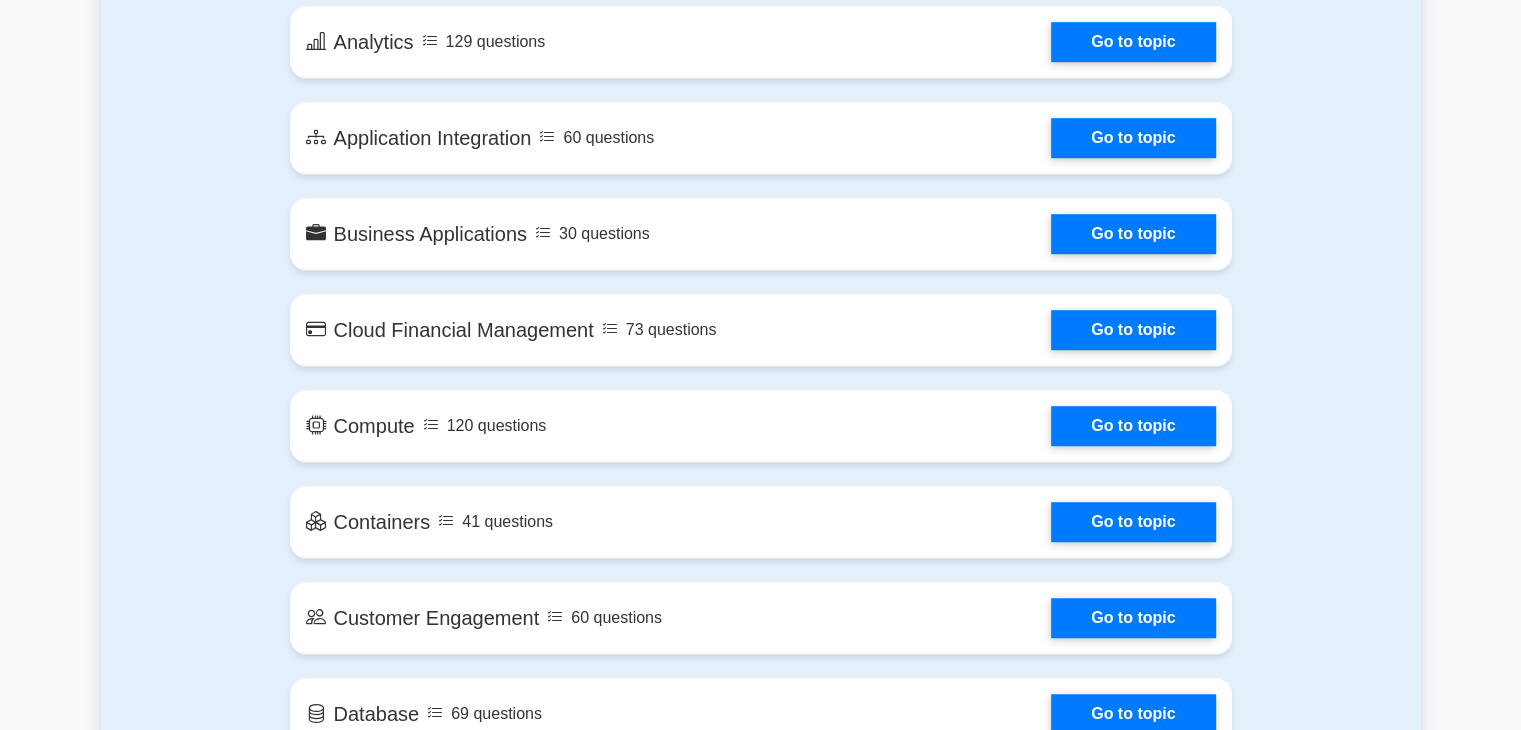 scroll, scrollTop: 1320, scrollLeft: 0, axis: vertical 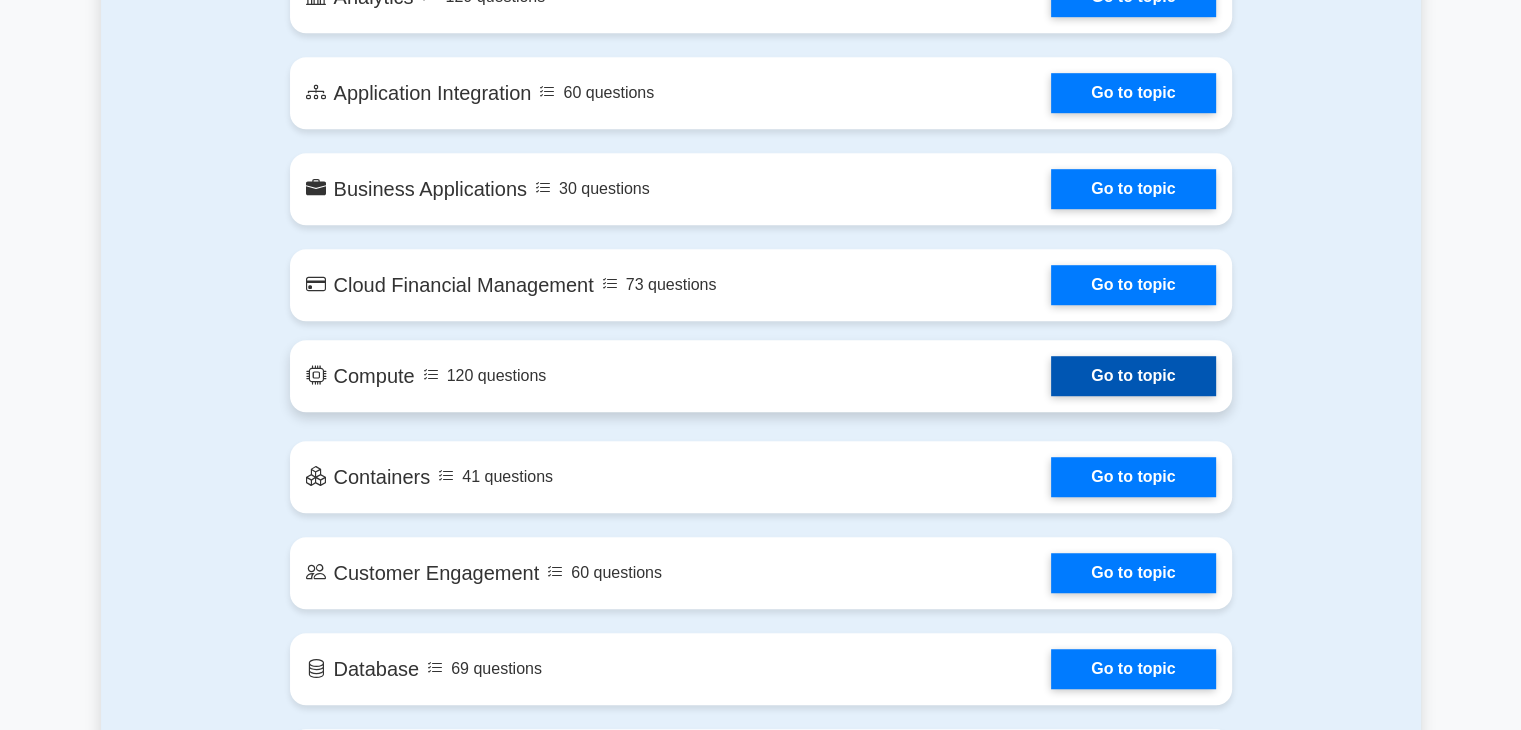 click on "Go to topic" at bounding box center (1133, 376) 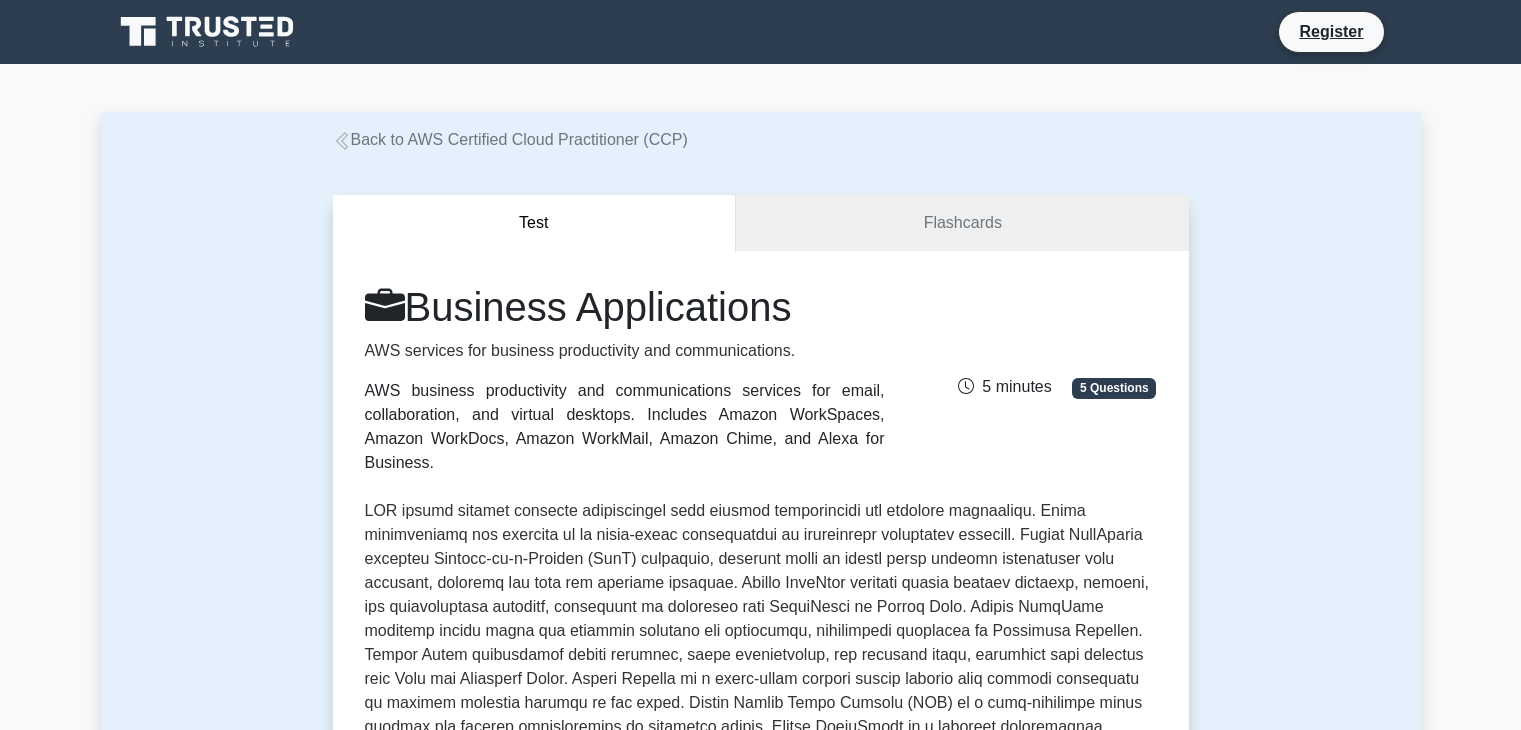 scroll, scrollTop: 0, scrollLeft: 0, axis: both 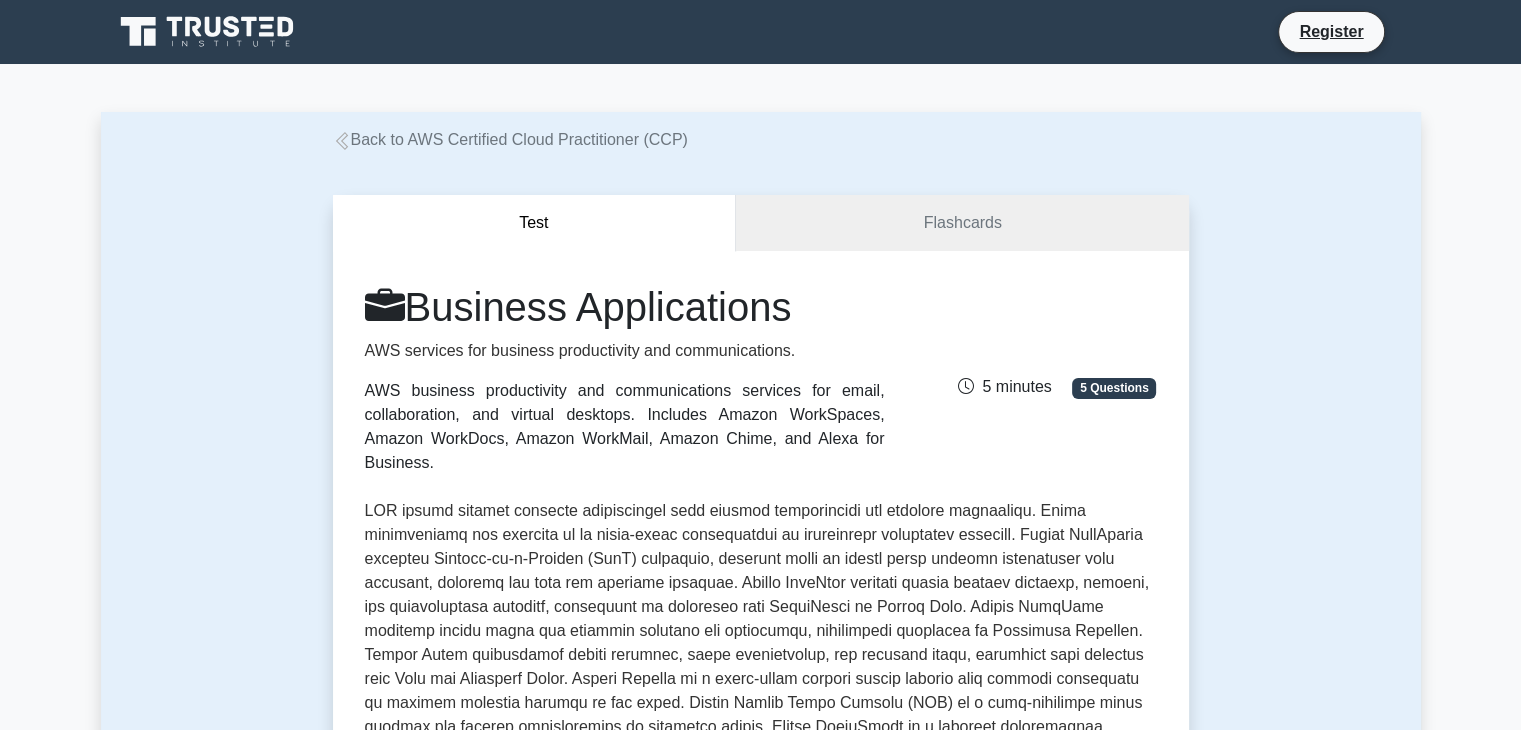 click on "AWS business productivity and communications services for email, collaboration, and virtual desktops. Includes Amazon WorkSpaces, Amazon WorkDocs, Amazon WorkMail, Amazon Chime, and Alexa for Business." at bounding box center (625, 427) 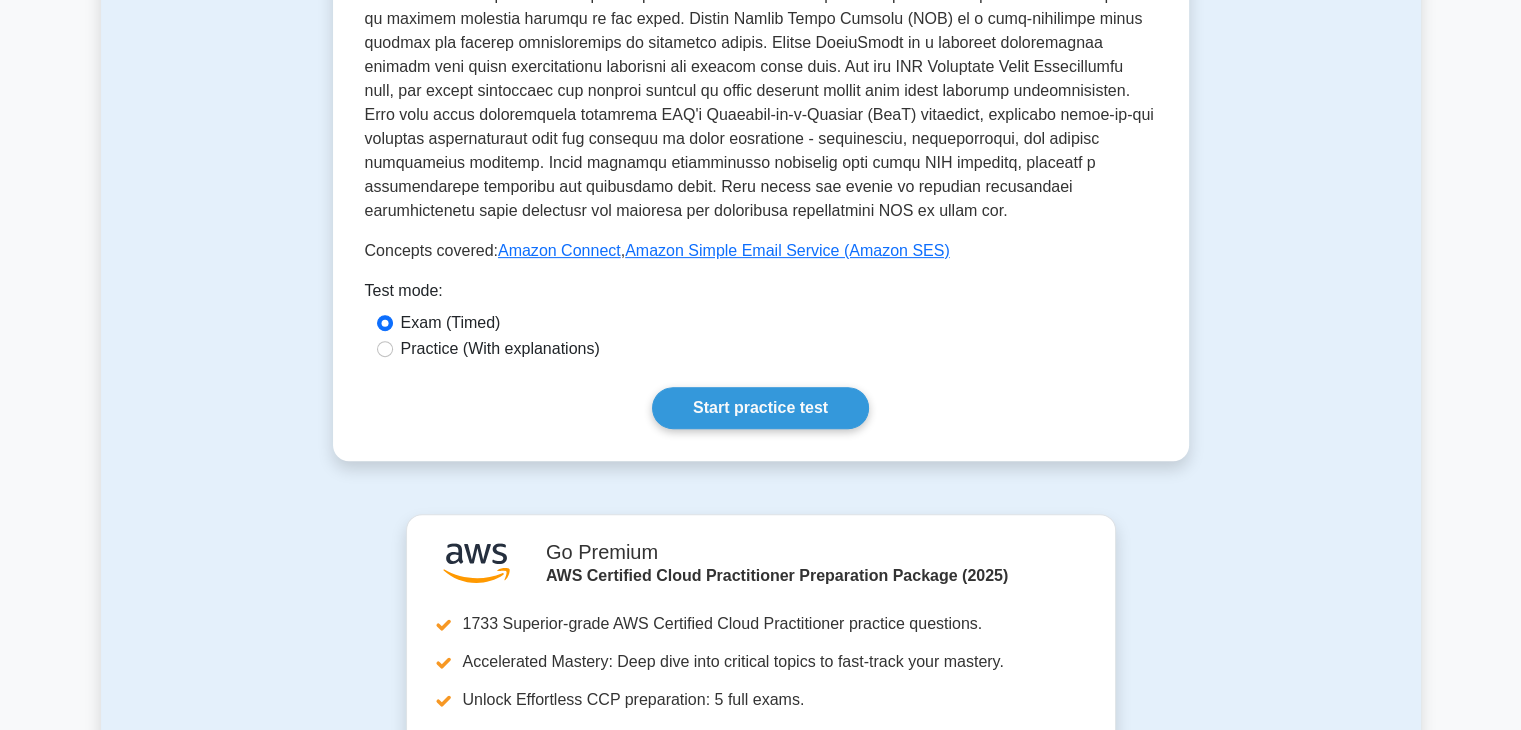 scroll, scrollTop: 640, scrollLeft: 0, axis: vertical 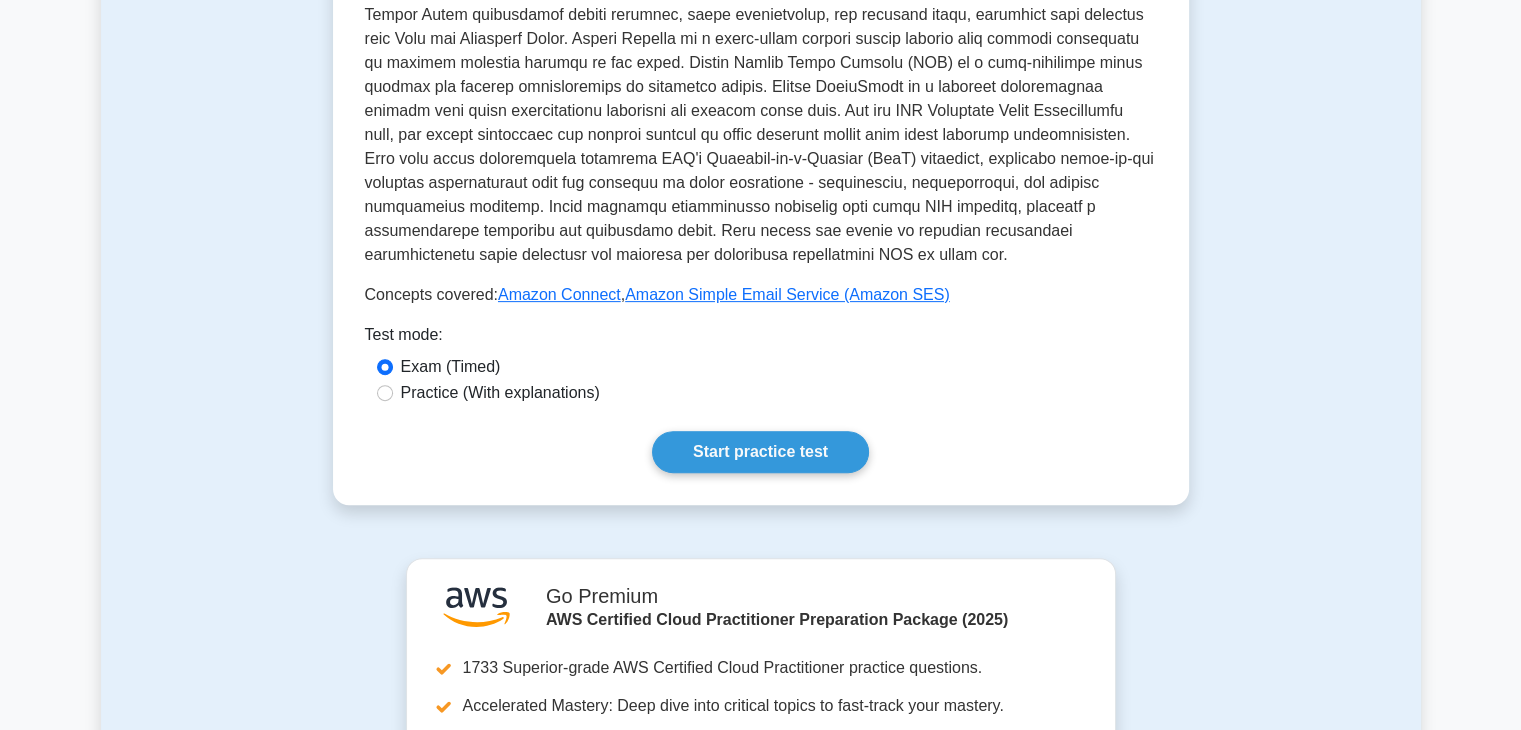 click on "Practice (With explanations)" at bounding box center [500, 393] 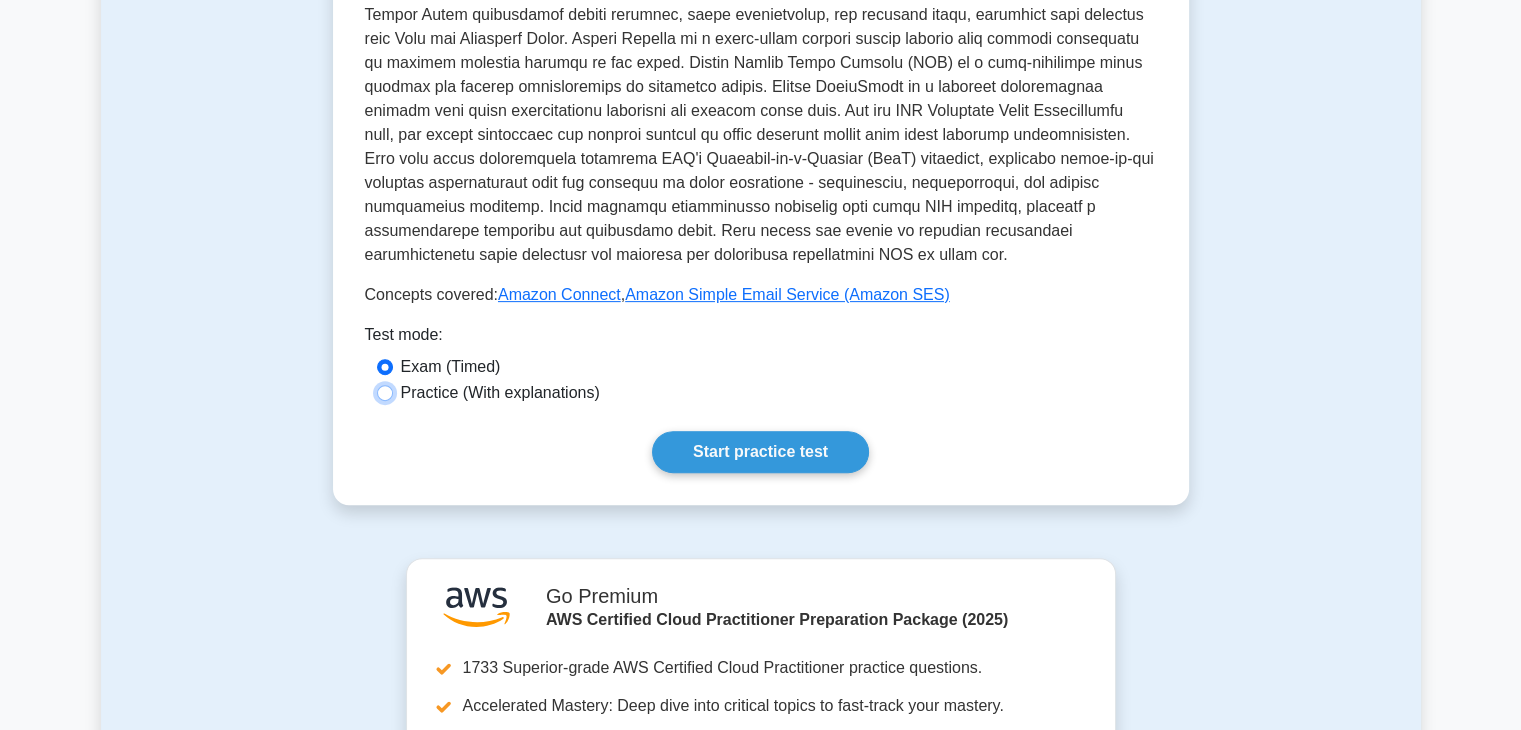 click on "Practice (With explanations)" at bounding box center [385, 393] 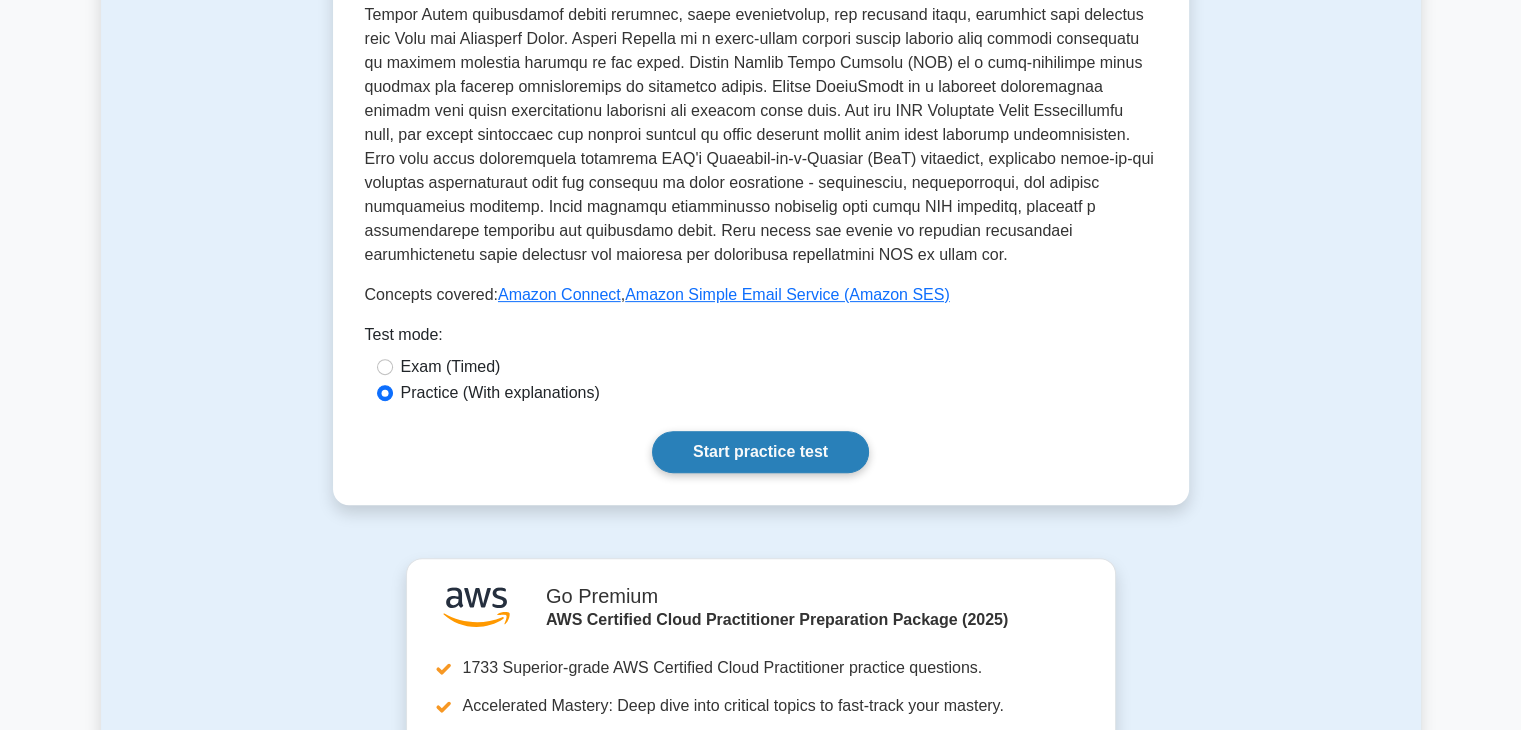click on "Start practice test" at bounding box center (760, 452) 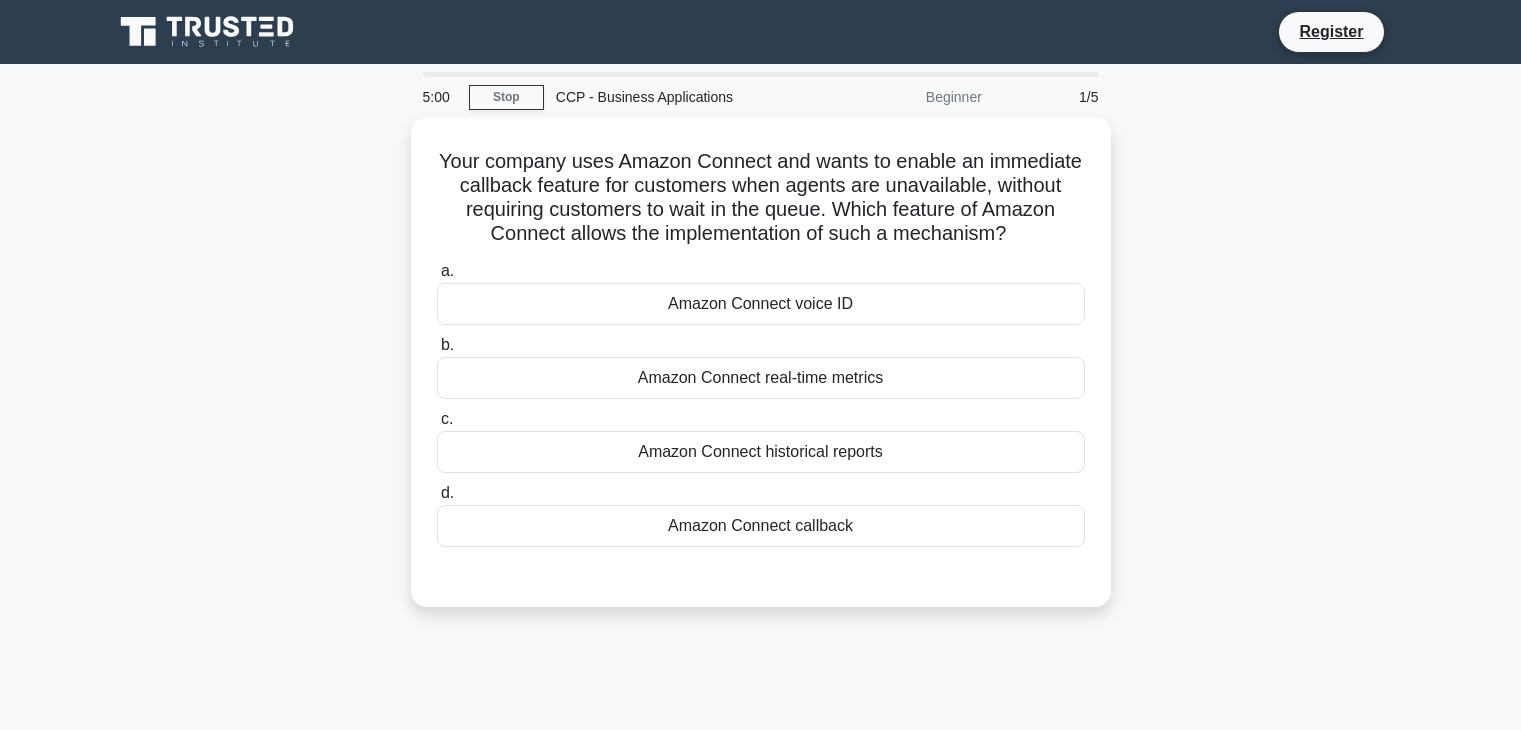 scroll, scrollTop: 0, scrollLeft: 0, axis: both 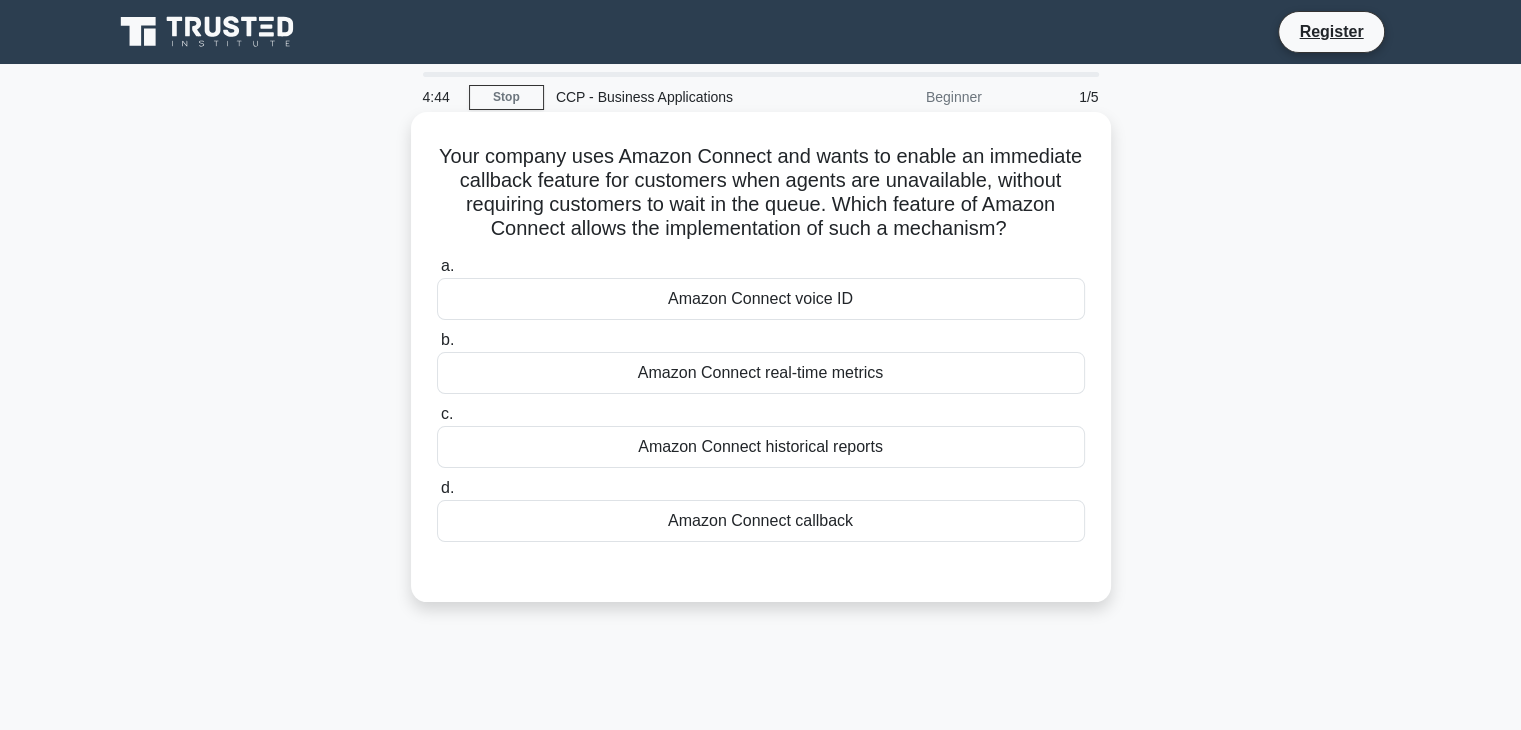 click on "Amazon Connect real-time metrics" at bounding box center [761, 373] 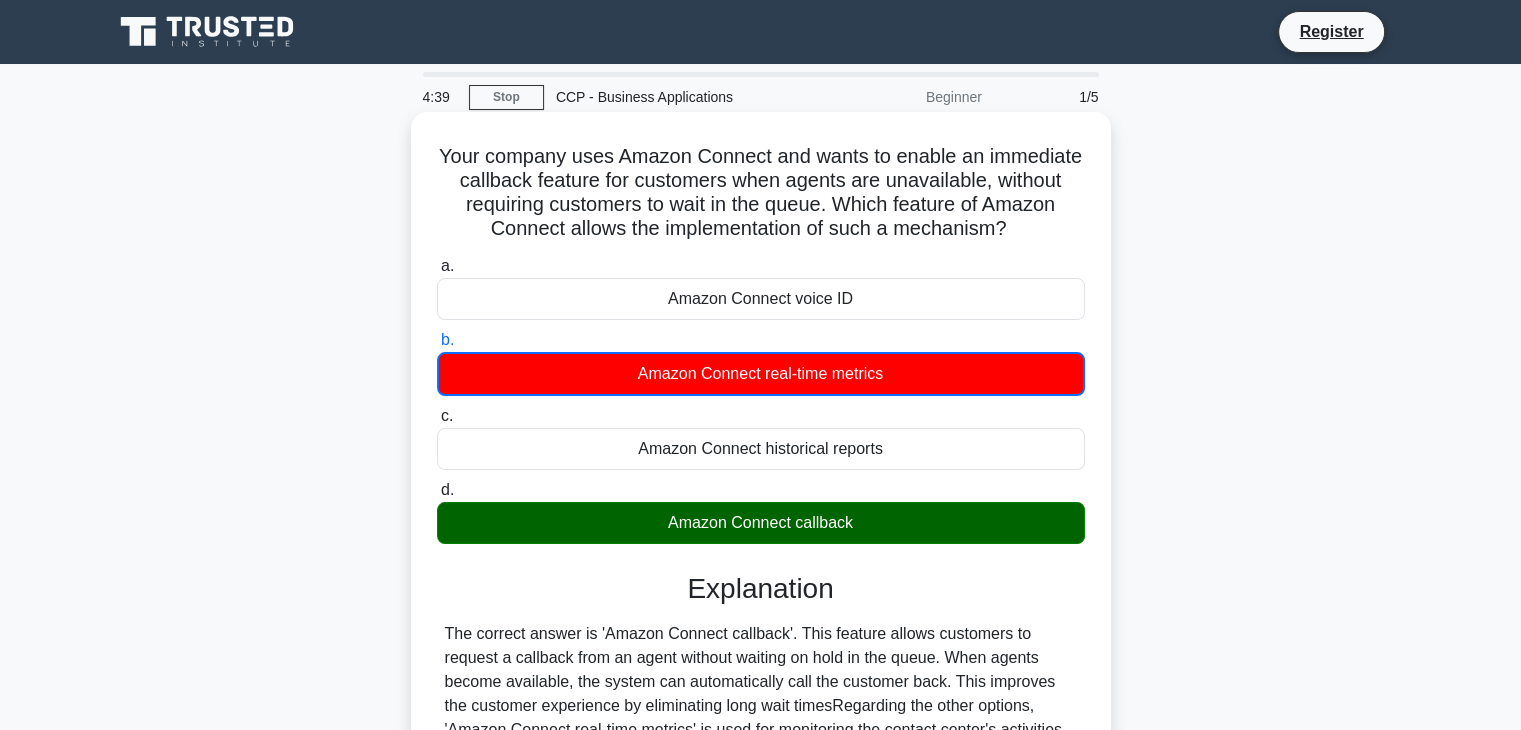 click on "Amazon Connect callback" at bounding box center (761, 523) 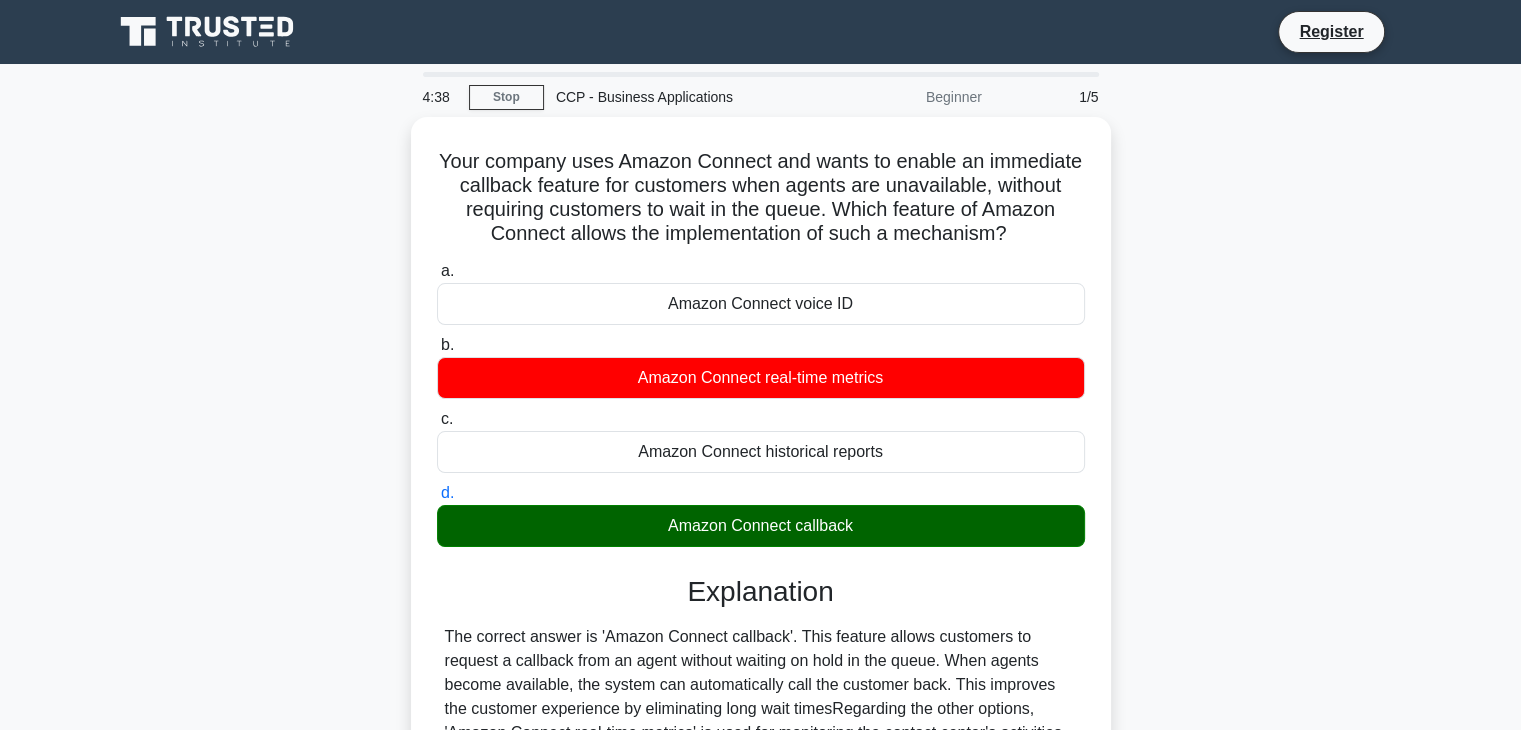 click on "Your company uses Amazon Connect and wants to enable an immediate callback feature for customers when agents are unavailable, without requiring customers to wait in the queue. Which feature of Amazon Connect allows the implementation of such a mechanism?
.spinner_0XTQ{transform-origin:center;animation:spinner_y6GP .75s linear infinite}@keyframes spinner_y6GP{100%{transform:rotate(360deg)}}
a.
b. c. d." at bounding box center [761, 562] 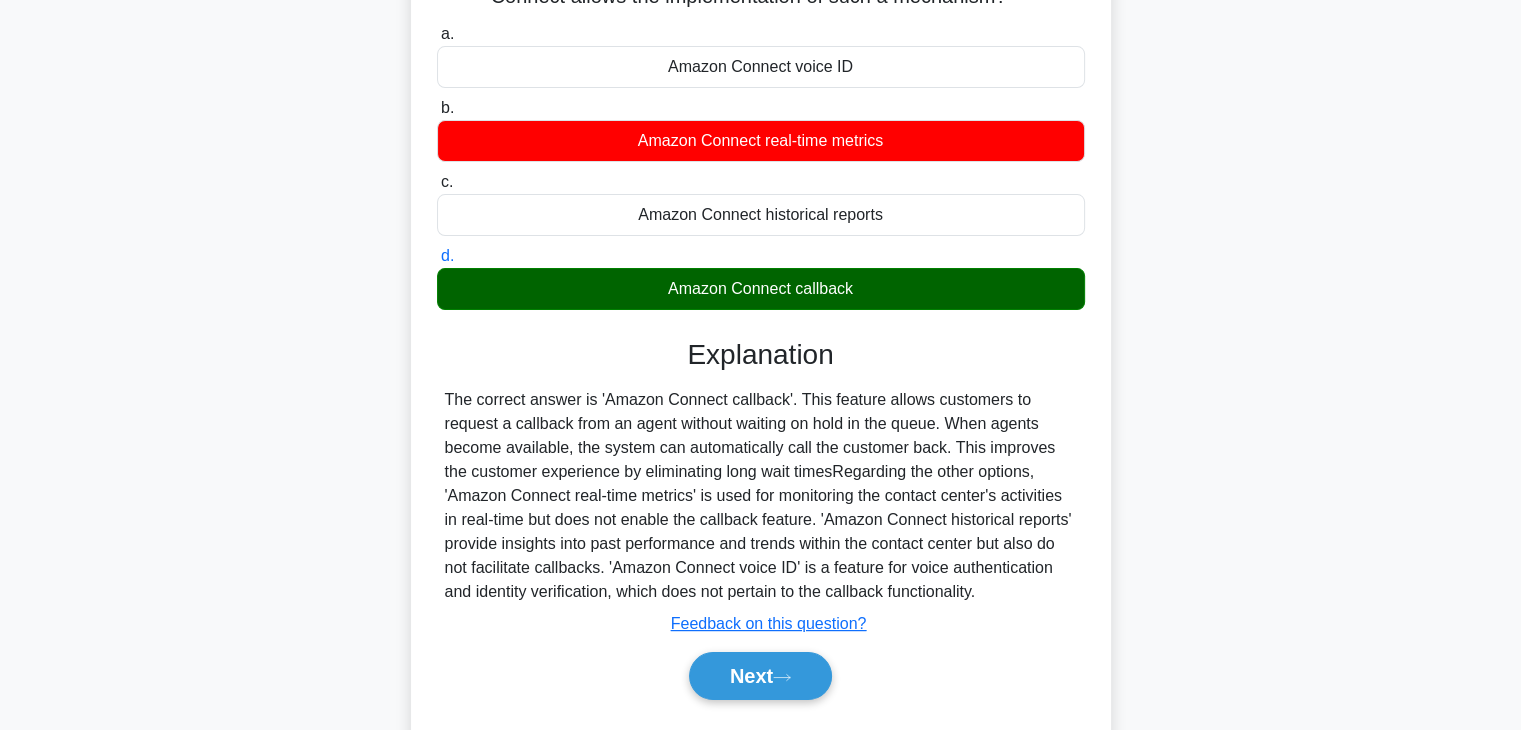 scroll, scrollTop: 320, scrollLeft: 0, axis: vertical 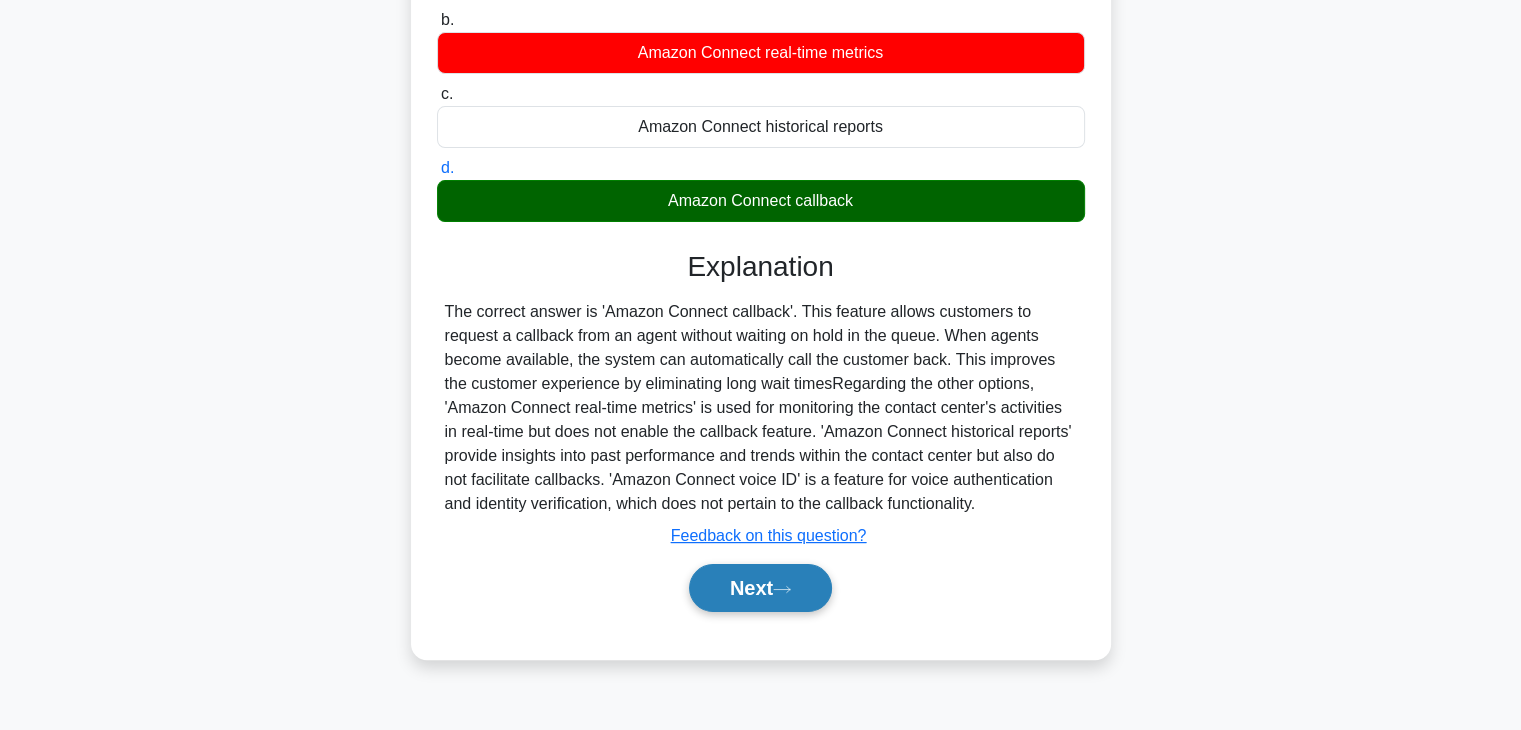 click on "Next" at bounding box center (760, 588) 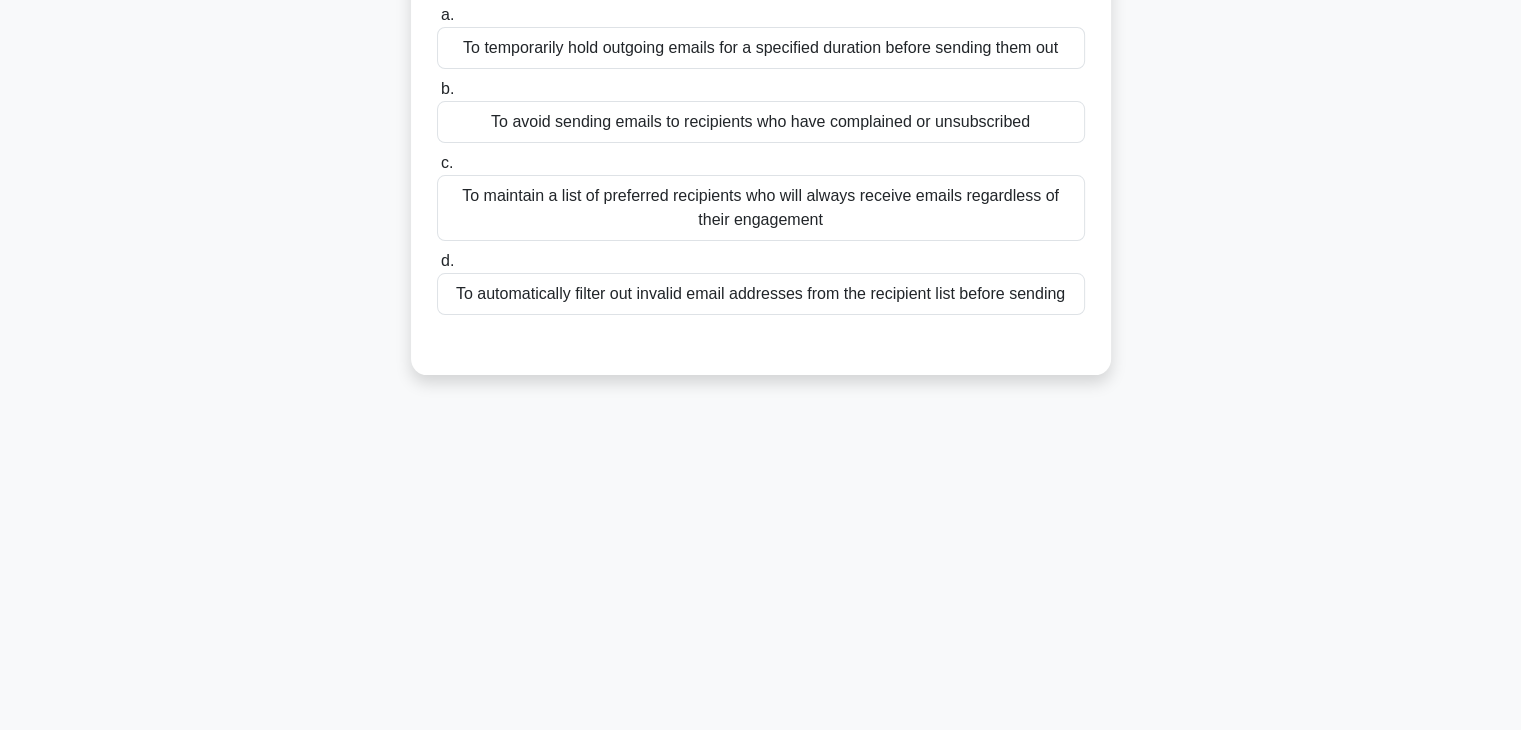 scroll, scrollTop: 0, scrollLeft: 0, axis: both 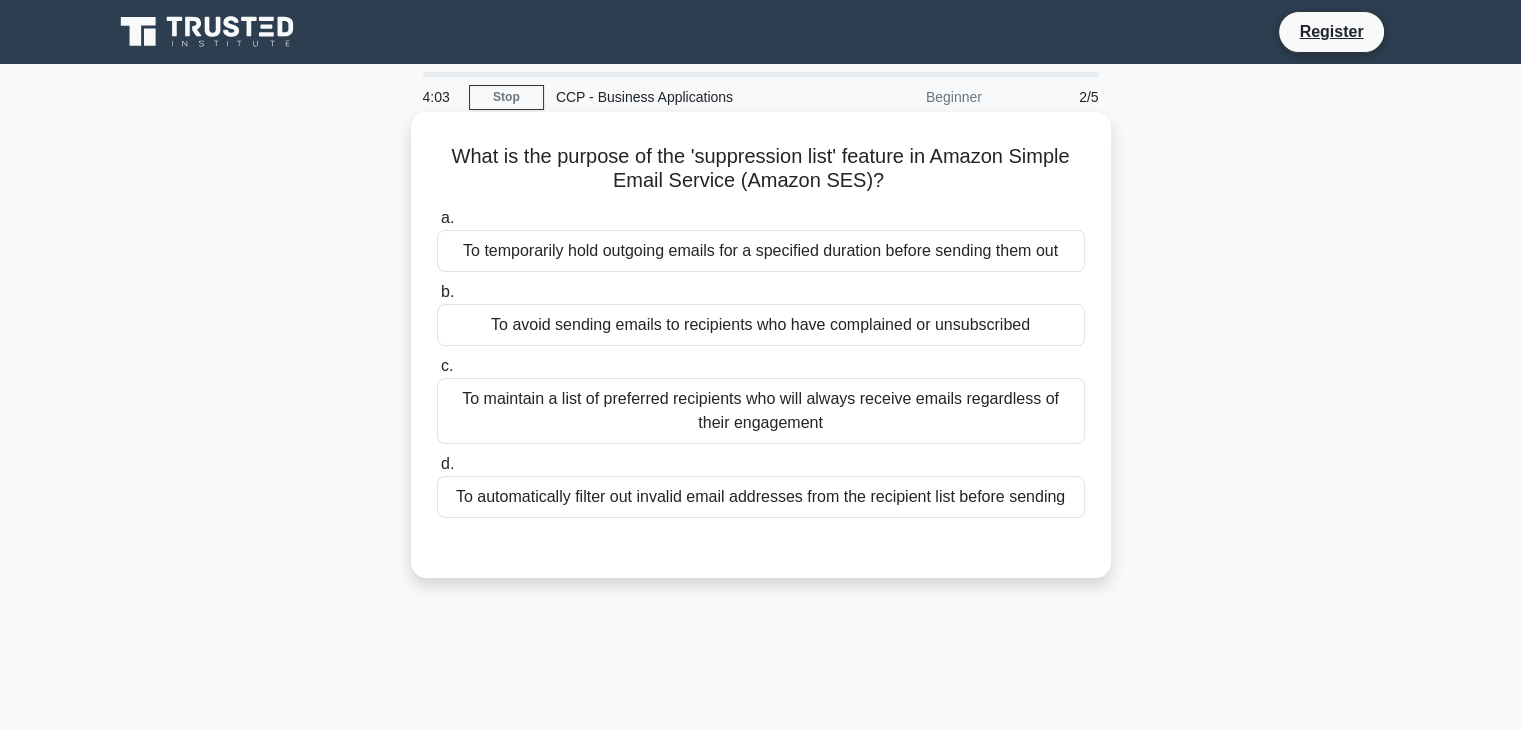 click on "To temporarily hold outgoing emails for a specified duration before sending them out" at bounding box center (761, 251) 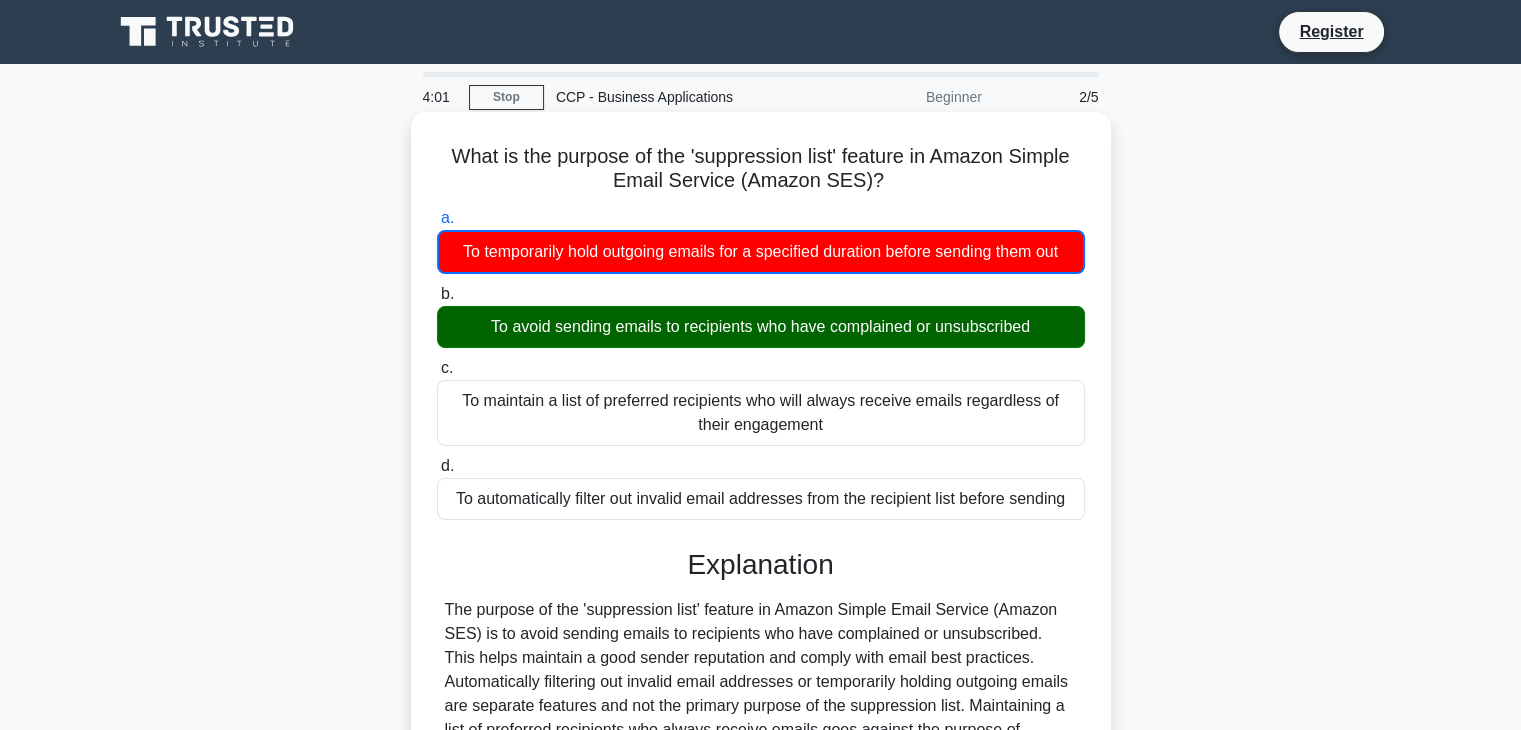 click on "To avoid sending emails to recipients who have complained or unsubscribed" at bounding box center [761, 327] 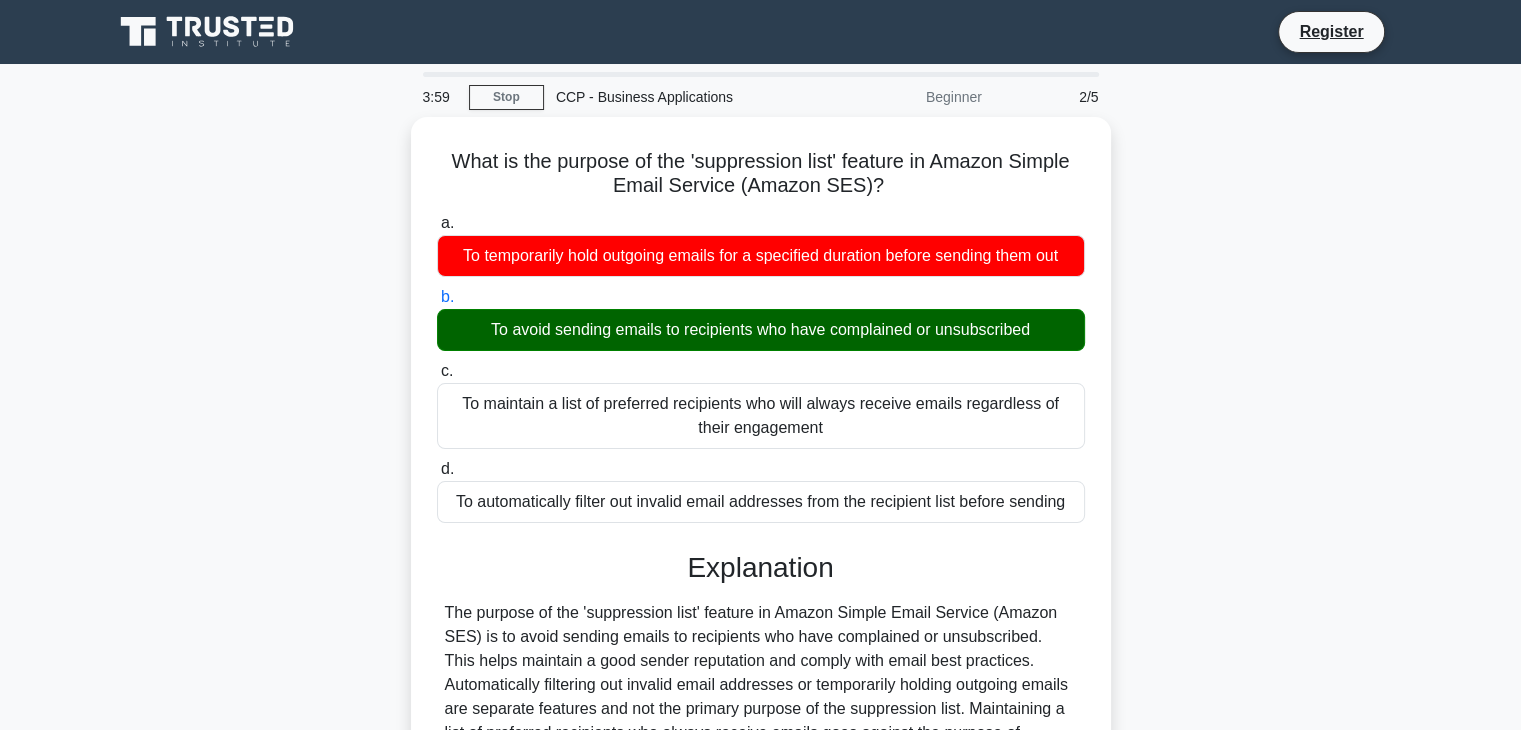 click on "c.
To maintain a list of preferred recipients who will always receive emails regardless of their engagement" at bounding box center [437, 371] 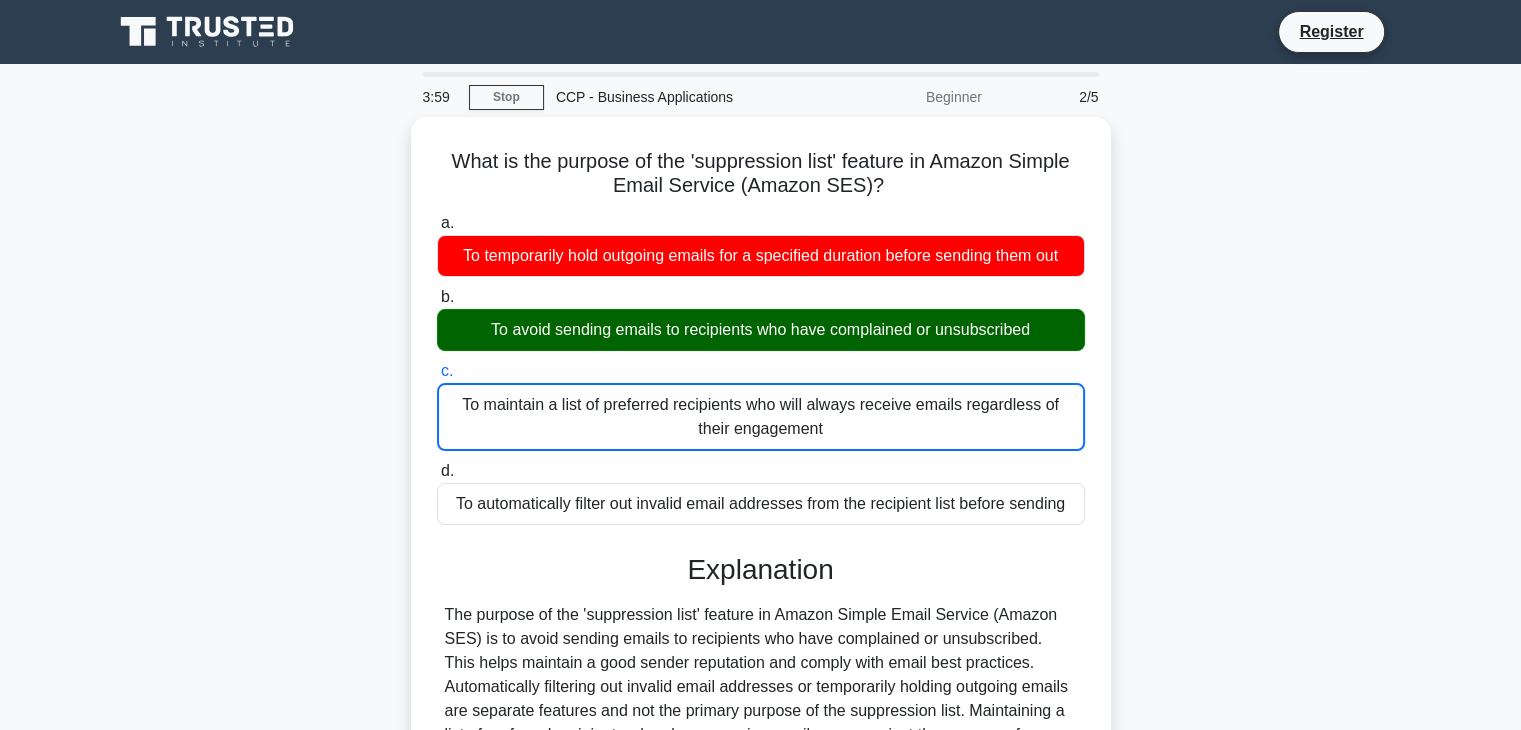 click on "d.
To automatically filter out invalid email addresses from the recipient list before sending" at bounding box center [437, 471] 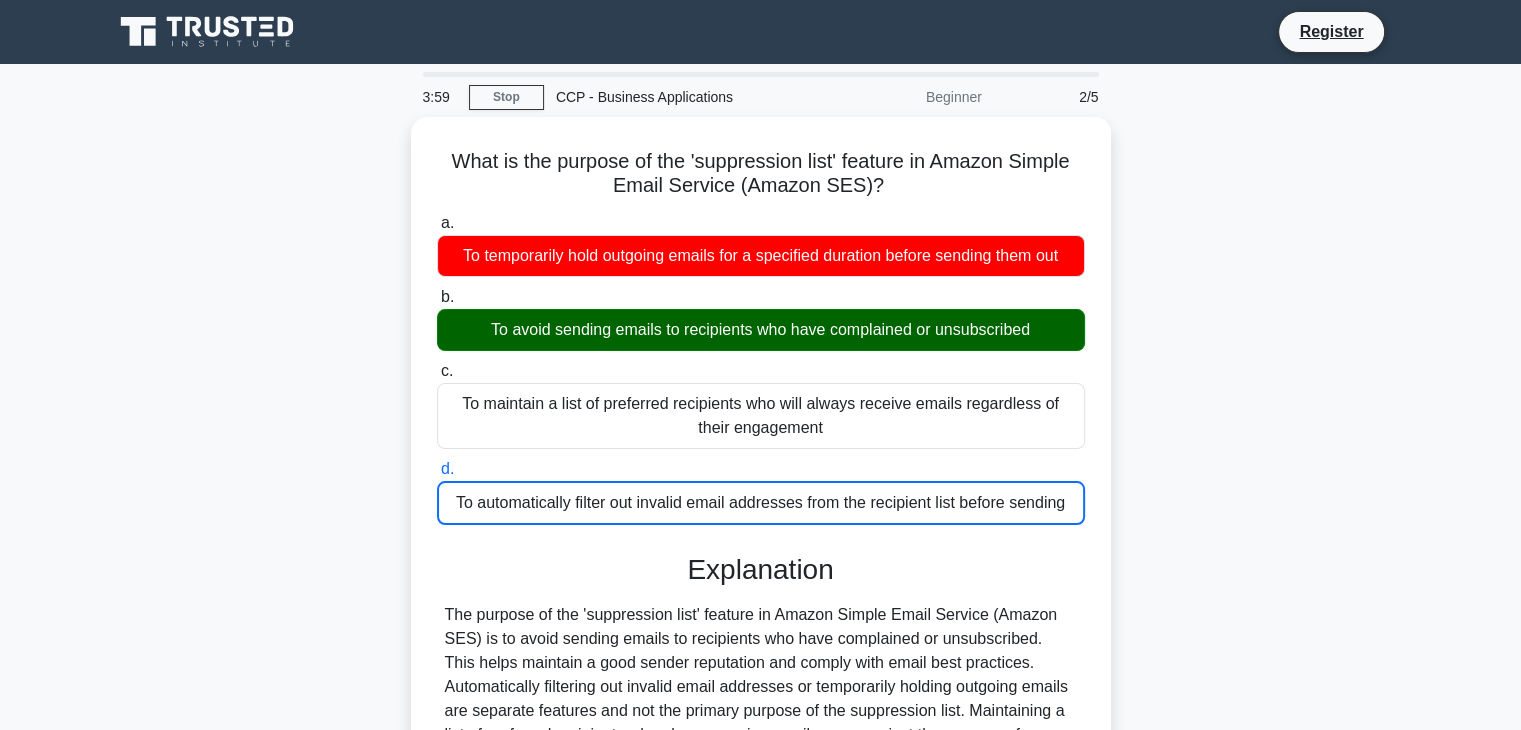 click on "a.
To temporarily hold outgoing emails for a specified duration before sending them out" at bounding box center (437, 223) 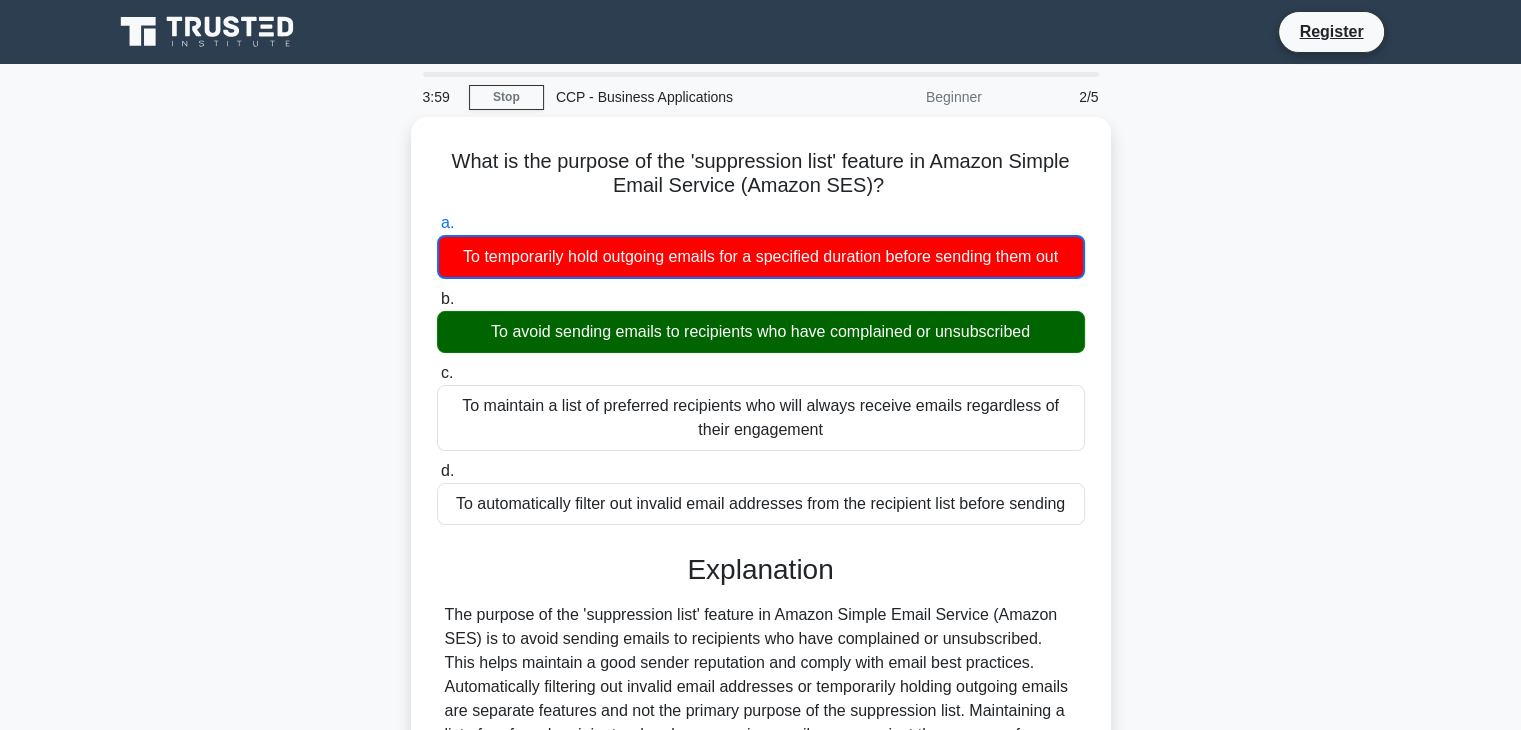 click on "b.
To avoid sending emails to recipients who have complained or unsubscribed" at bounding box center [437, 299] 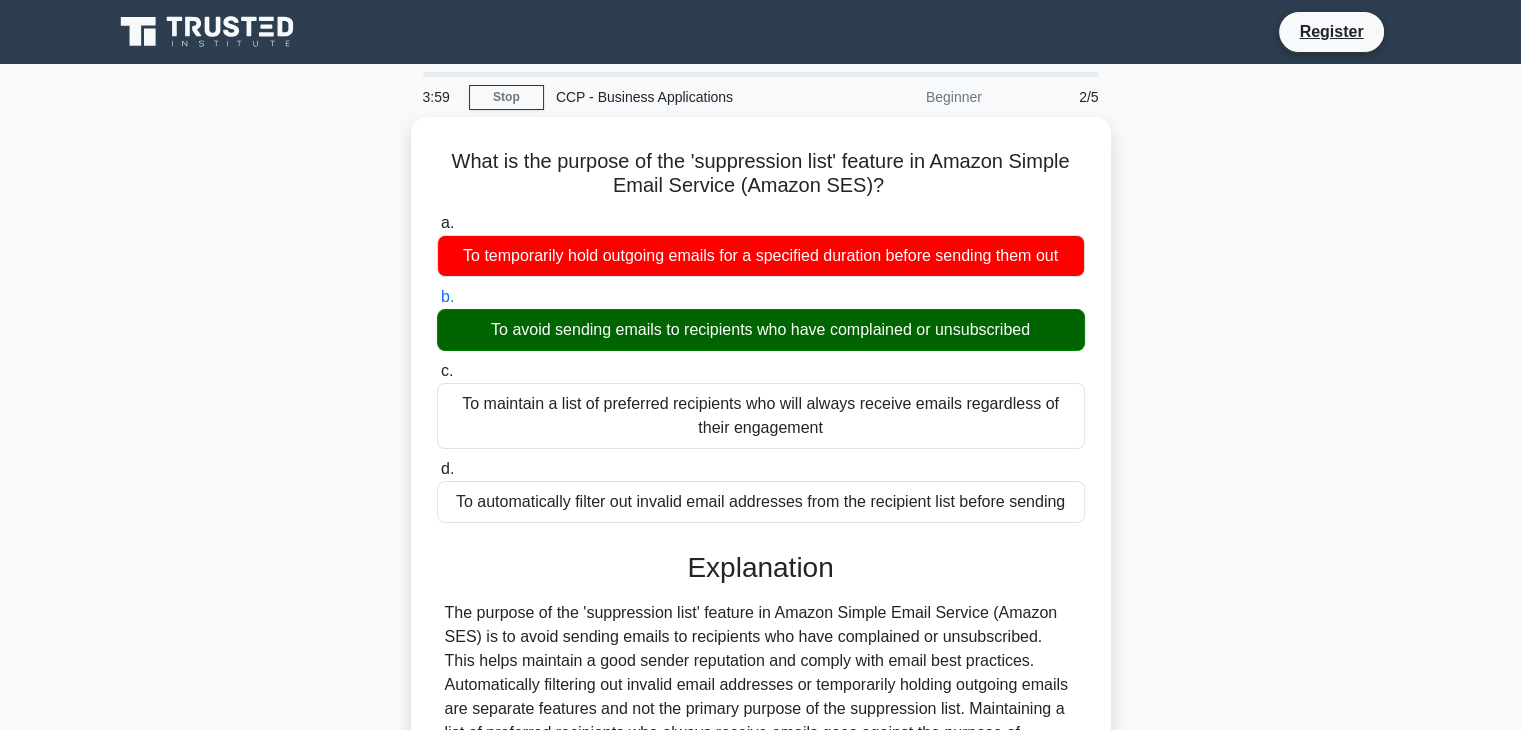 click on "c.
To maintain a list of preferred recipients who will always receive emails regardless of their engagement" at bounding box center [437, 371] 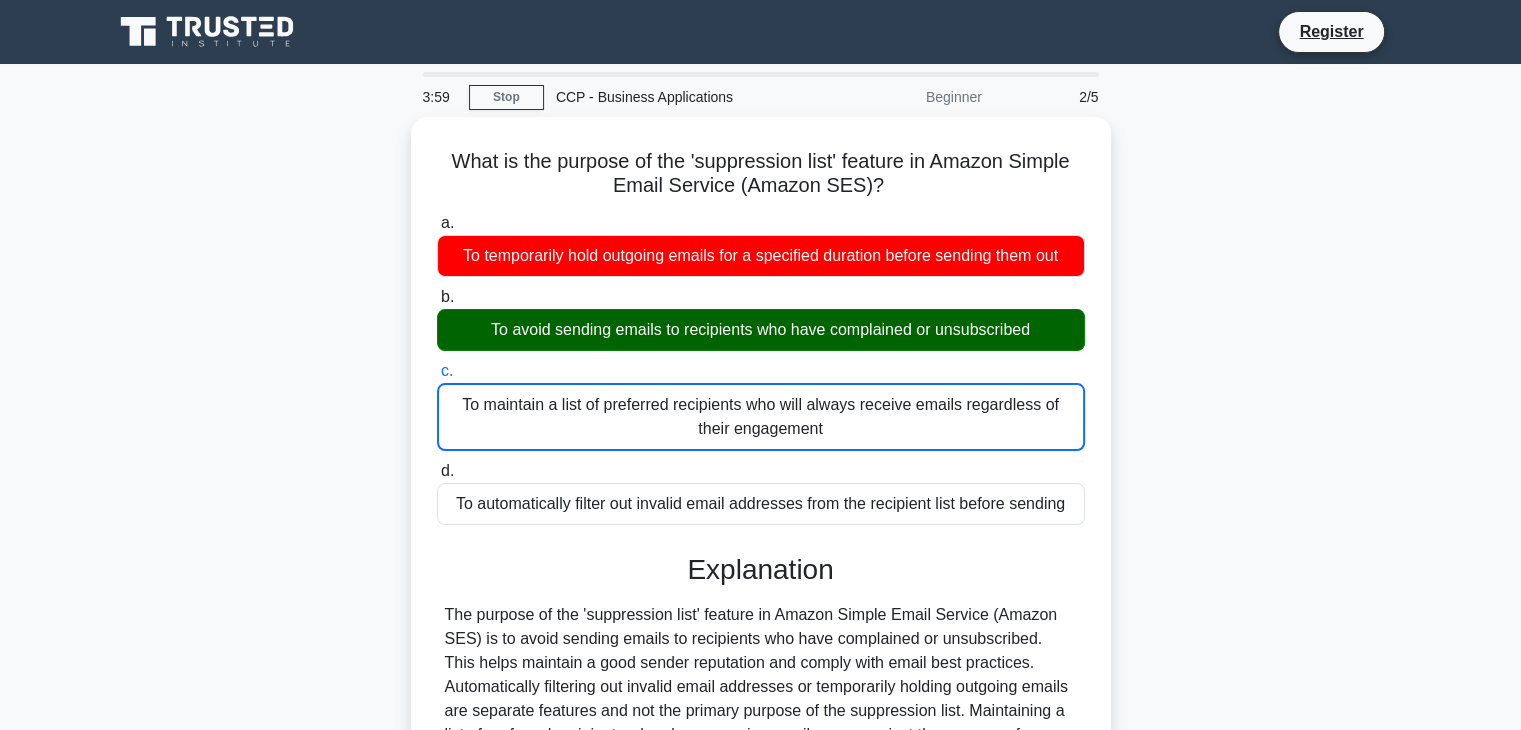 click on "d.
To automatically filter out invalid email addresses from the recipient list before sending" at bounding box center (437, 471) 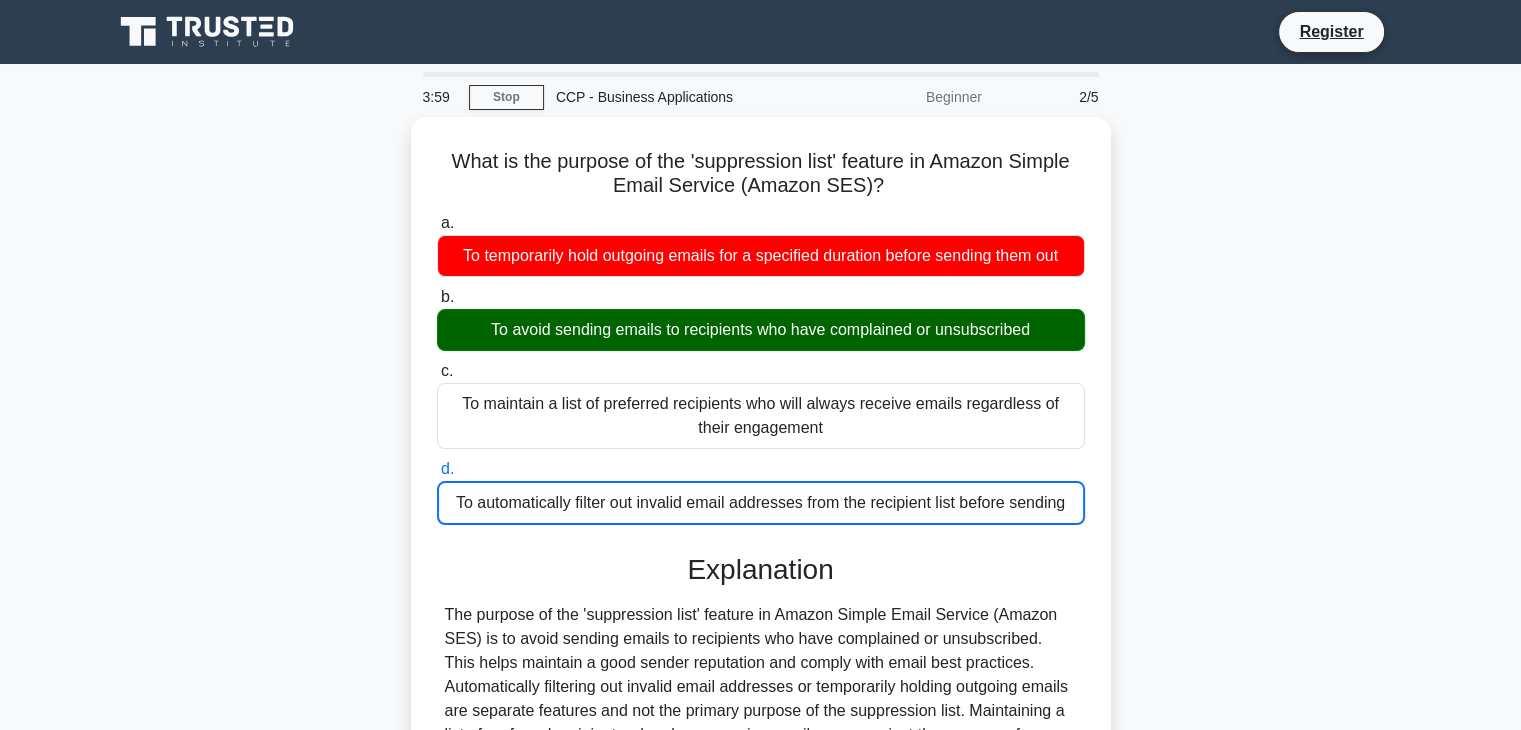 click on "a.
To temporarily hold outgoing emails for a specified duration before sending them out" at bounding box center [437, 223] 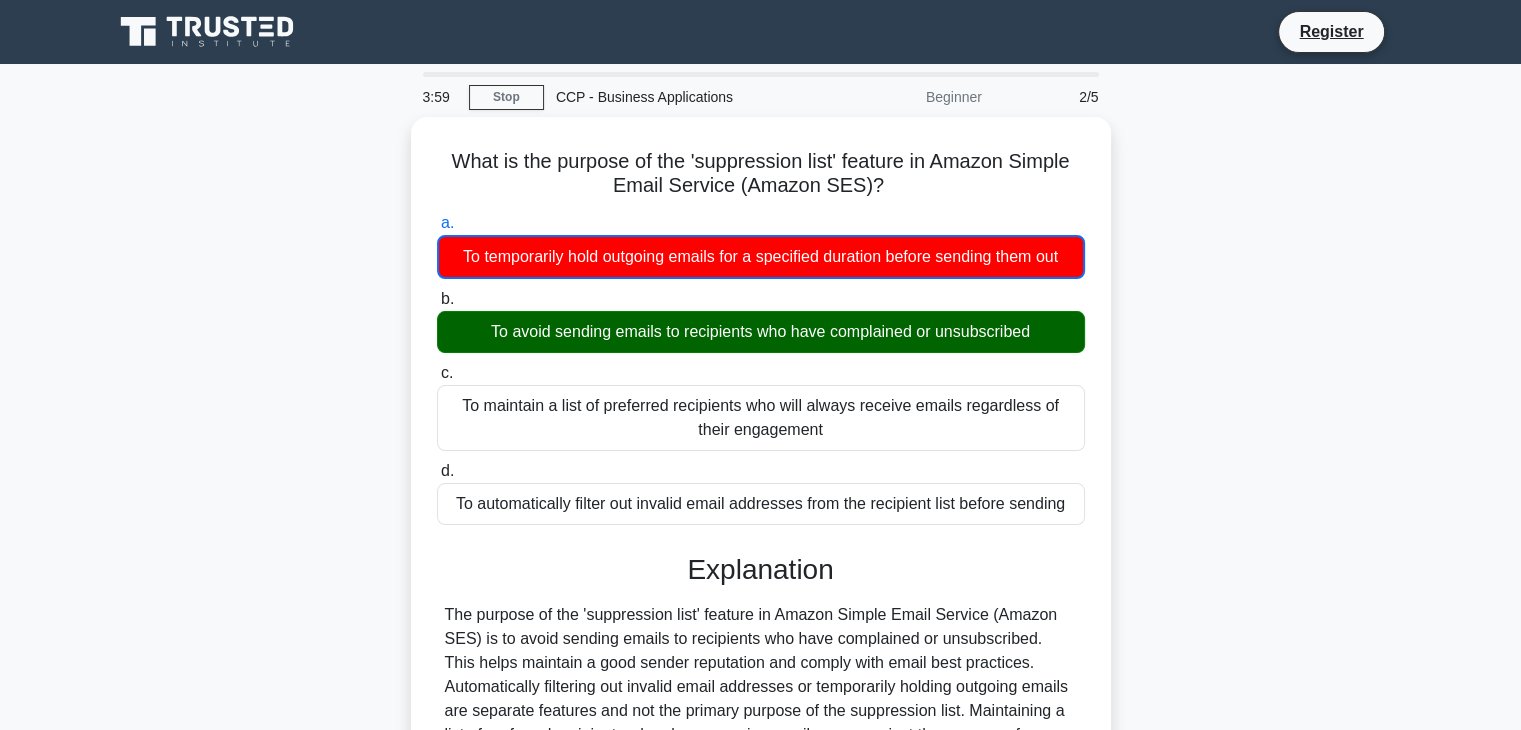 click on "b.
To avoid sending emails to recipients who have complained or unsubscribed" at bounding box center [437, 299] 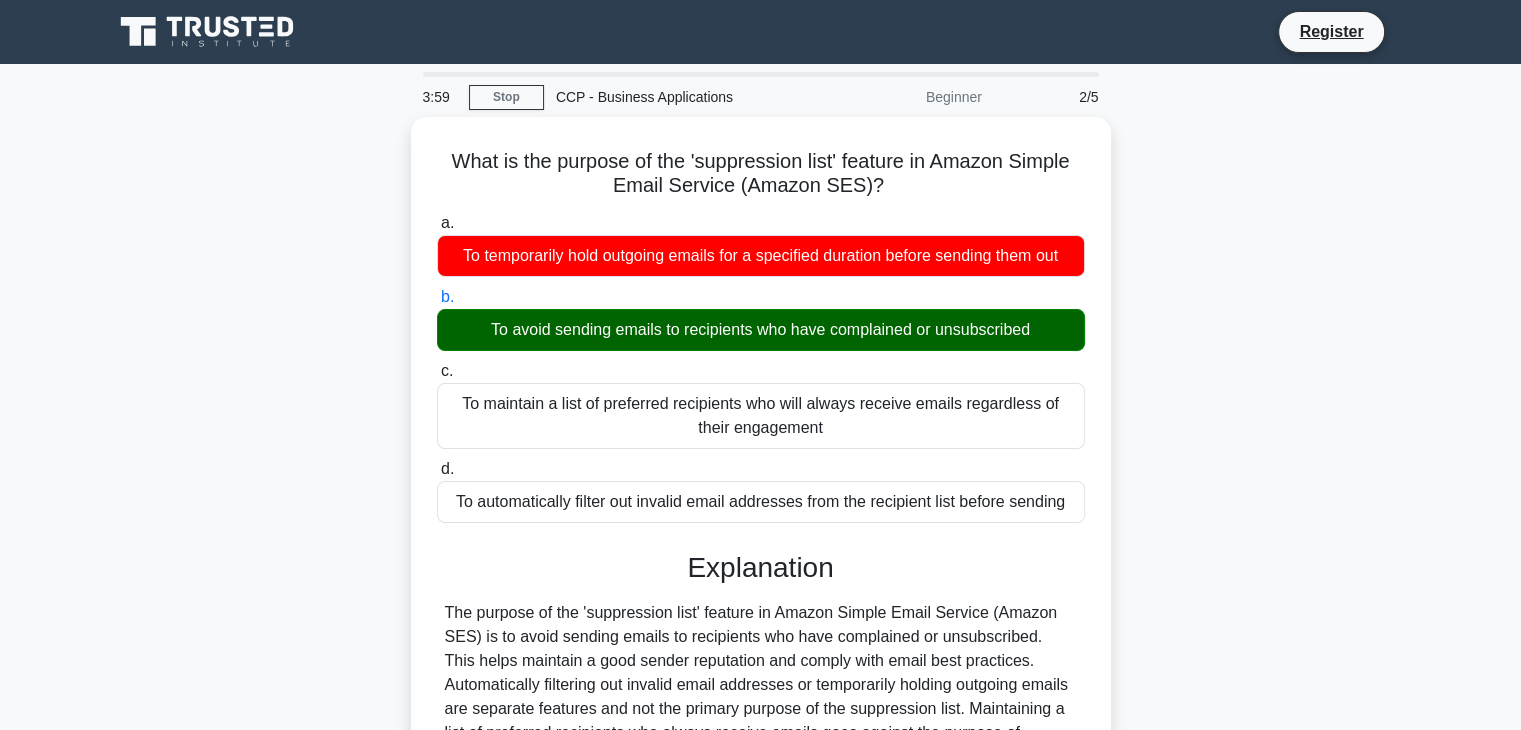 click on "c.
To maintain a list of preferred recipients who will always receive emails regardless of their engagement" at bounding box center (437, 371) 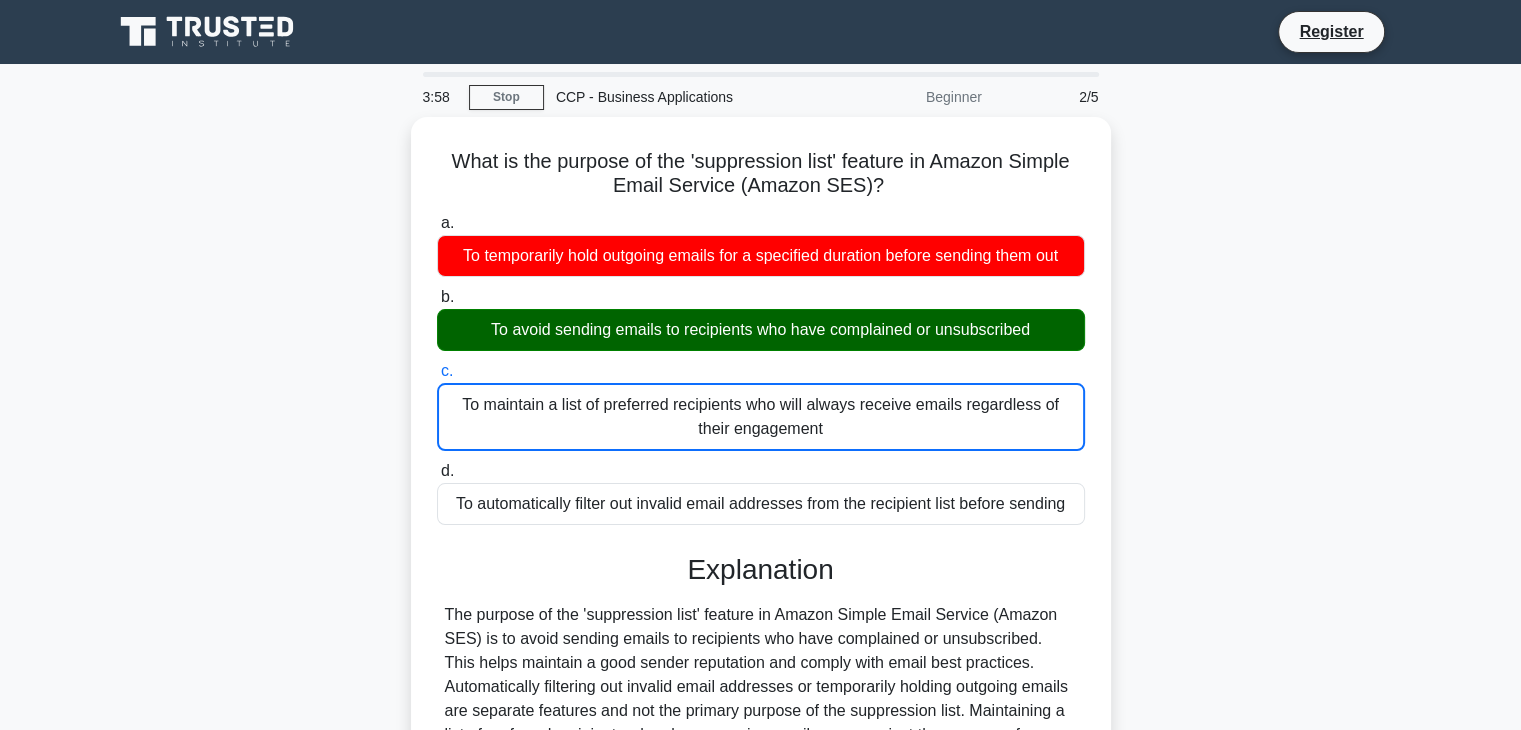 click on "d.
To automatically filter out invalid email addresses from the recipient list before sending" at bounding box center [437, 471] 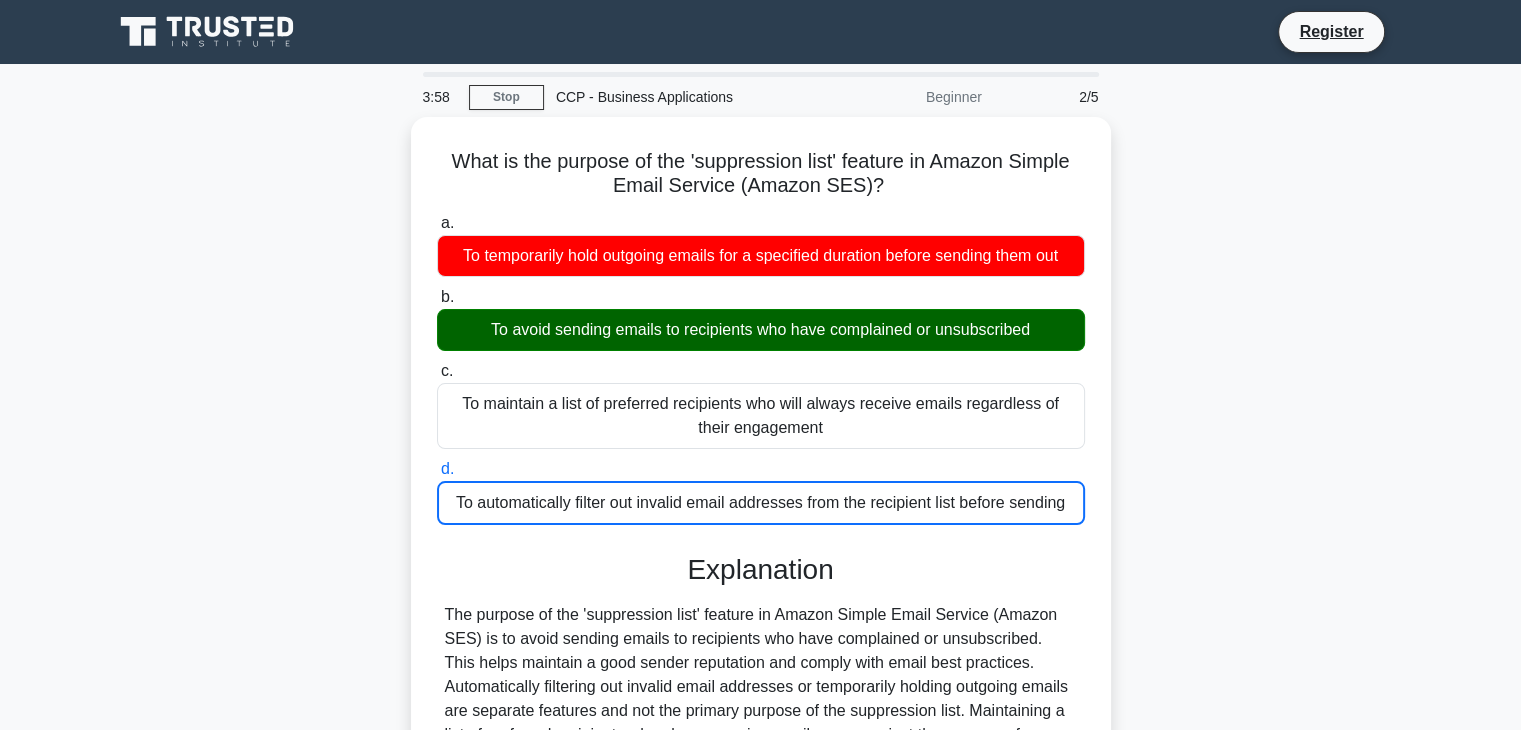 click on "a.
To temporarily hold outgoing emails for a specified duration before sending them out" at bounding box center [437, 223] 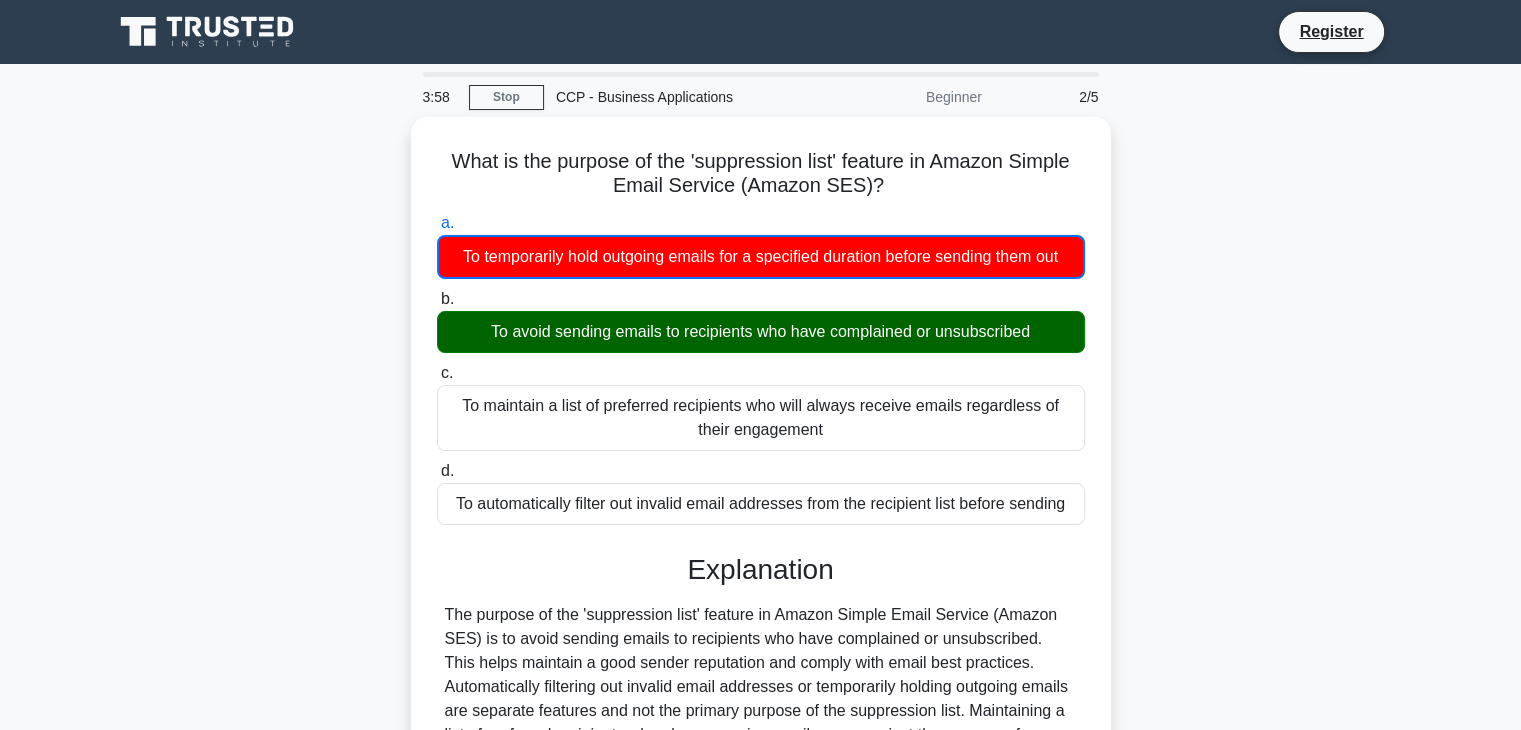 click on "b.
To avoid sending emails to recipients who have complained or unsubscribed" at bounding box center (437, 299) 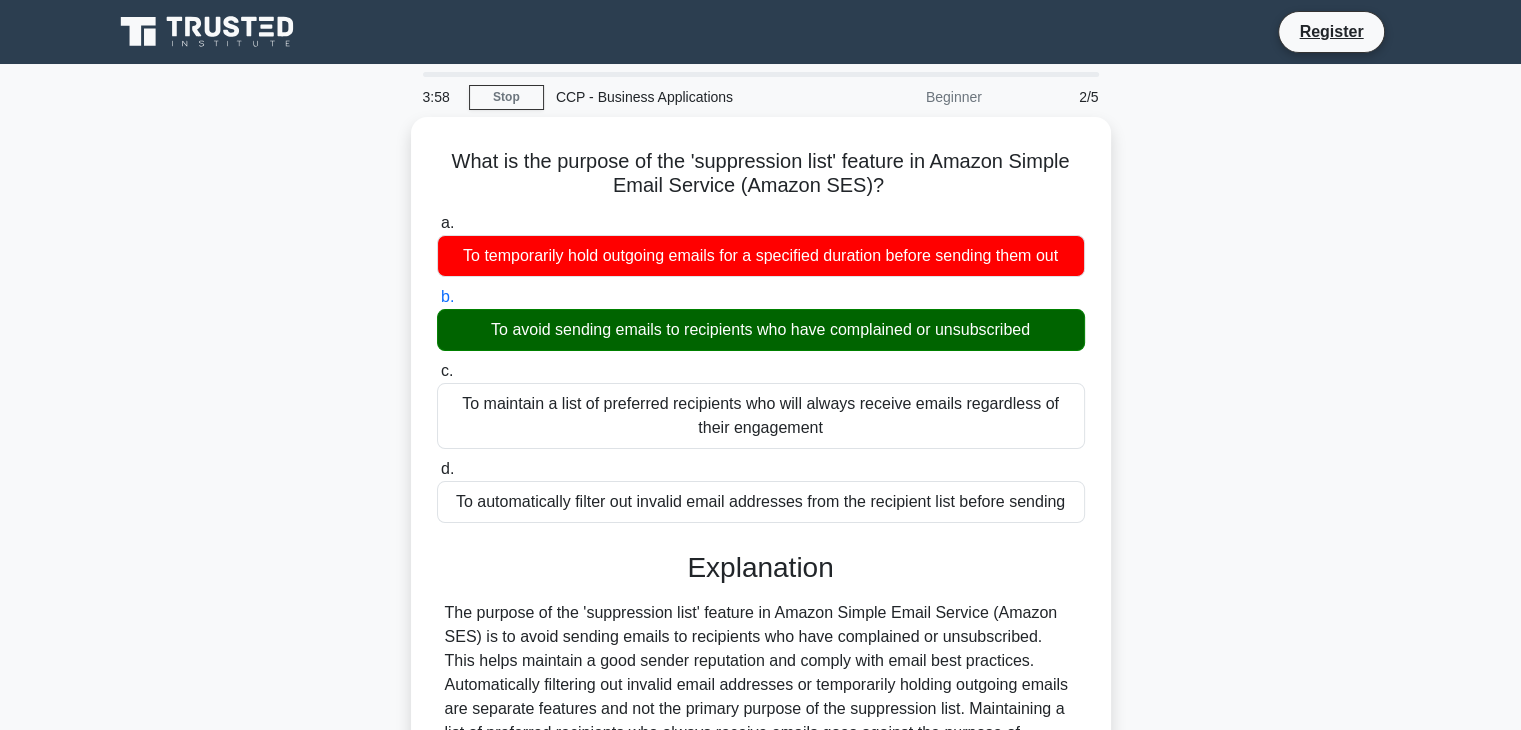 click on "c.
To maintain a list of preferred recipients who will always receive emails regardless of their engagement" at bounding box center [437, 371] 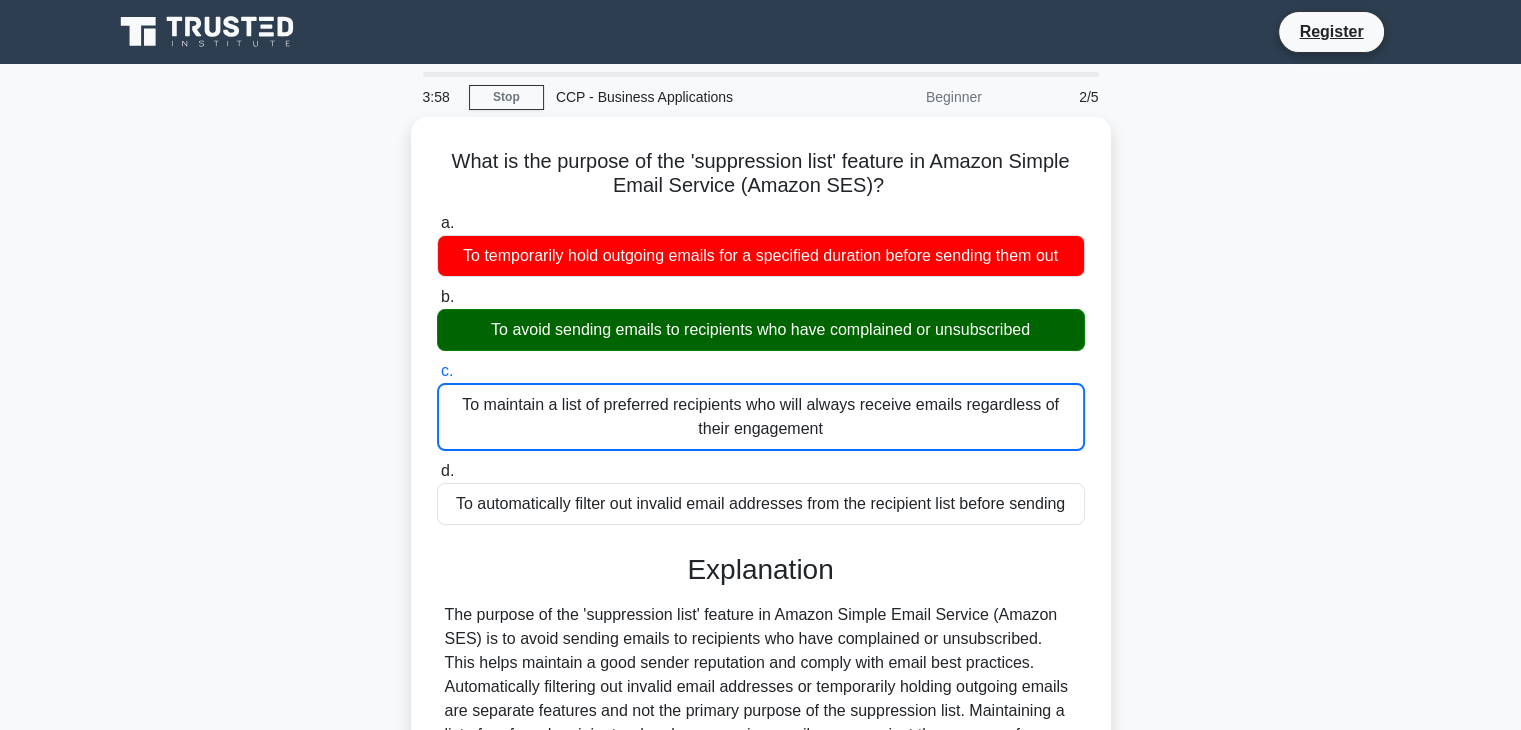 click on "d.
To automatically filter out invalid email addresses from the recipient list before sending" at bounding box center [437, 471] 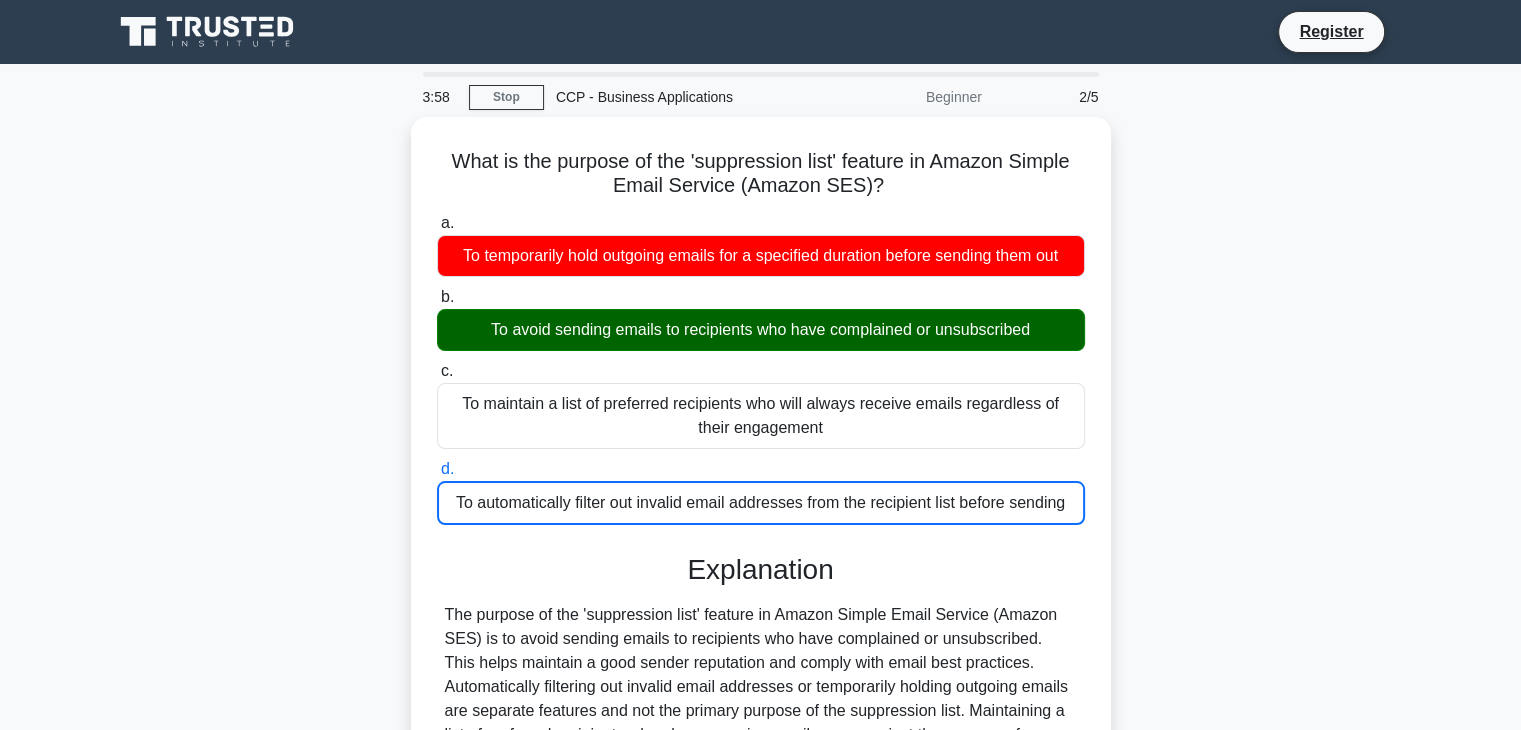 click on "a.
To temporarily hold outgoing emails for a specified duration before sending them out" at bounding box center [437, 223] 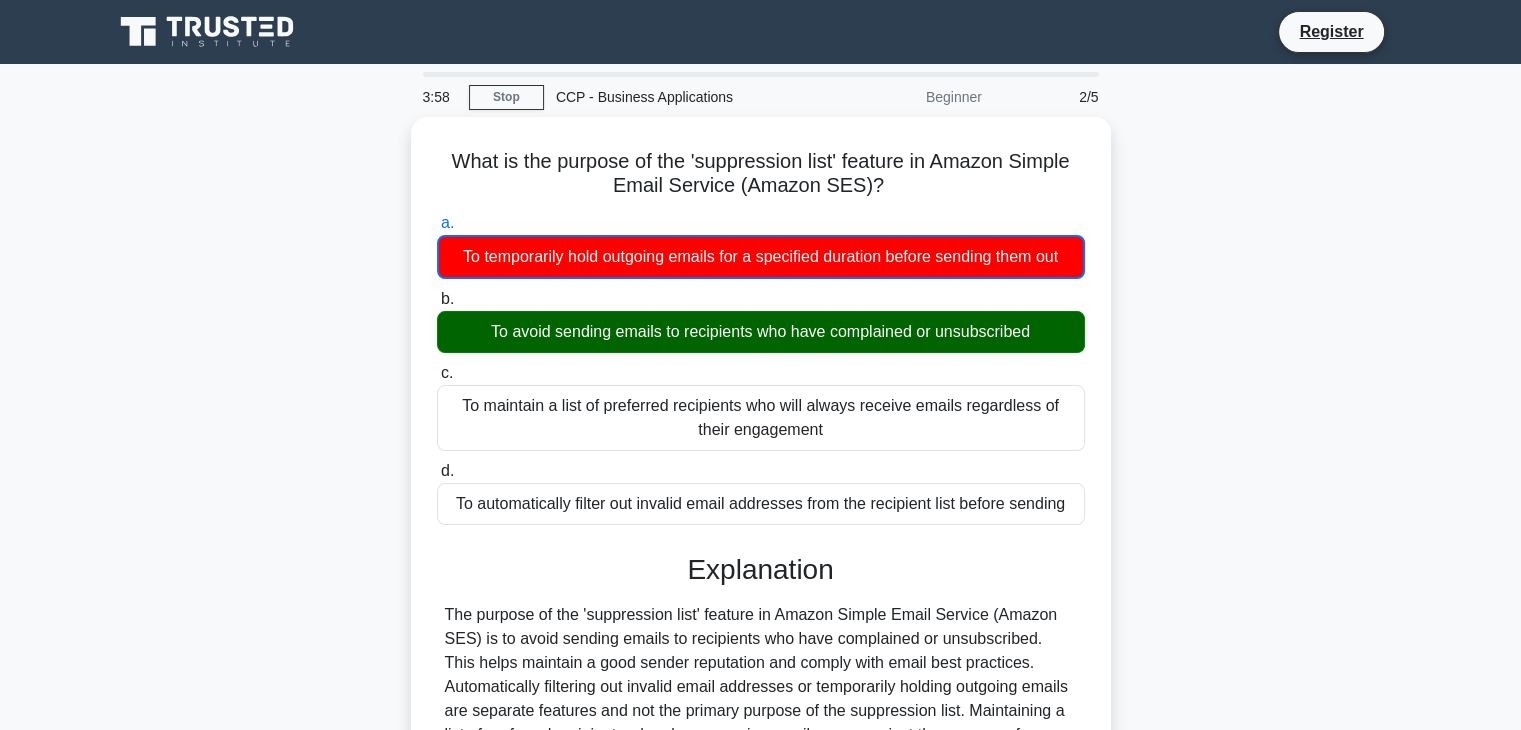 click on "b.
To avoid sending emails to recipients who have complained or unsubscribed" at bounding box center [437, 299] 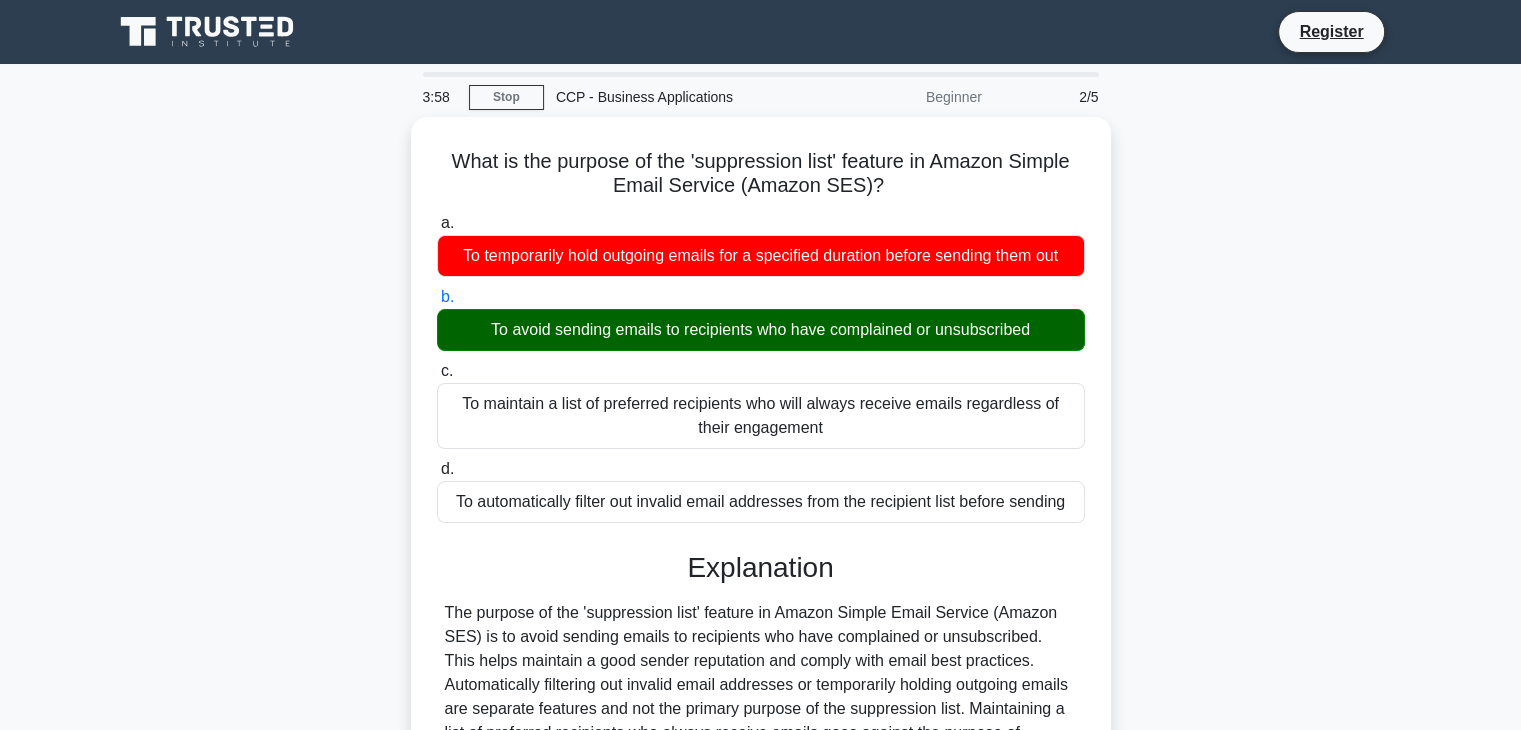 click on "c.
To maintain a list of preferred recipients who will always receive emails regardless of their engagement" at bounding box center [437, 371] 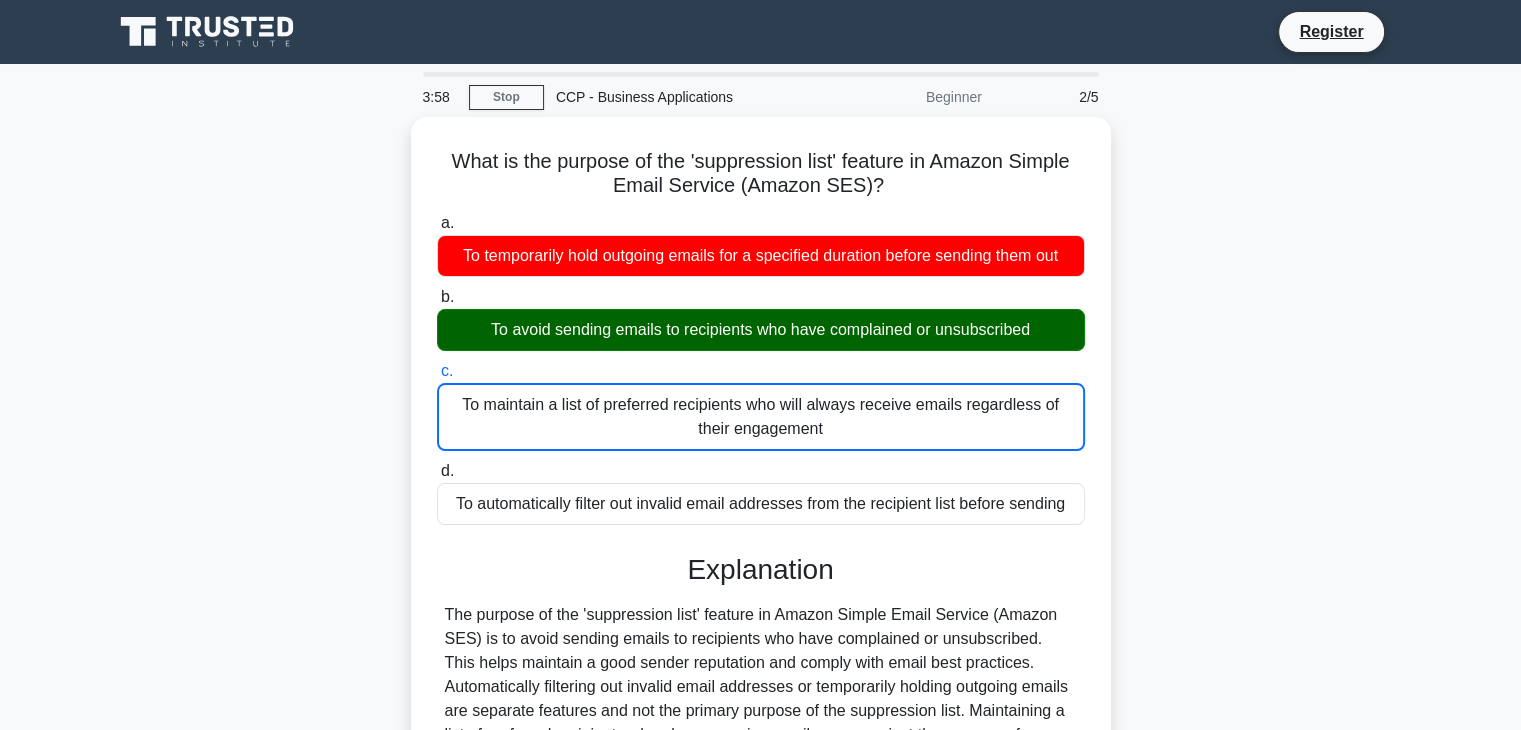 click on "d.
To automatically filter out invalid email addresses from the recipient list before sending" at bounding box center (437, 471) 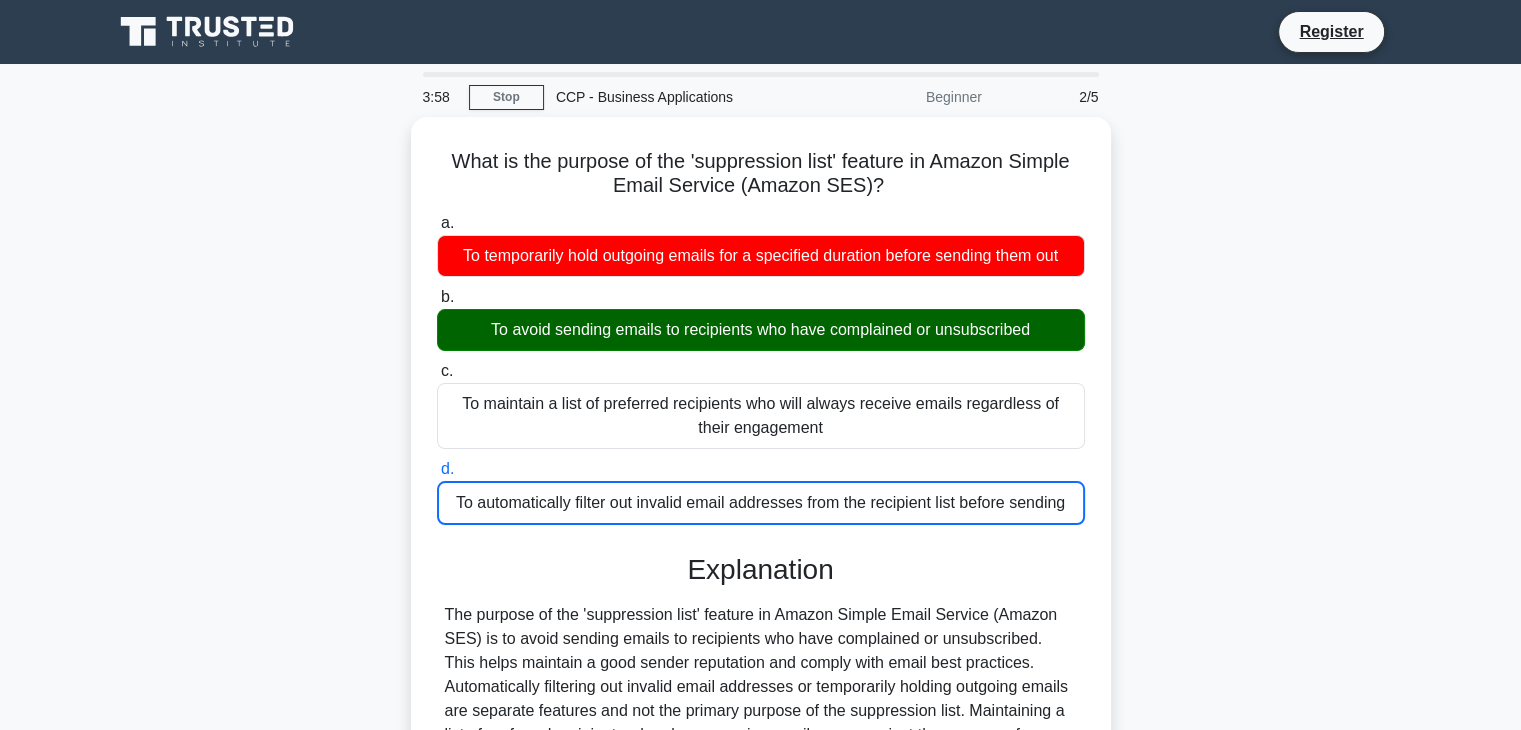 click on "a.
To temporarily hold outgoing emails for a specified duration before sending them out" at bounding box center [437, 223] 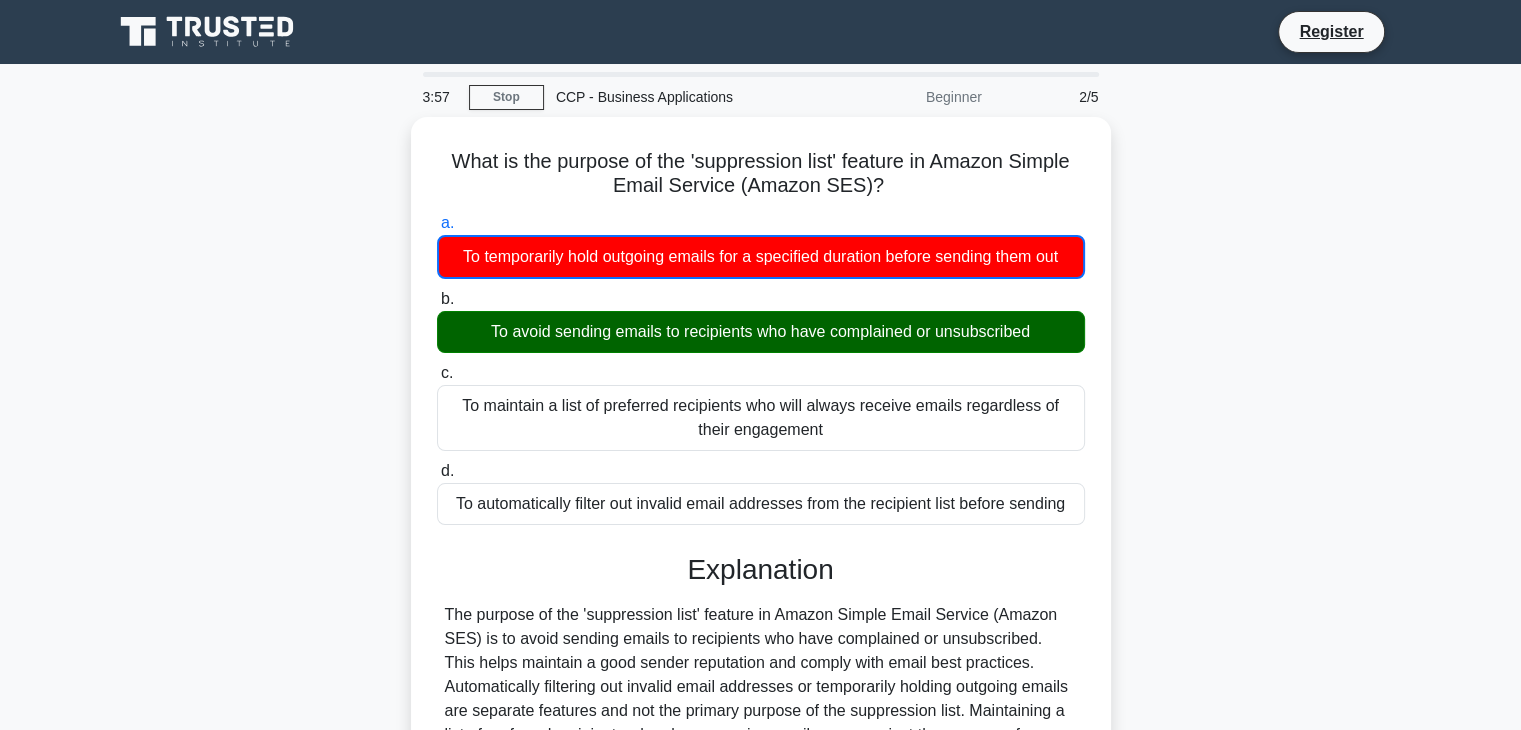 click on "What is the purpose of the 'suppression list' feature in Amazon Simple Email Service (Amazon SES)?
.spinner_0XTQ{transform-origin:center;animation:spinner_y6GP .75s linear infinite}@keyframes spinner_y6GP{100%{transform:rotate(360deg)}}
a.
To temporarily hold outgoing emails for a specified duration before sending them out
b. c. d." at bounding box center [761, 527] 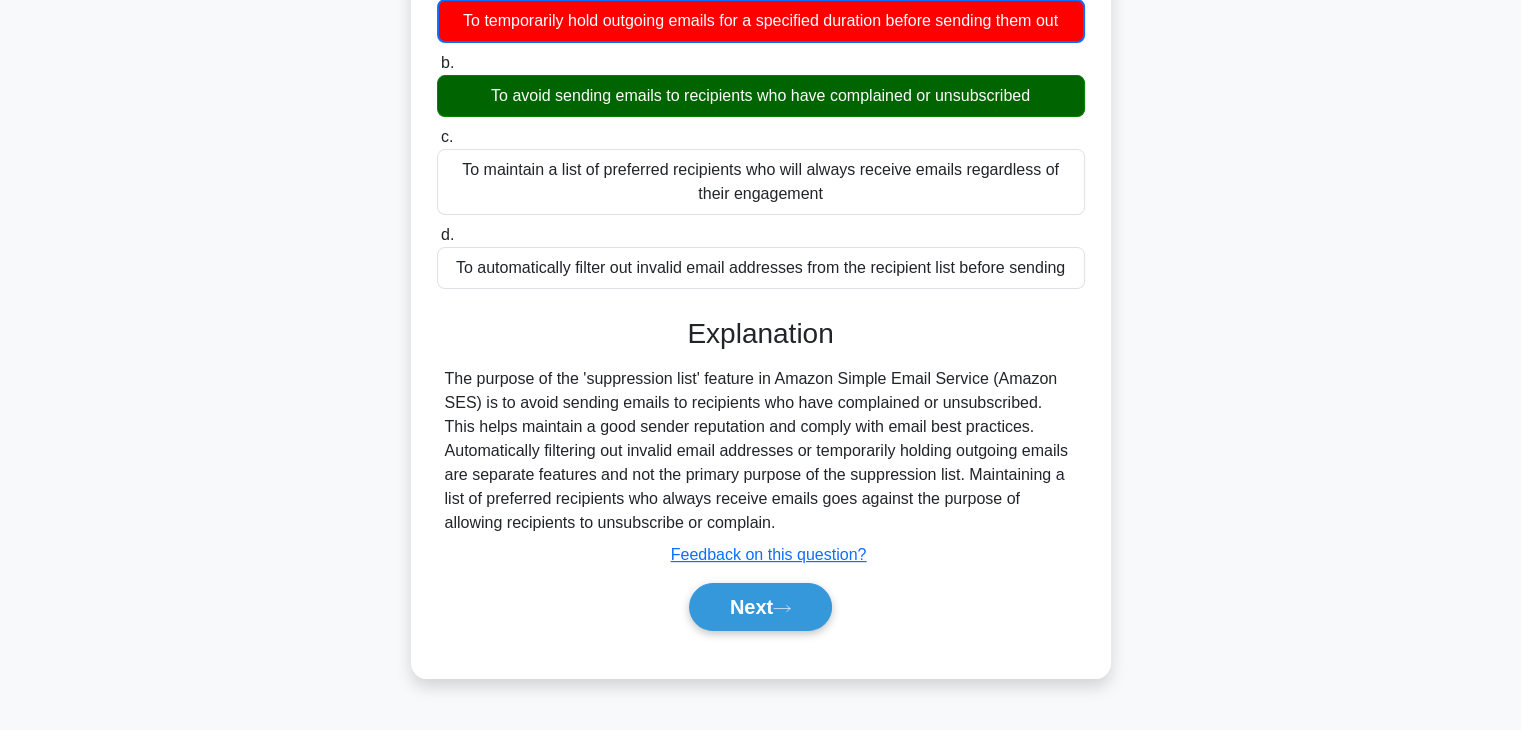 scroll, scrollTop: 351, scrollLeft: 0, axis: vertical 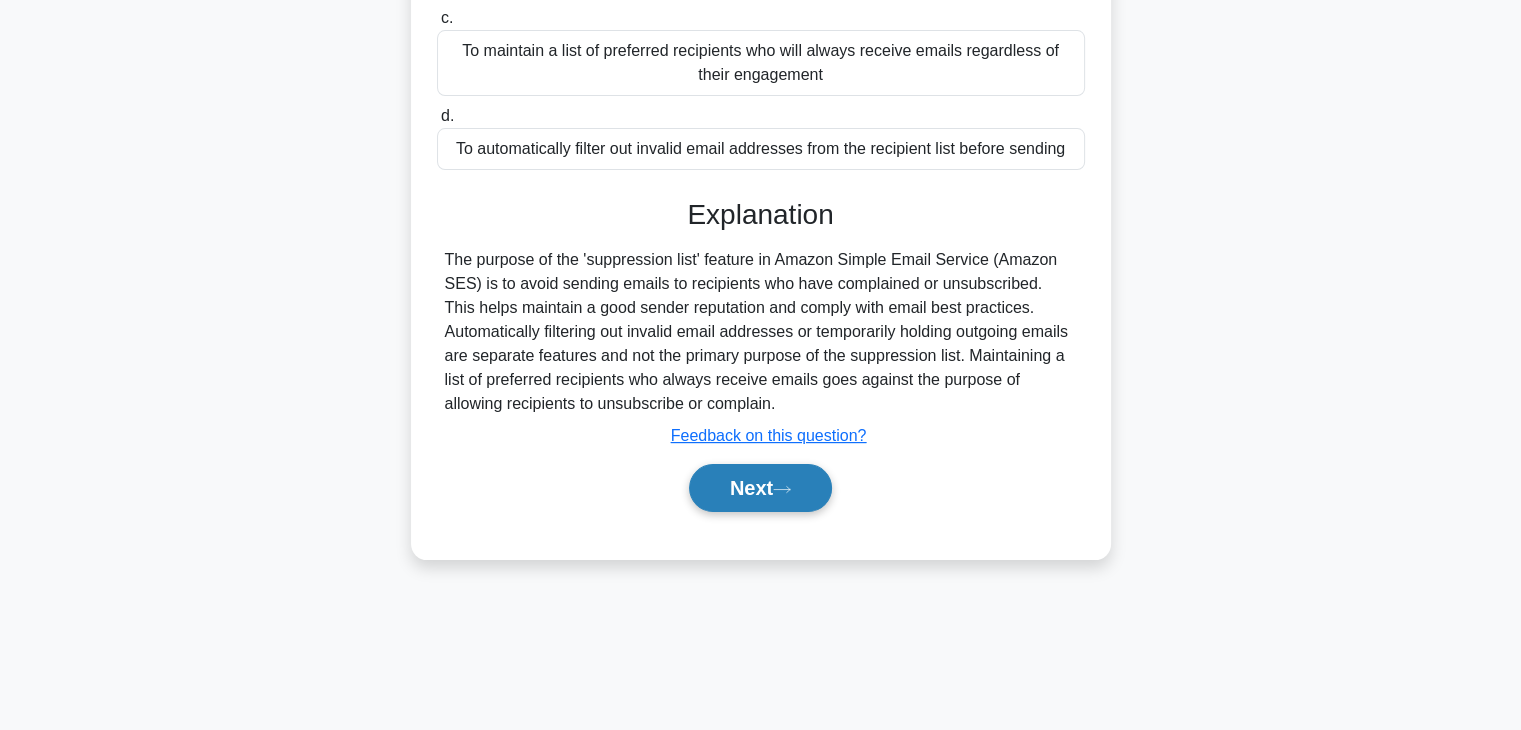 click on "Next" at bounding box center (760, 488) 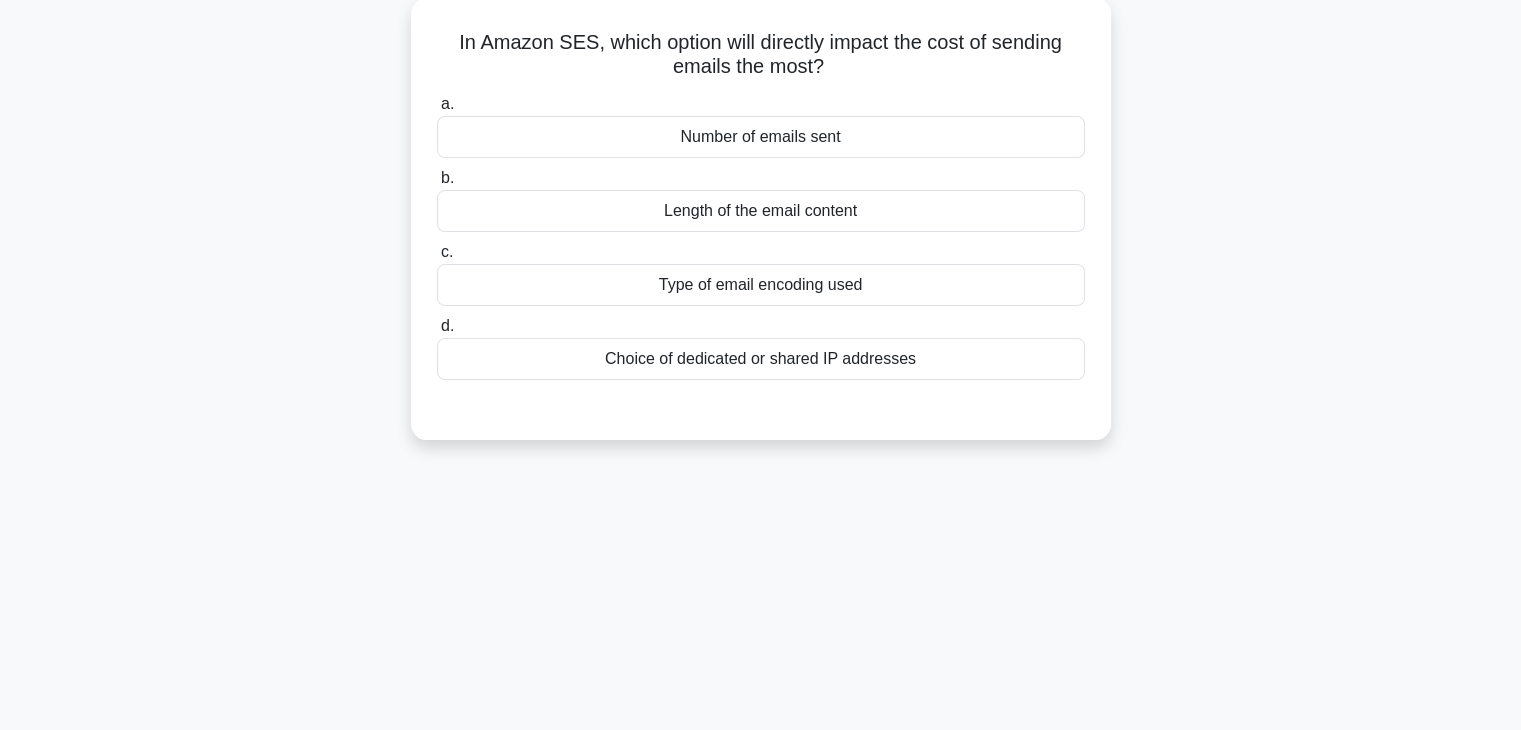 scroll, scrollTop: 0, scrollLeft: 0, axis: both 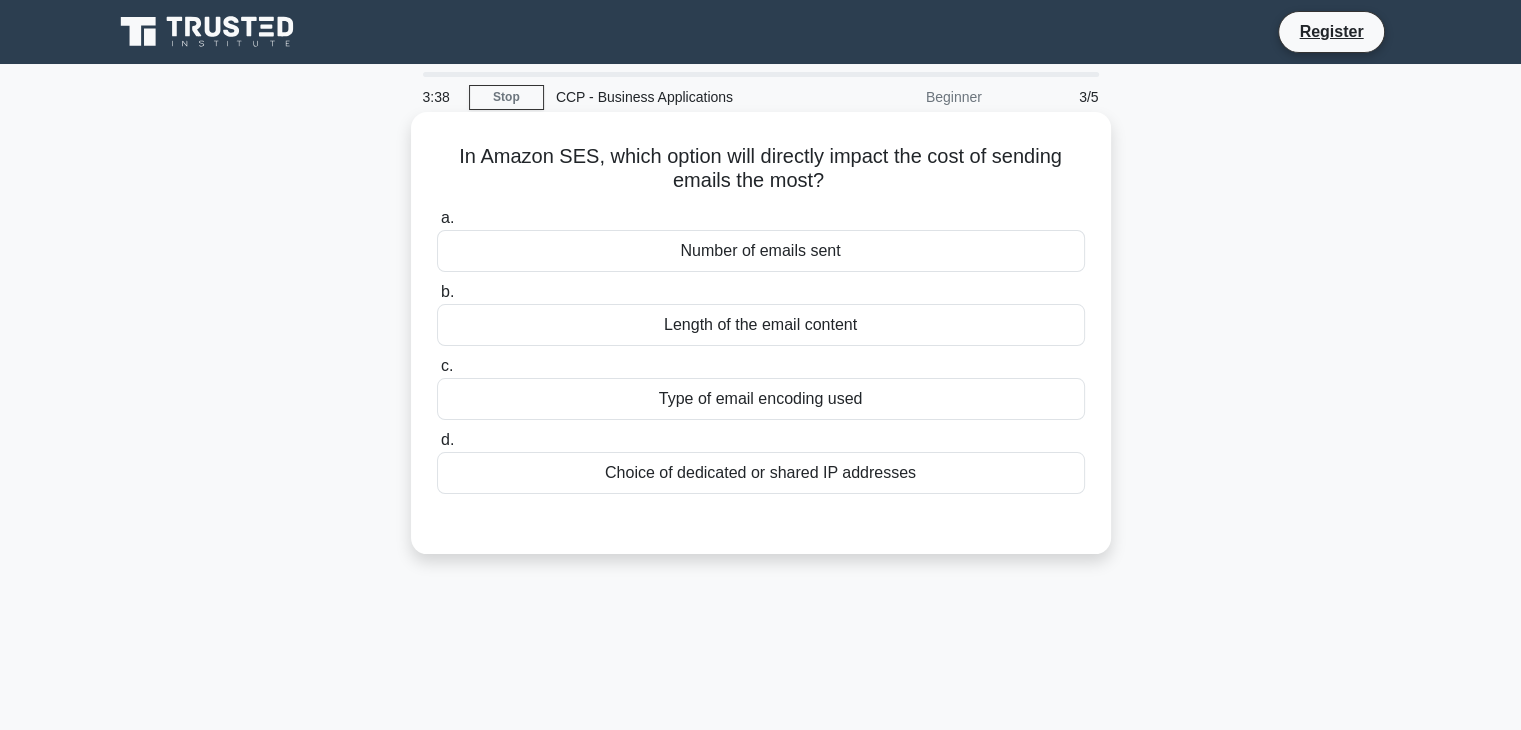 click on "Type of email encoding used" at bounding box center [761, 399] 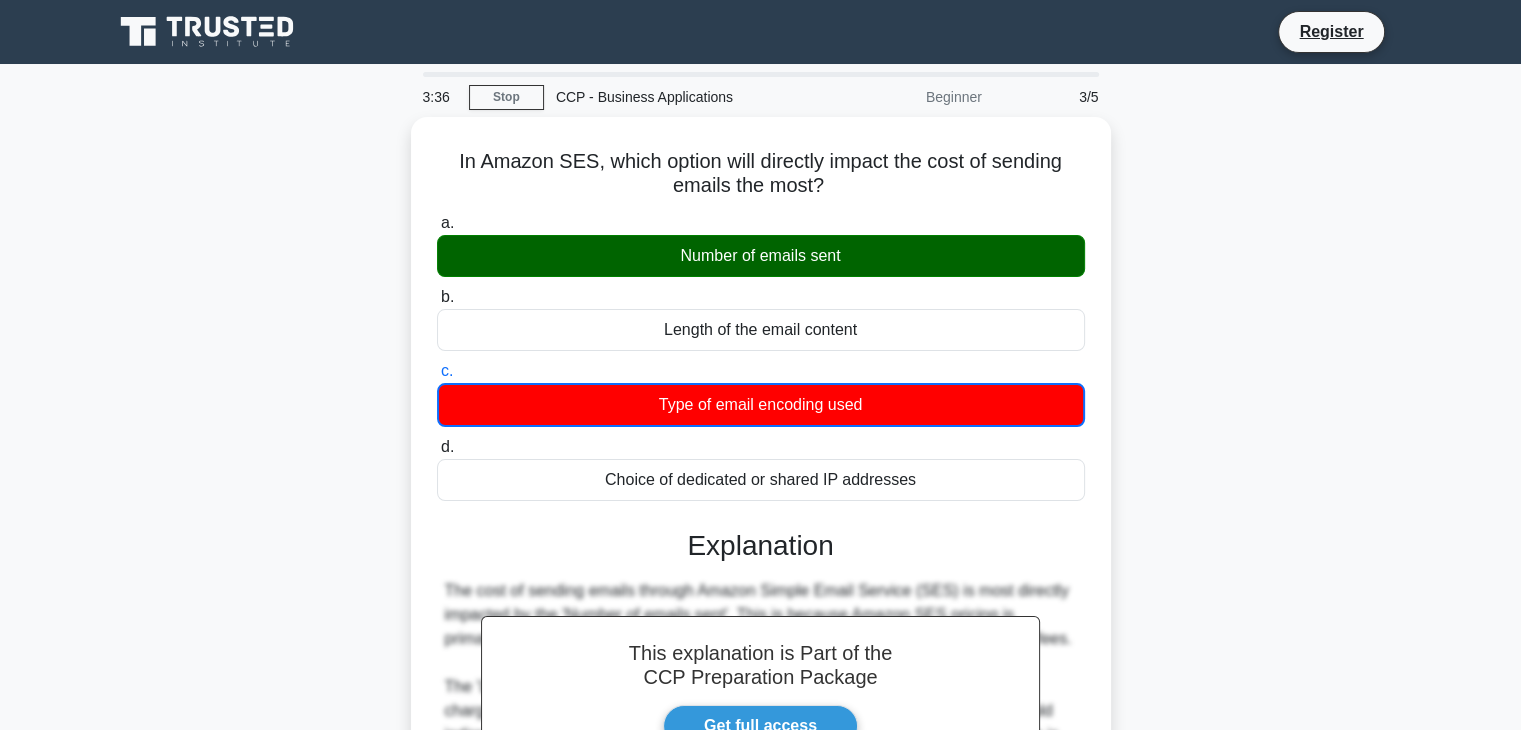 click on "d.
Choice of dedicated or shared IP addresses" at bounding box center [437, 447] 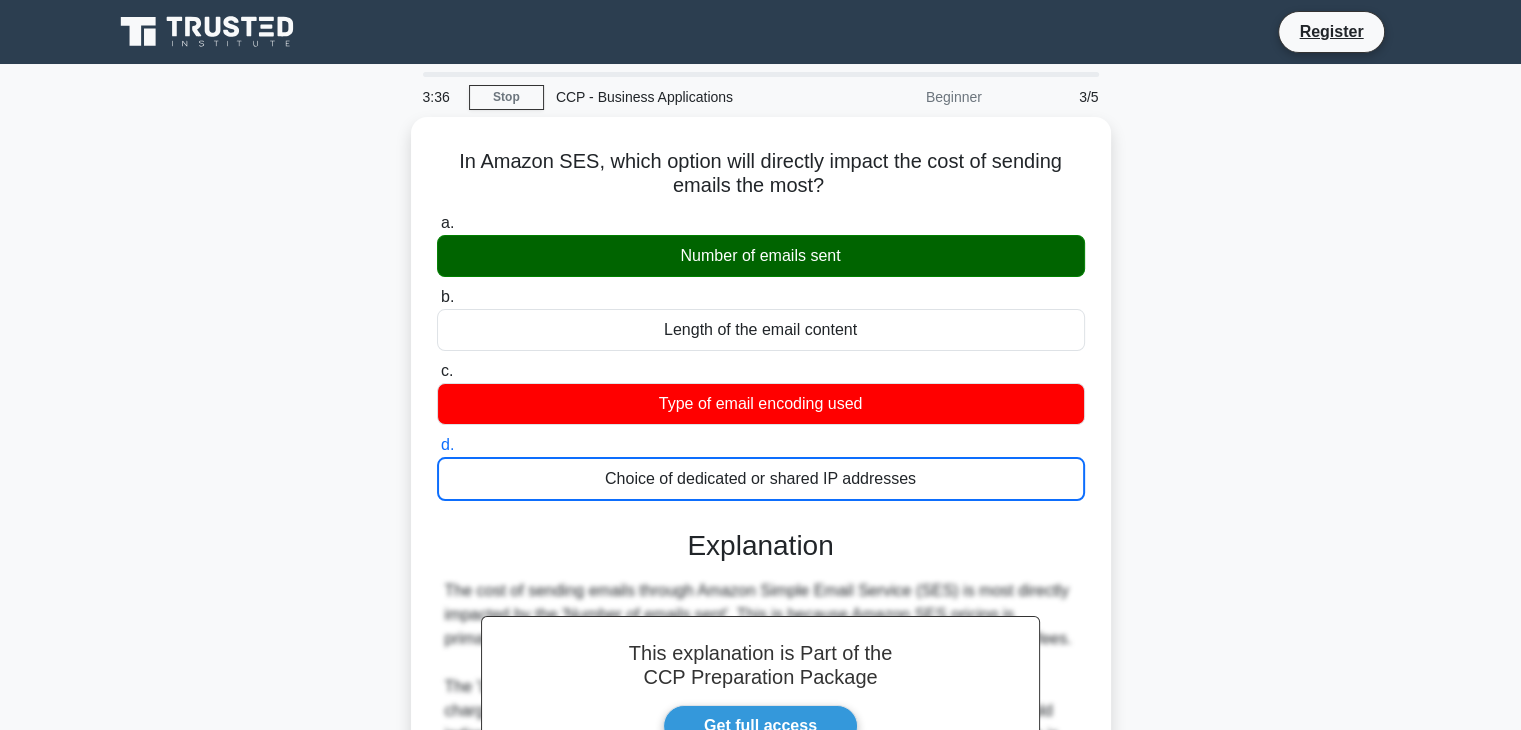 click on "a.
Number of emails sent" at bounding box center (437, 223) 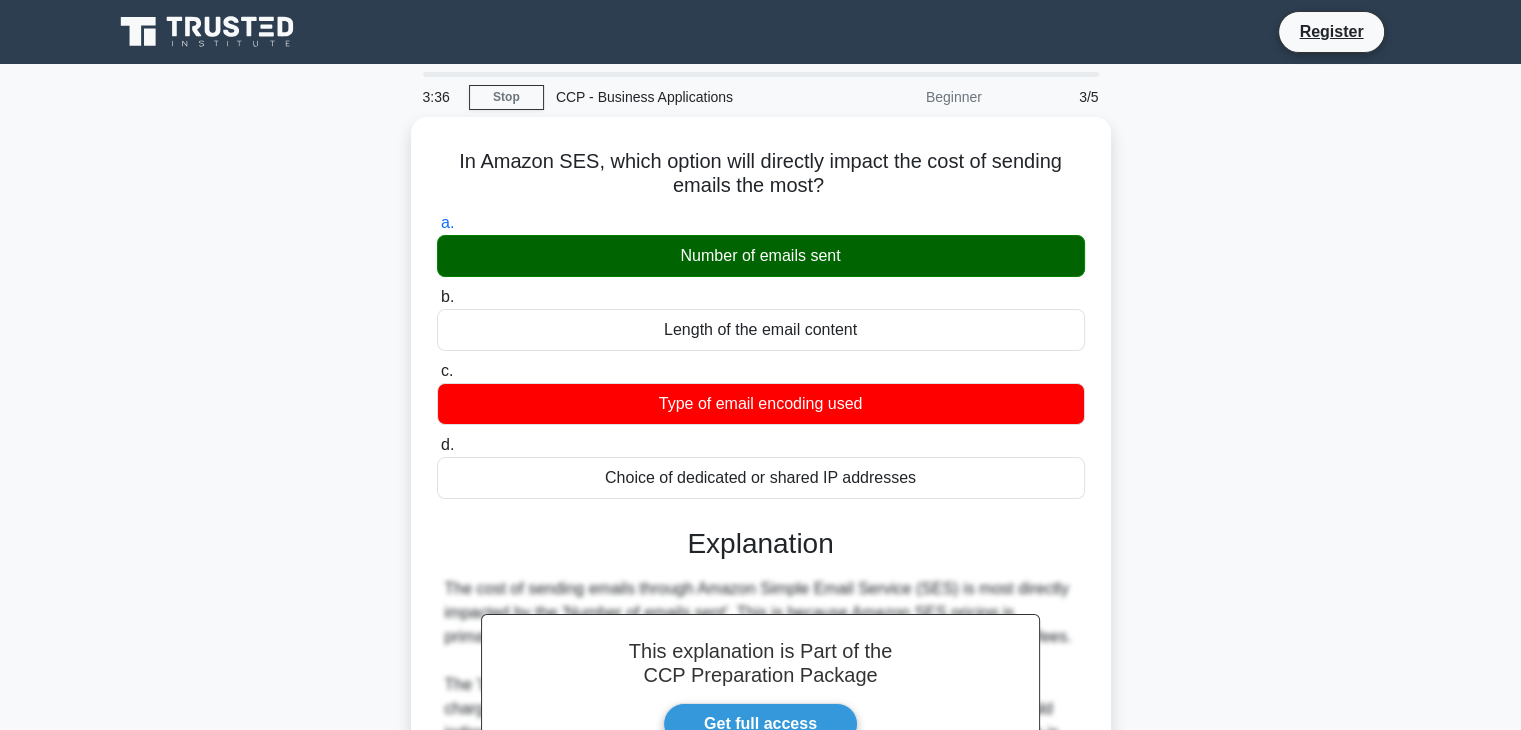 click on "b.
Length of the email content" at bounding box center [437, 297] 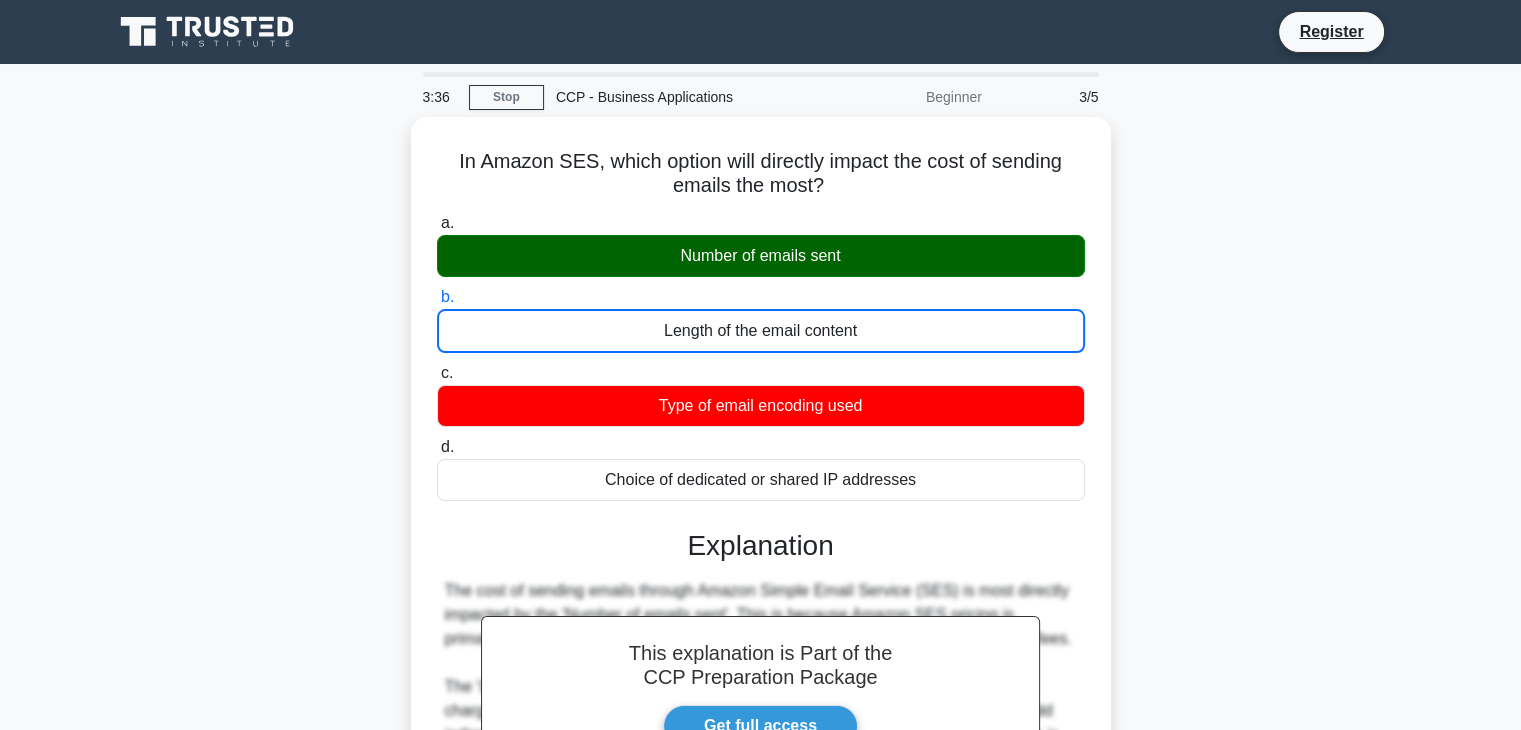 click on "c.
Type of email encoding used" at bounding box center [437, 373] 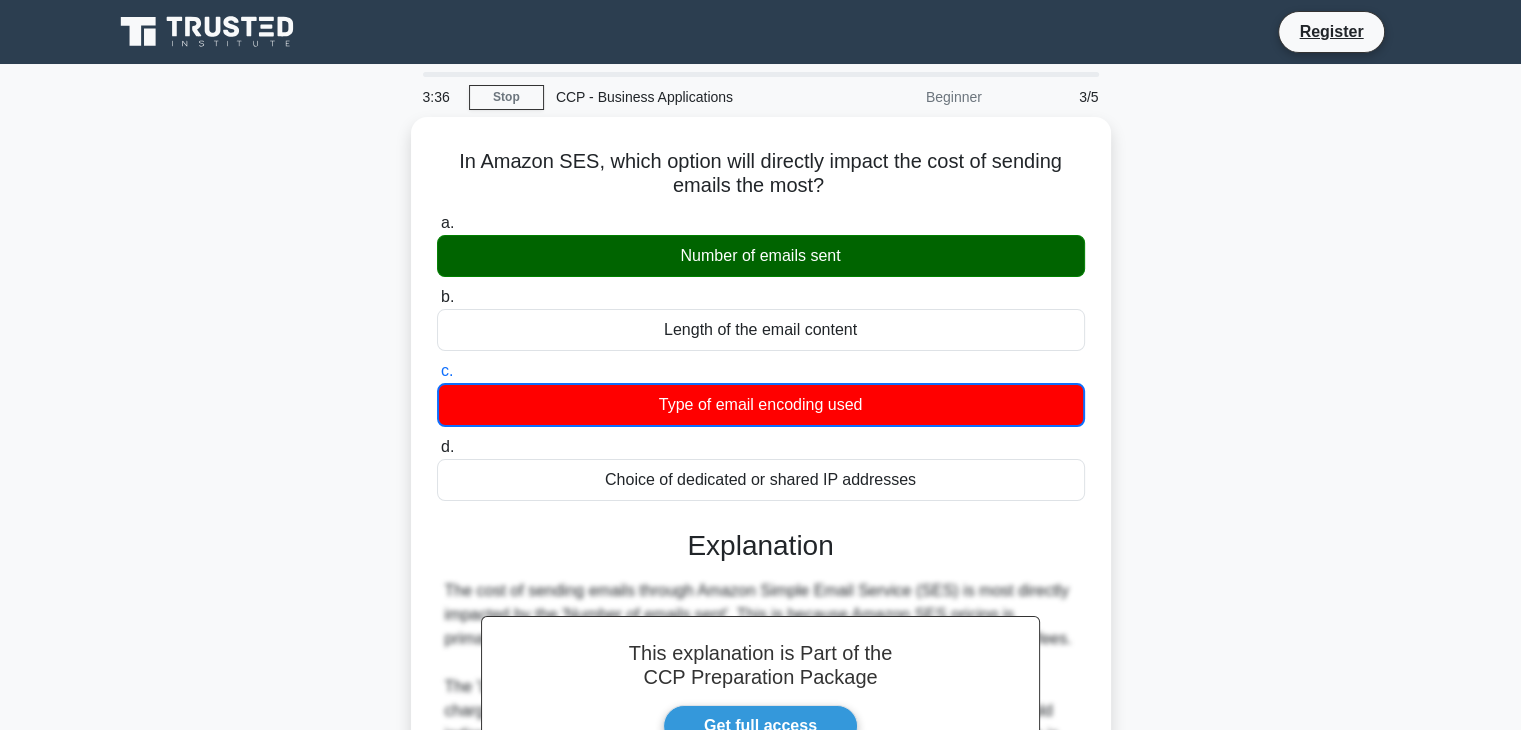 click on "d.
Choice of dedicated or shared IP addresses" at bounding box center [437, 447] 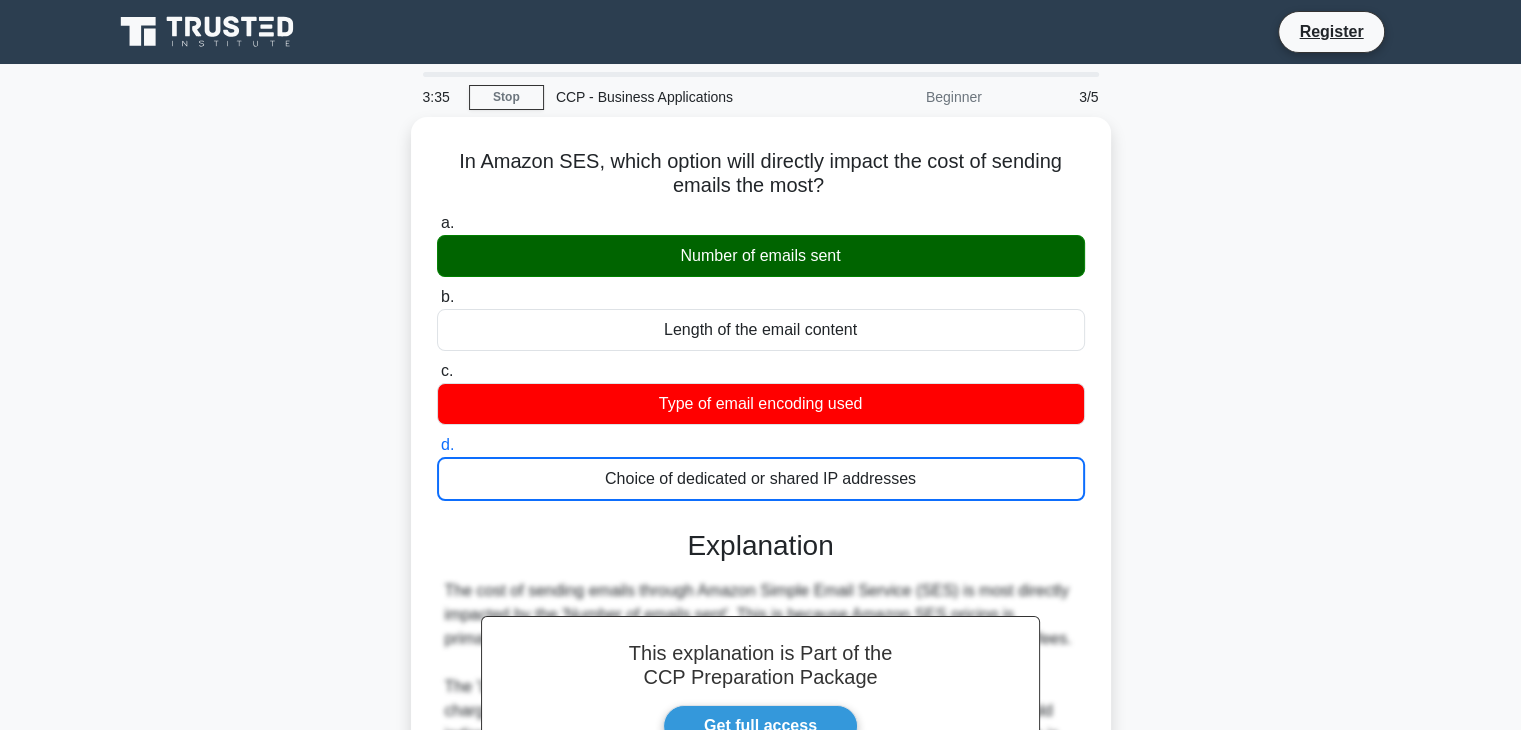 click on "a.
Number of emails sent" at bounding box center (437, 223) 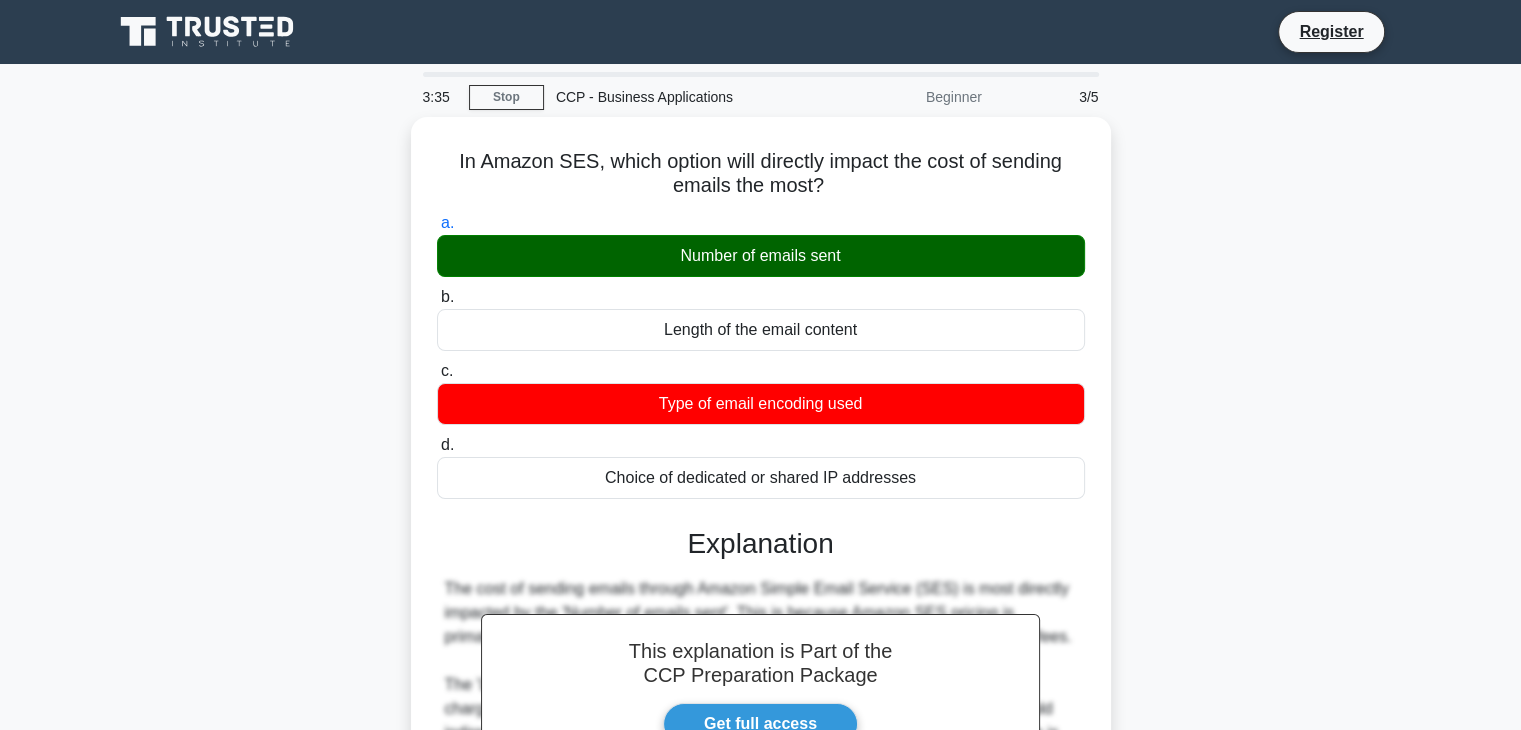 click on "b.
Length of the email content" at bounding box center (437, 297) 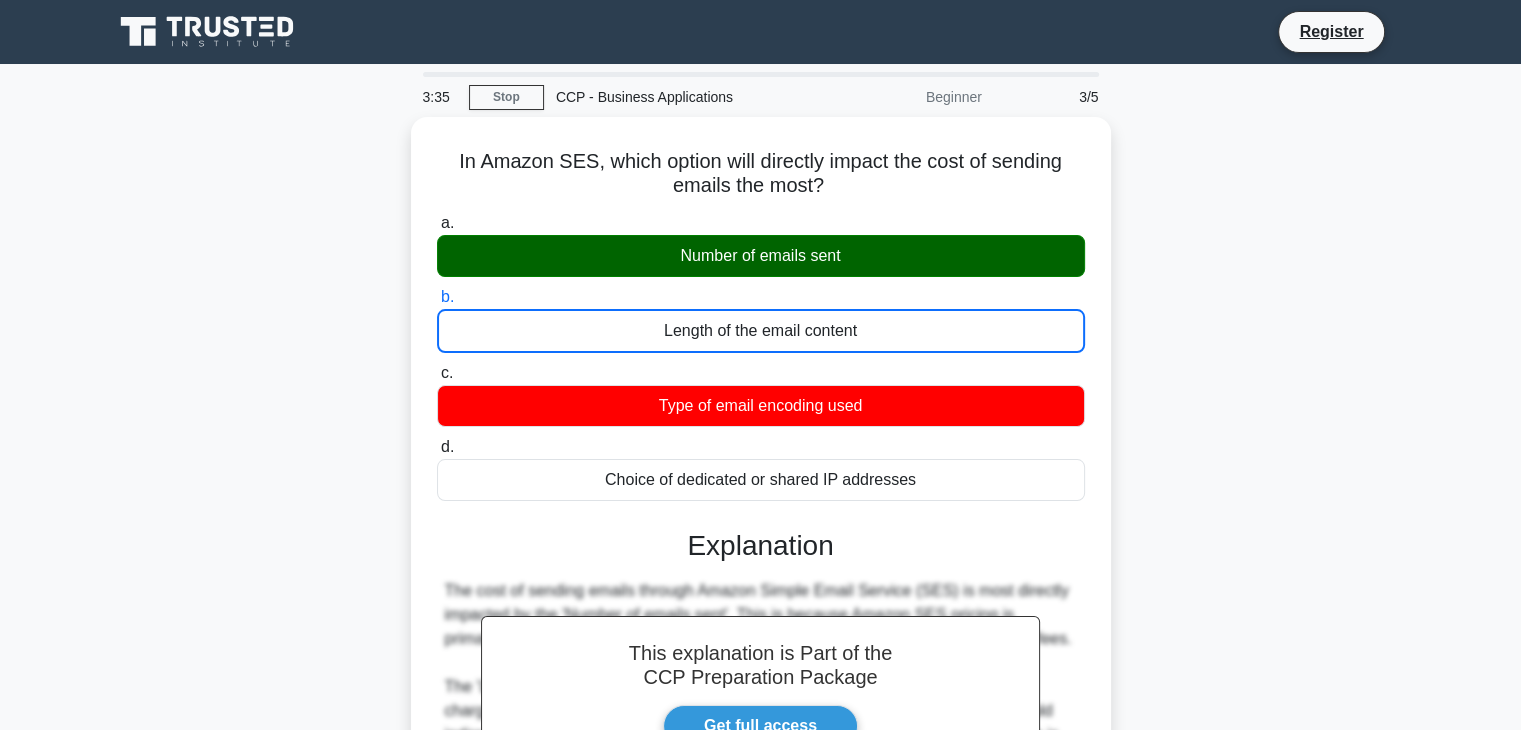 click on "c.
Type of email encoding used" at bounding box center (437, 373) 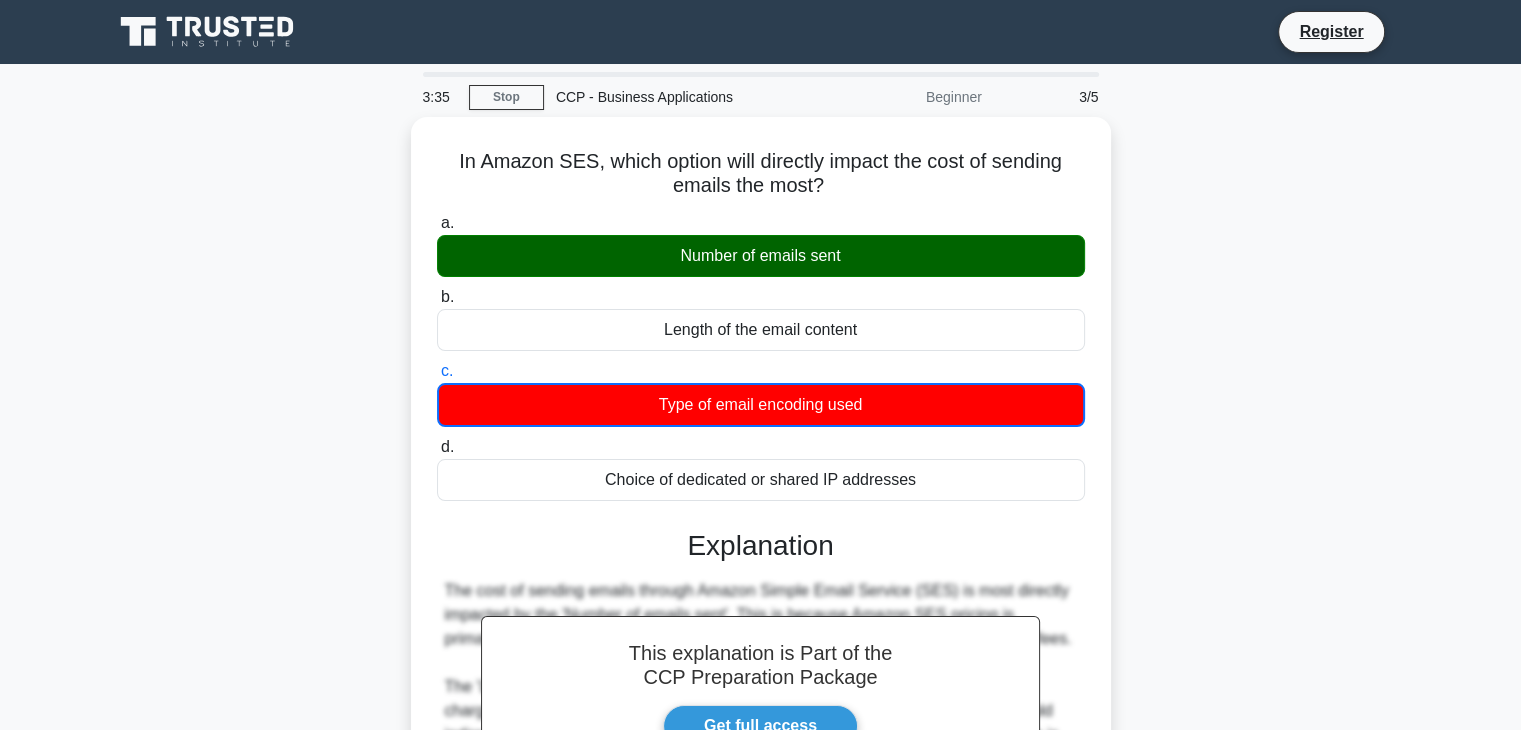 click on "d.
Choice of dedicated or shared IP addresses" at bounding box center (437, 447) 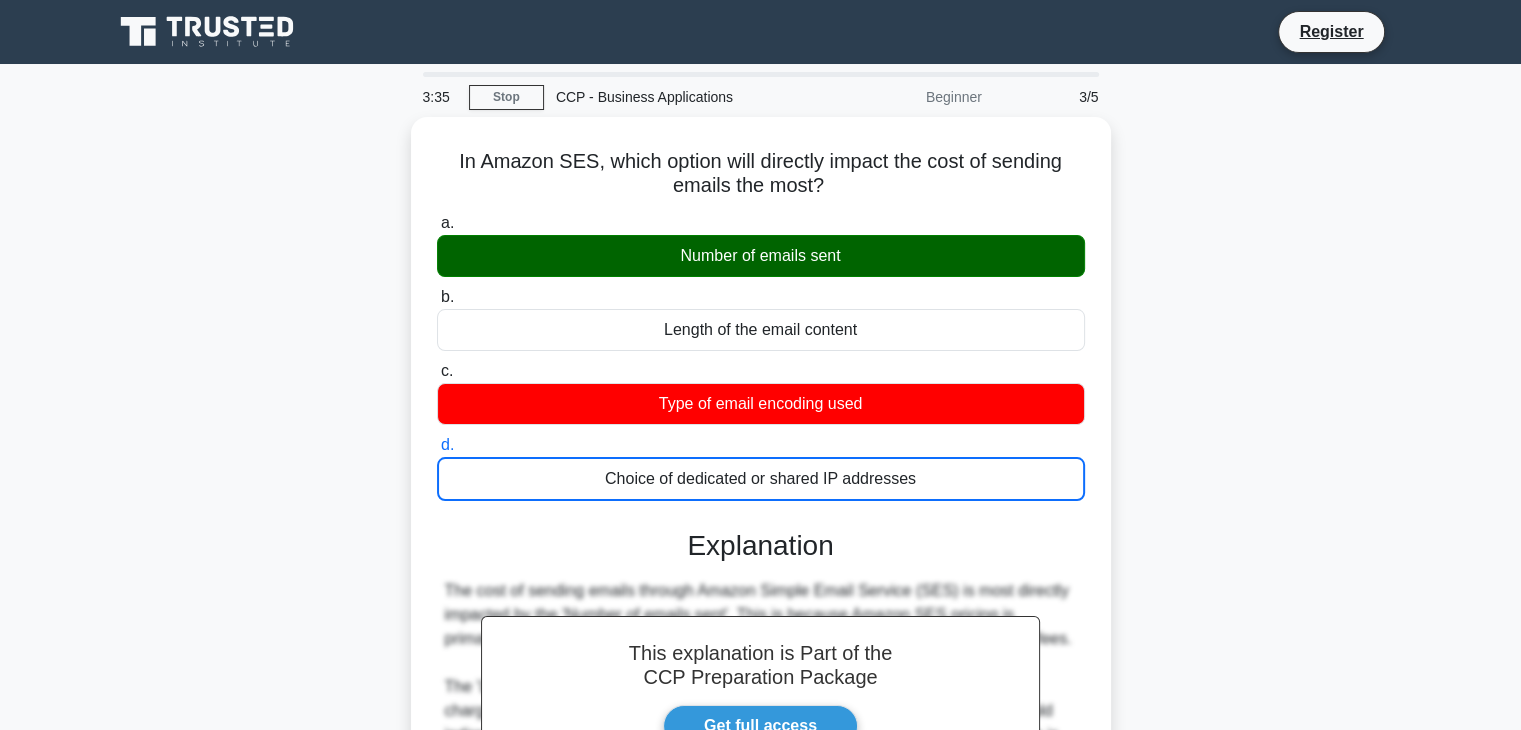 click on "a.
Number of emails sent" at bounding box center [437, 223] 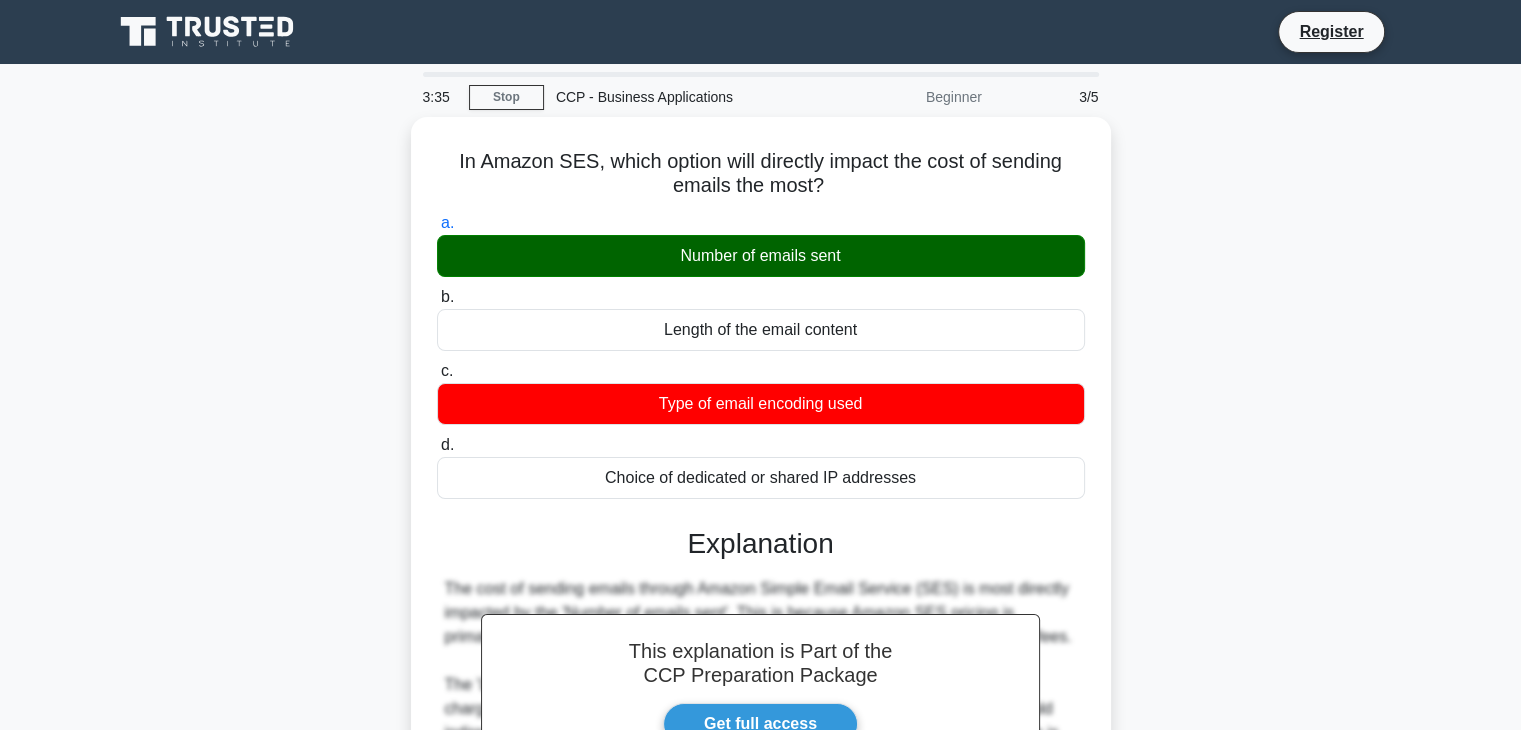 click on "b.
Length of the email content" at bounding box center (437, 297) 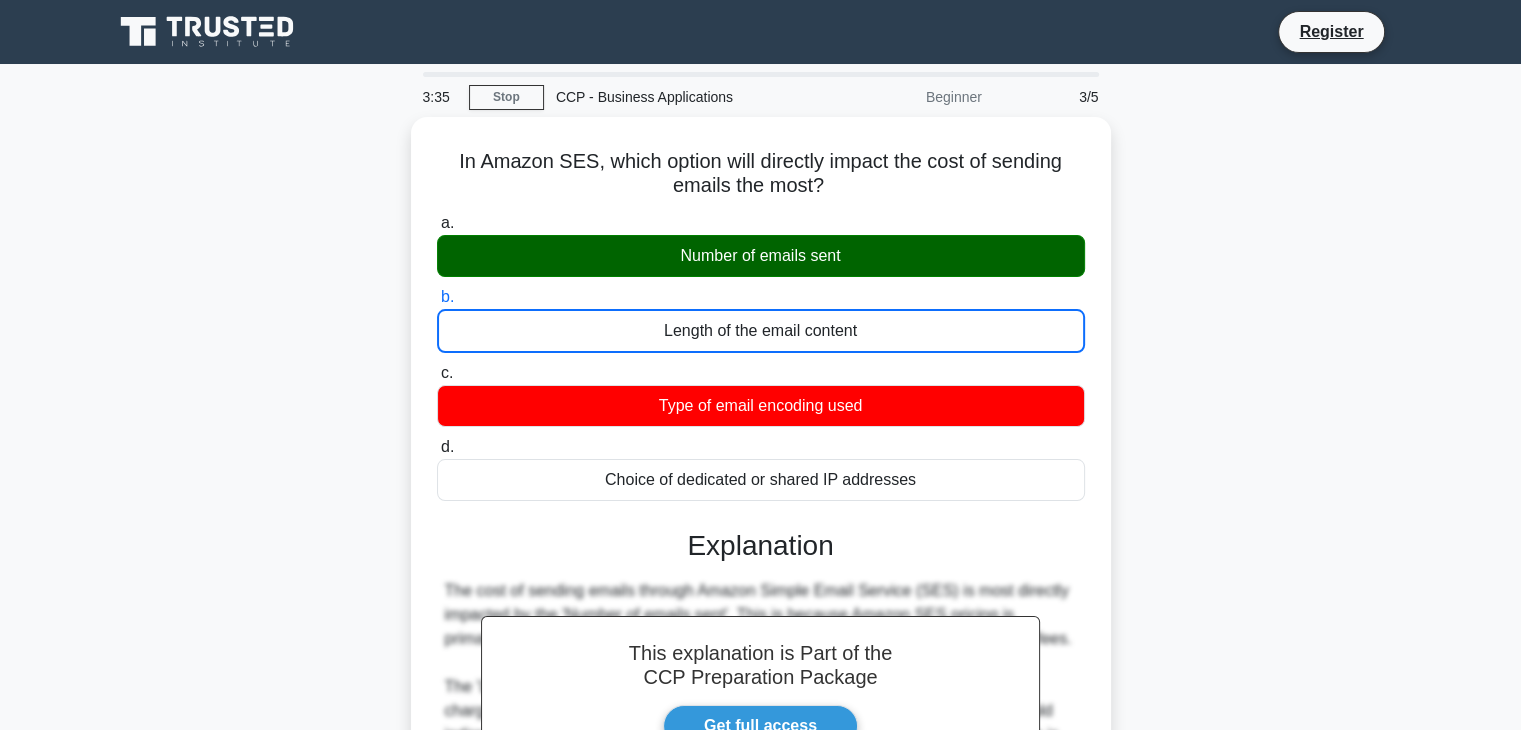 click on "c.
Type of email encoding used" at bounding box center (437, 373) 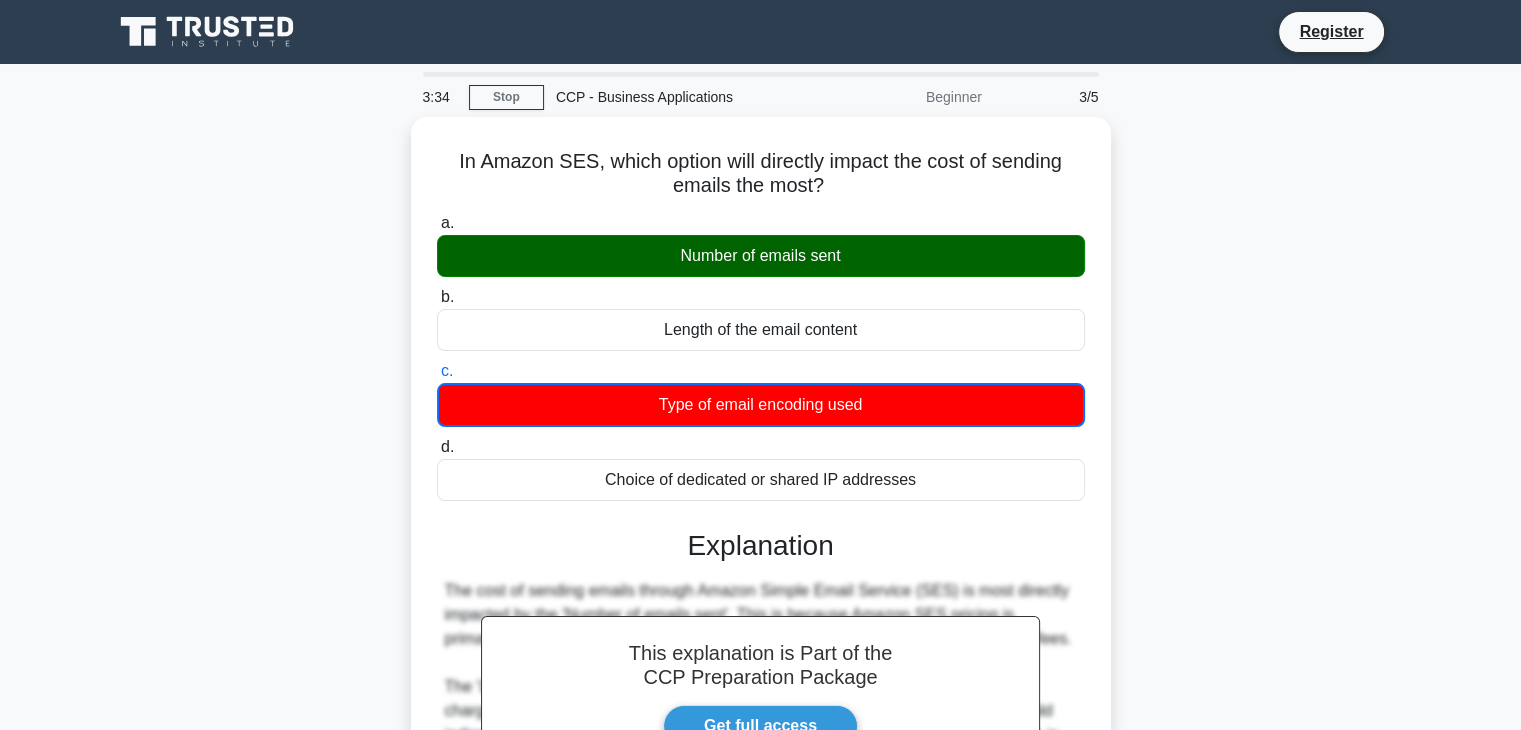 click on "In Amazon SES, which option will directly impact the cost of sending emails the most?
.spinner_0XTQ{transform-origin:center;animation:spinner_y6GP .75s linear infinite}@keyframes spinner_y6GP{100%{transform:rotate(360deg)}}
a.
Number of emails sent
b. c. d." at bounding box center (761, 623) 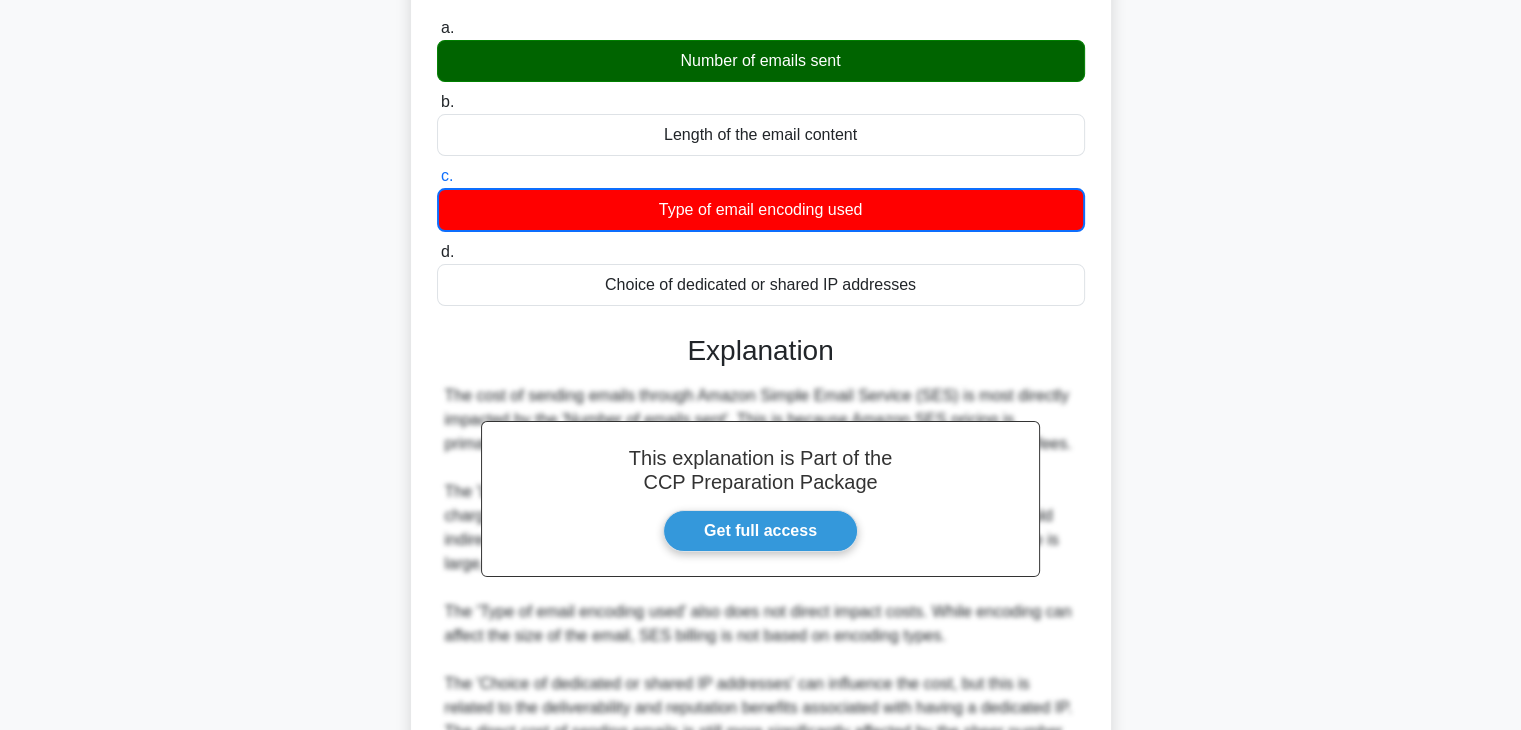 scroll, scrollTop: 320, scrollLeft: 0, axis: vertical 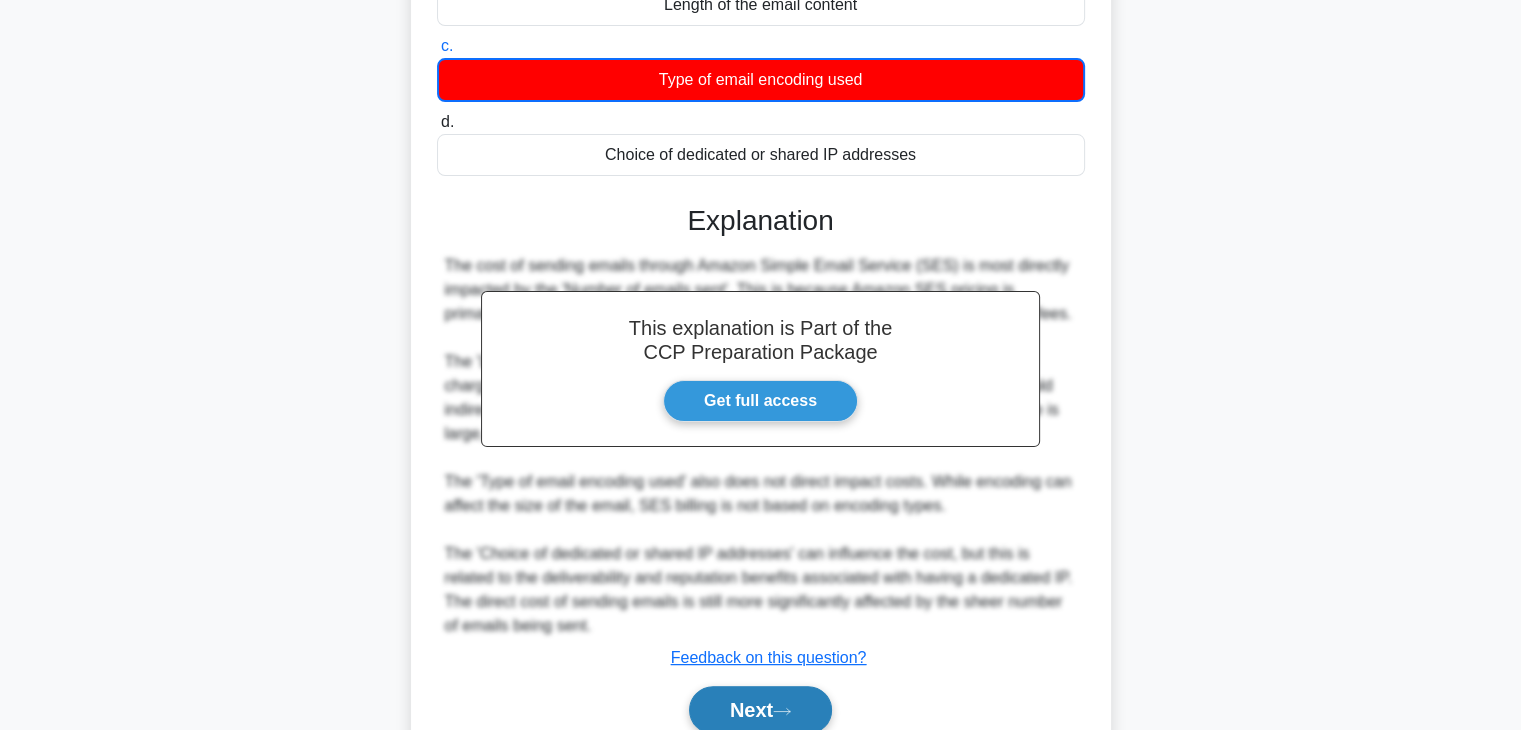 click on "Next" at bounding box center [760, 710] 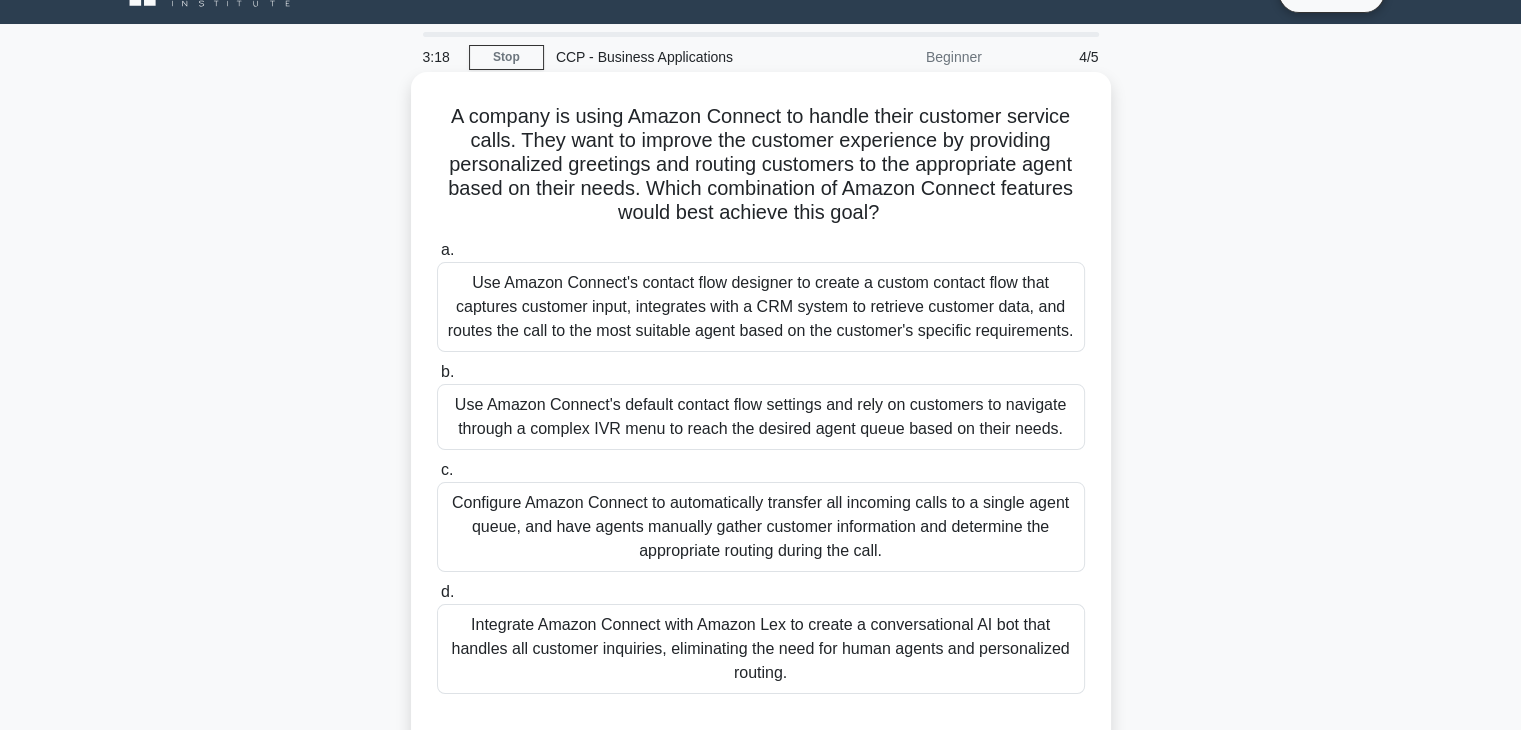 scroll, scrollTop: 120, scrollLeft: 0, axis: vertical 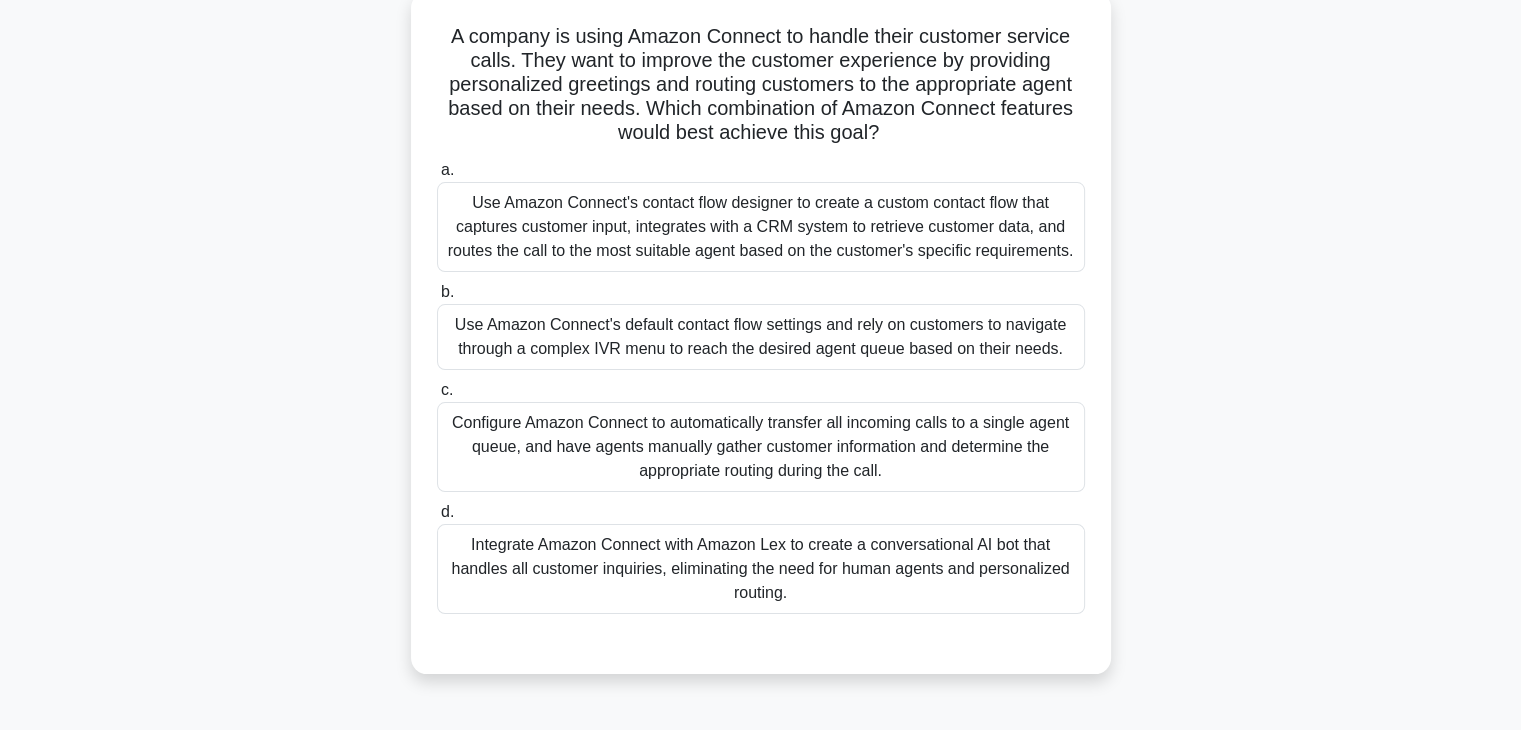 click on "Integrate Amazon Connect with Amazon Lex to create a conversational AI bot that handles all customer inquiries, eliminating the need for human agents and personalized routing." at bounding box center [761, 569] 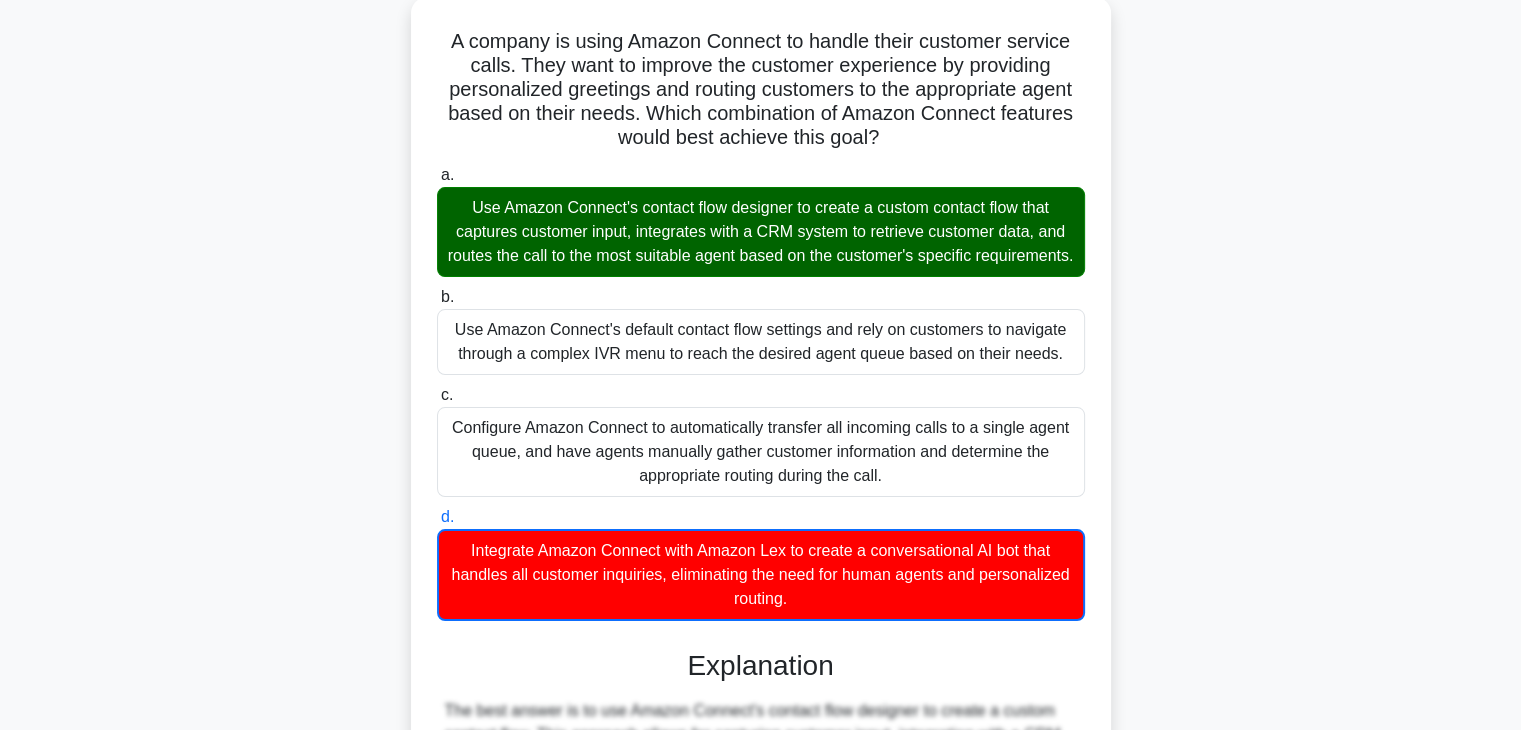 click on "A company is using Amazon Connect to handle their customer service calls. They want to improve the customer experience by providing personalized greetings and routing customers to the appropriate agent based on their needs. Which combination of Amazon Connect features would best achieve this goal?
.spinner_0XTQ{transform-origin:center;animation:spinner_y6GP .75s linear infinite}@keyframes spinner_y6GP{100%{transform:rotate(360deg)}}
a.
b." at bounding box center [761, 575] 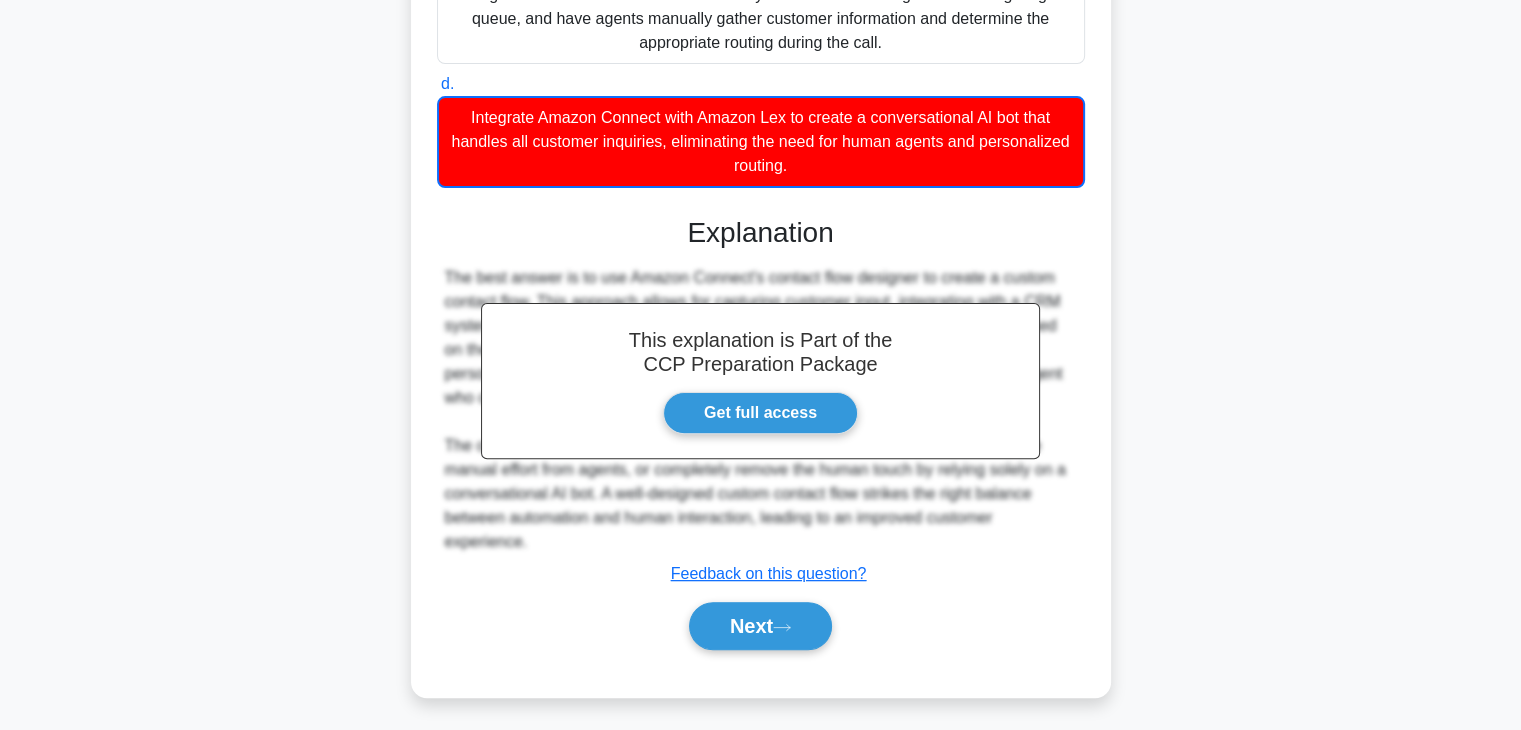 scroll, scrollTop: 576, scrollLeft: 0, axis: vertical 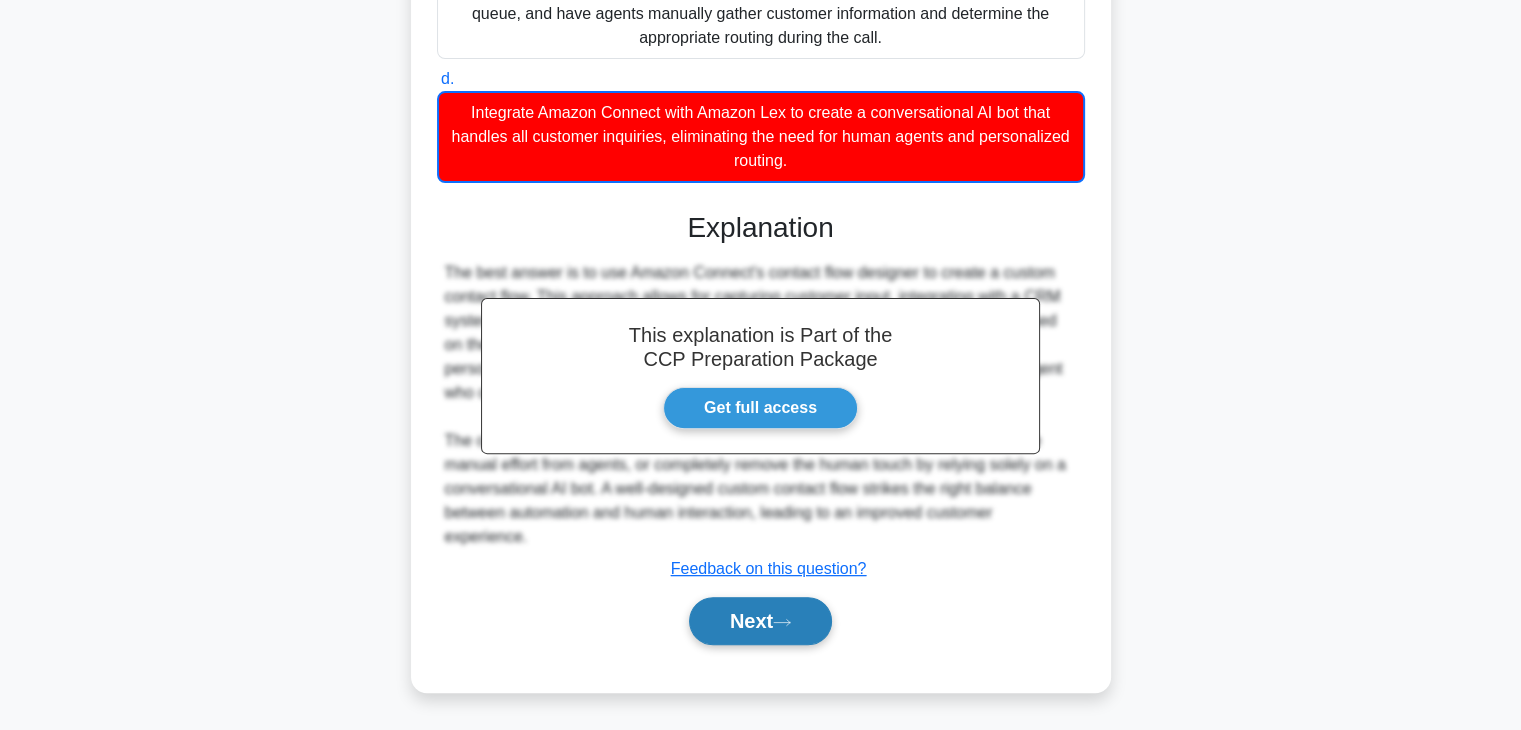 click on "Next" at bounding box center (760, 621) 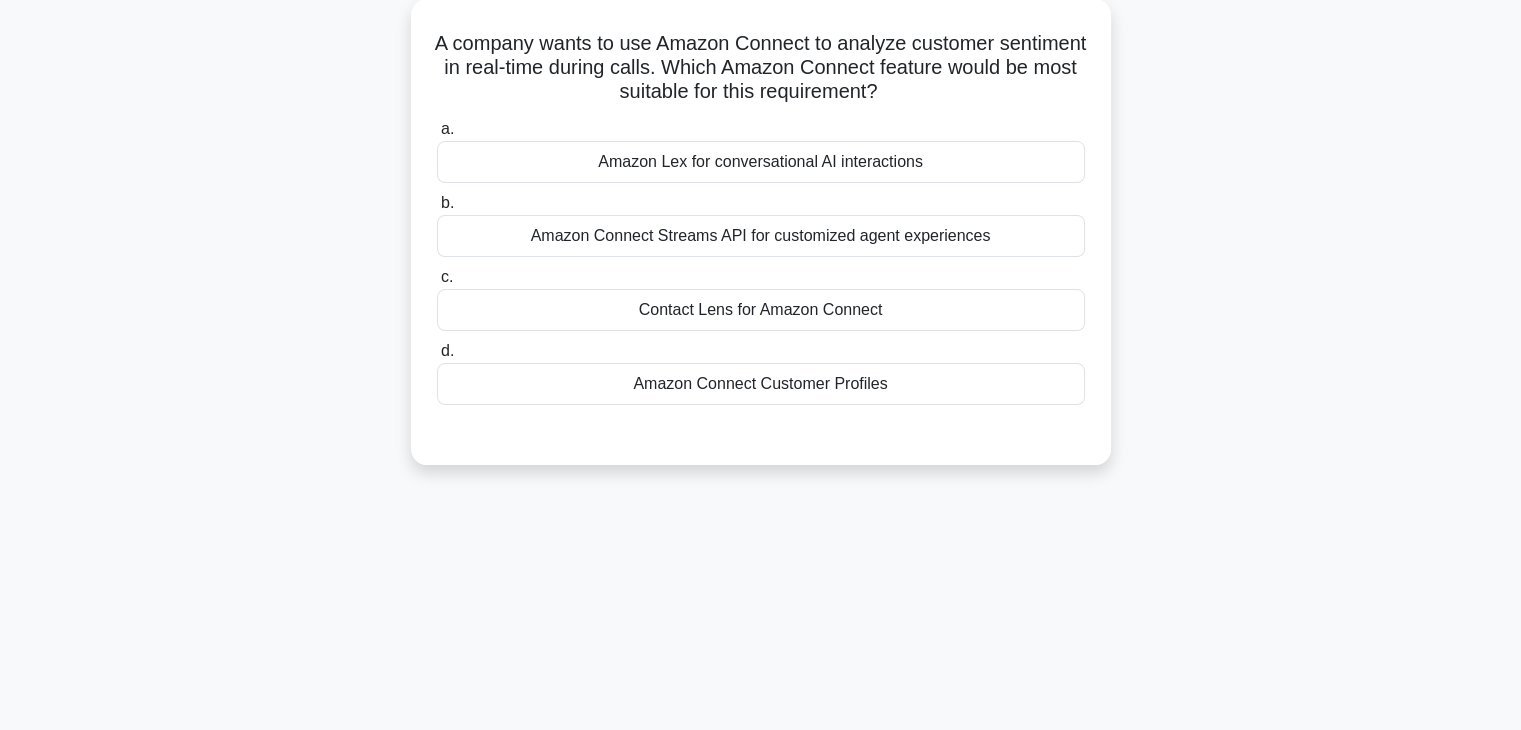 scroll, scrollTop: 0, scrollLeft: 0, axis: both 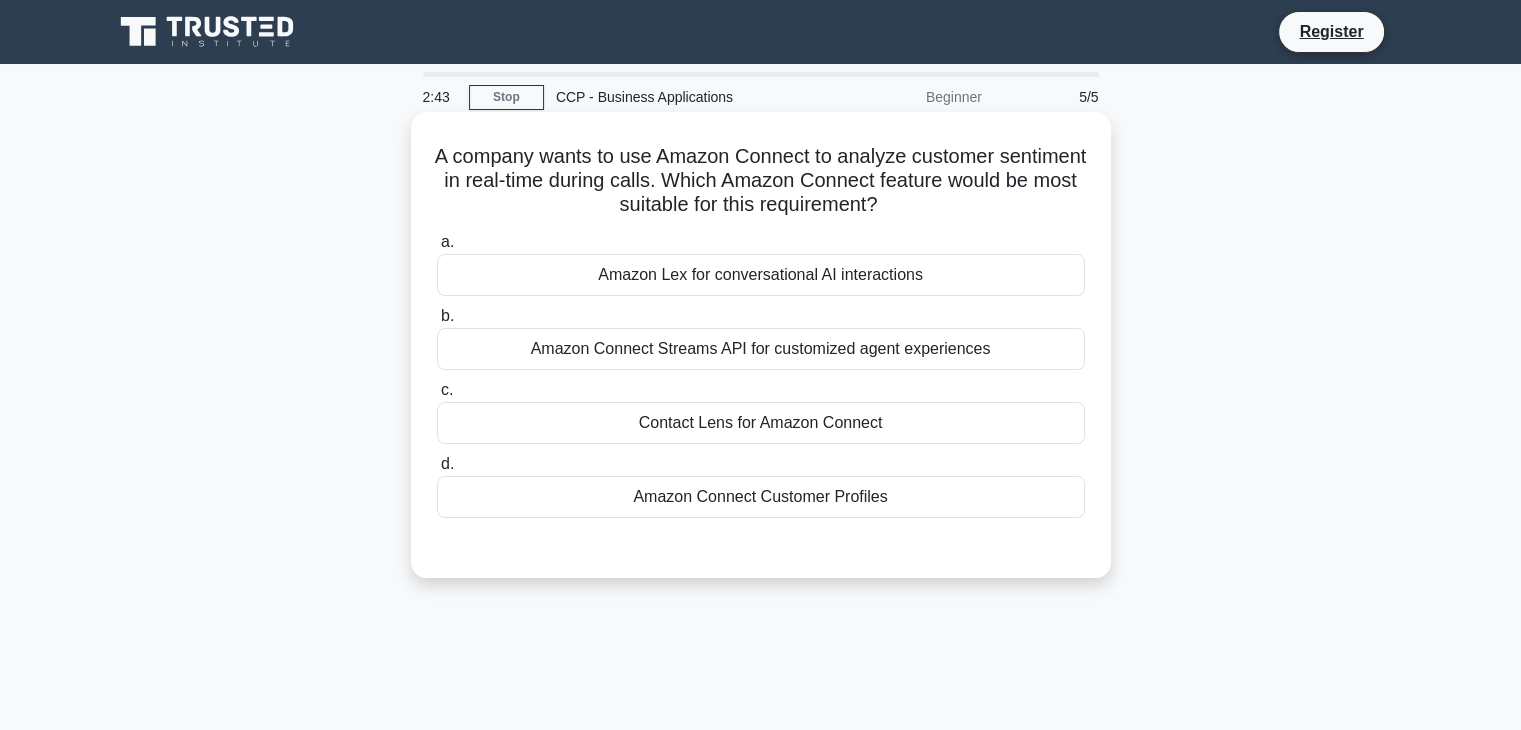 click on "Amazon Connect Streams API for customized agent experiences" at bounding box center [761, 349] 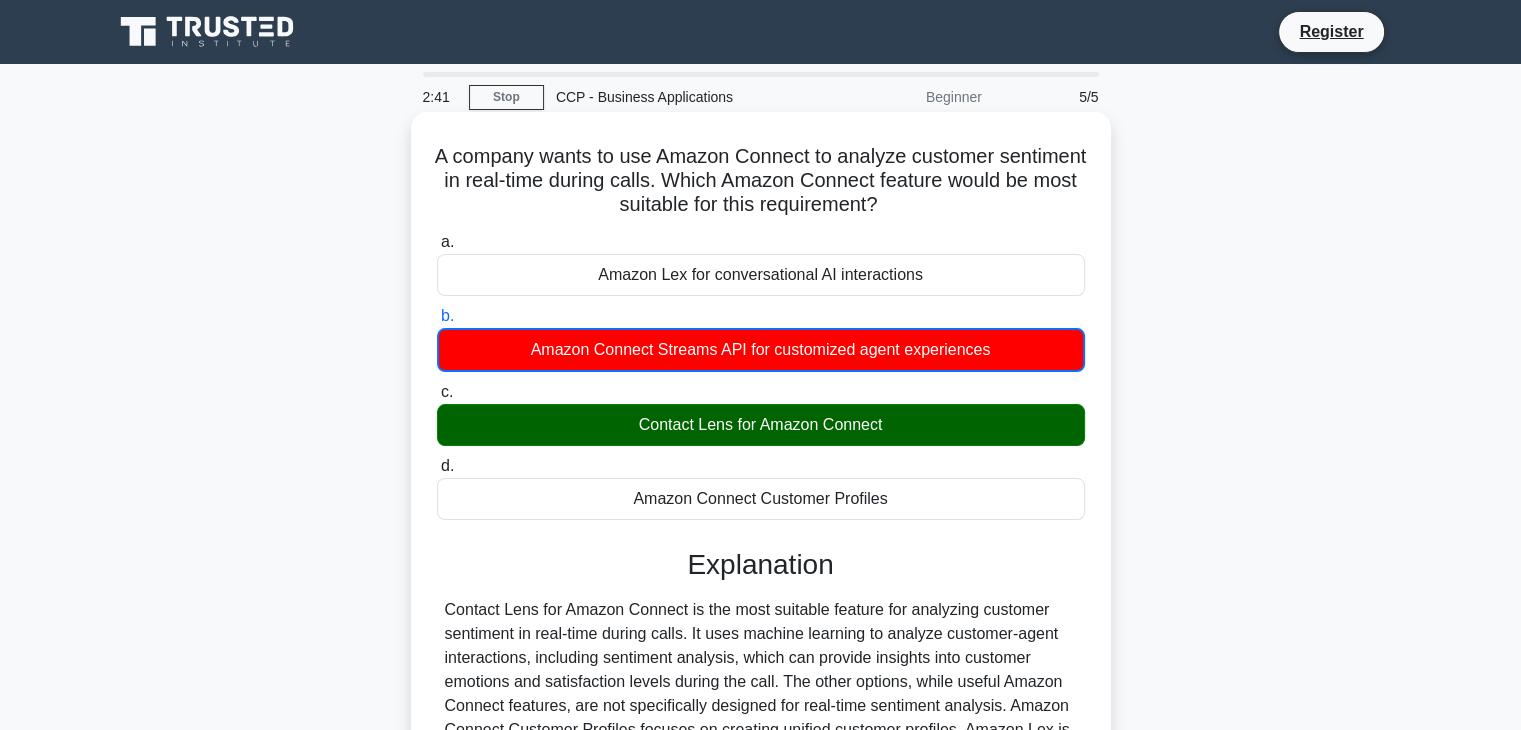click on "c.
Contact Lens for Amazon Connect" at bounding box center (437, 392) 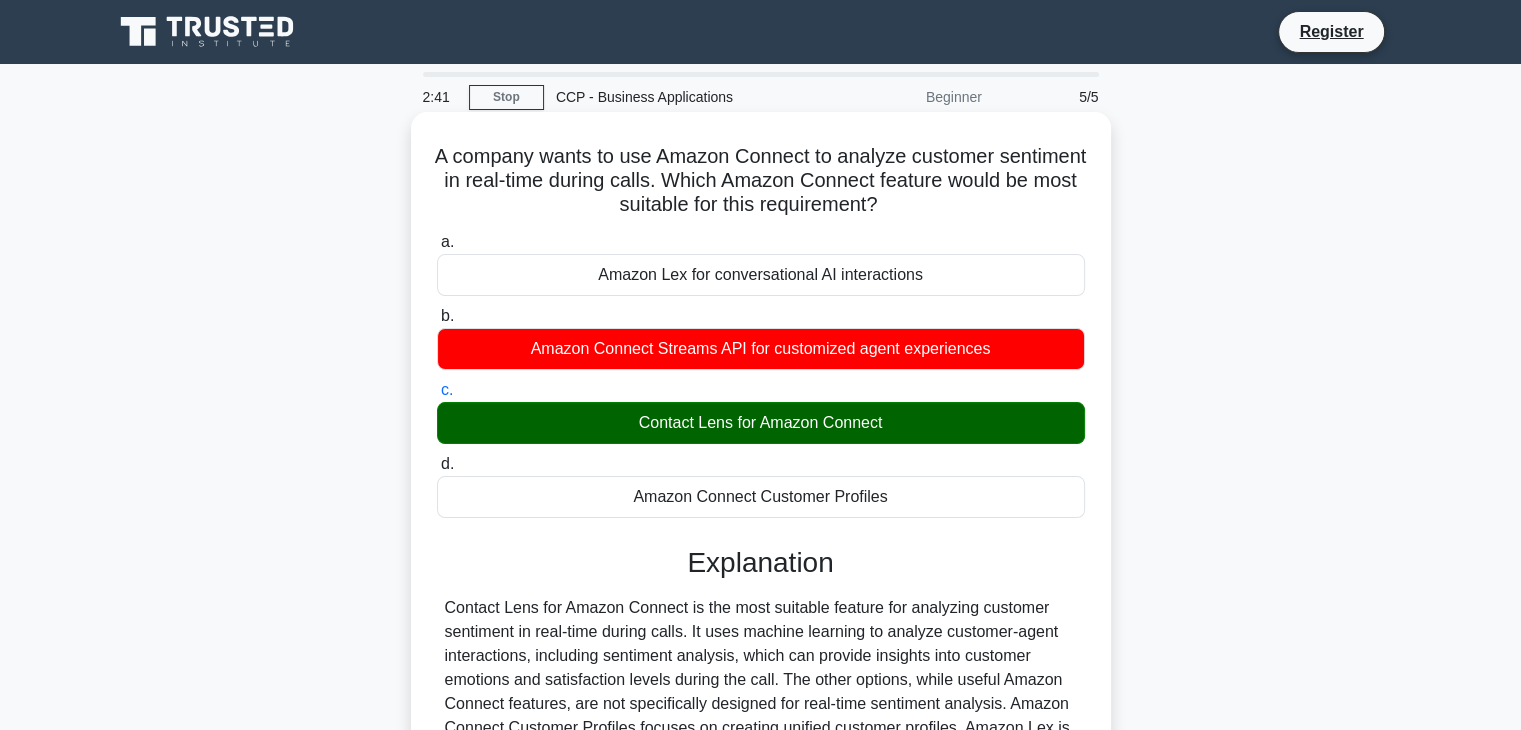 click on "d.
Amazon Connect Customer Profiles" at bounding box center [437, 464] 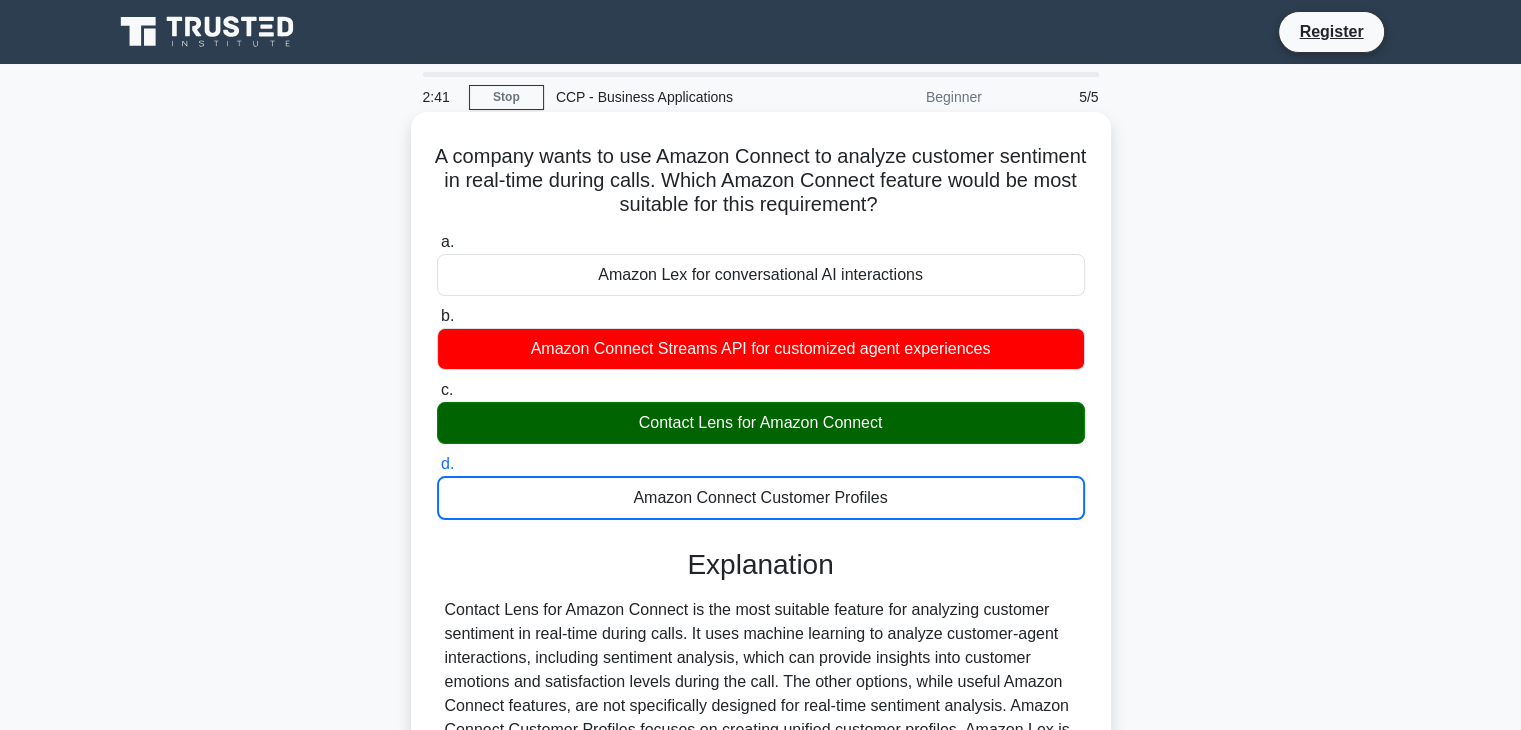 click on "a.
Amazon Lex for conversational AI interactions" at bounding box center [437, 242] 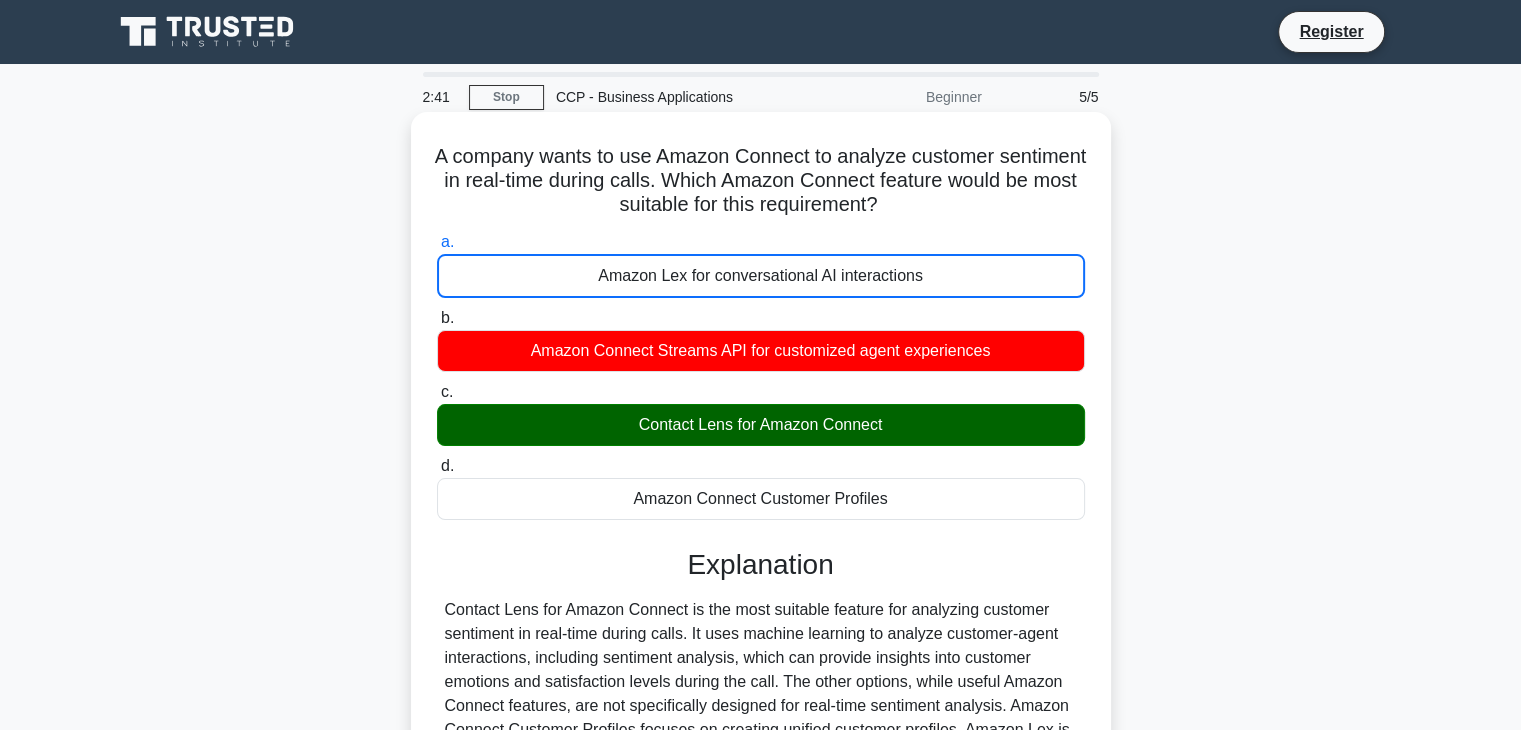 click on "b.
Amazon Connect Streams API for customized agent experiences" at bounding box center (437, 318) 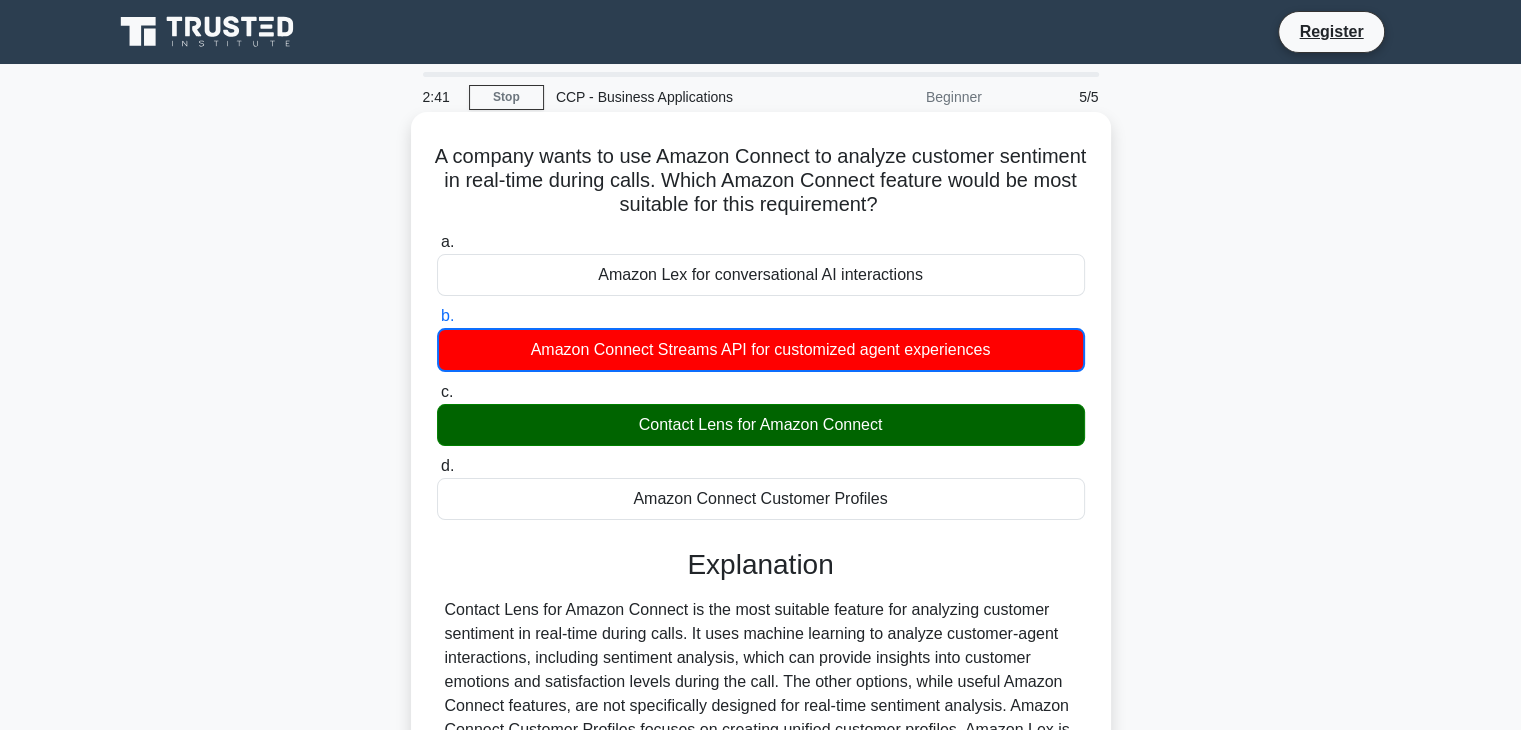 click on "c.
Contact Lens for Amazon Connect" at bounding box center (437, 392) 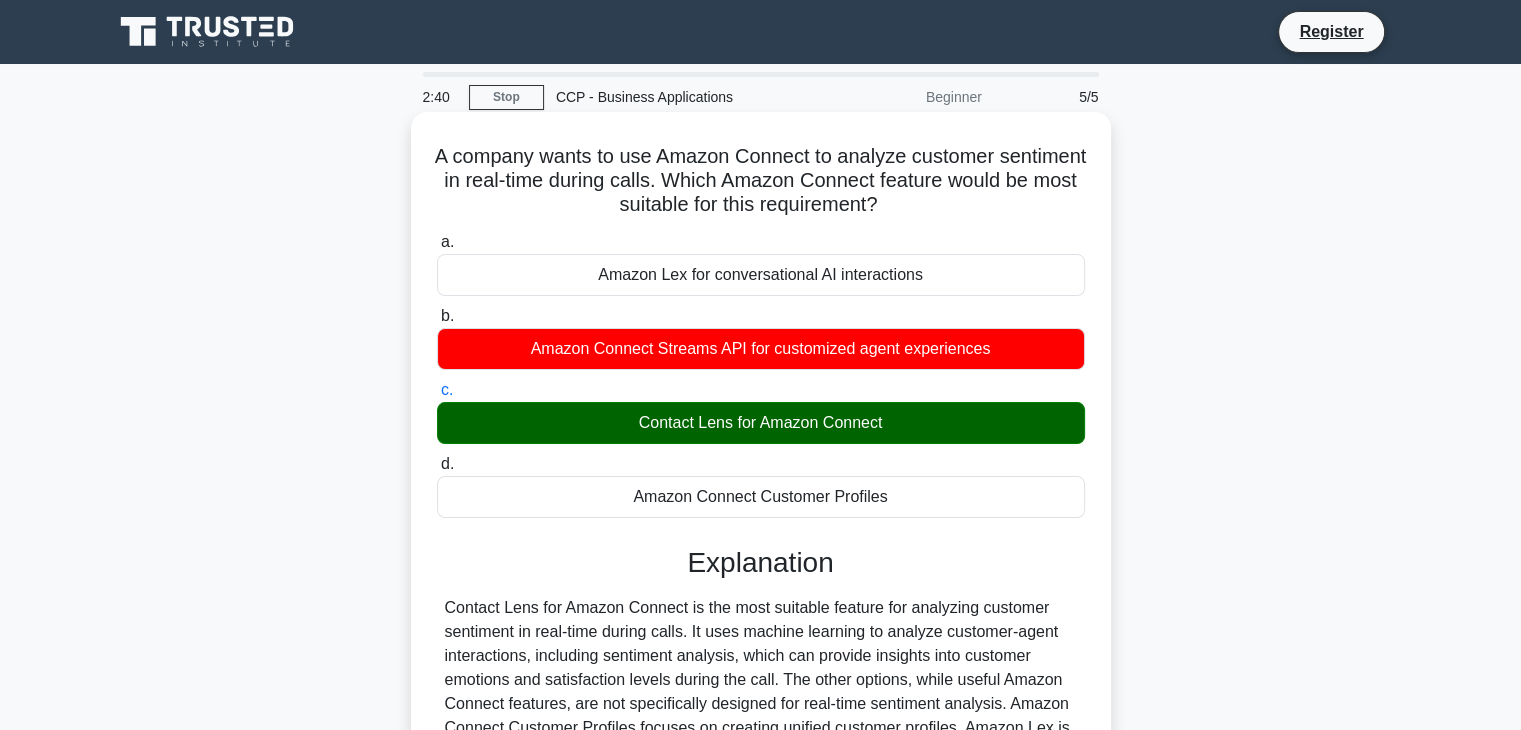 click on "d.
Amazon Connect Customer Profiles" at bounding box center (437, 464) 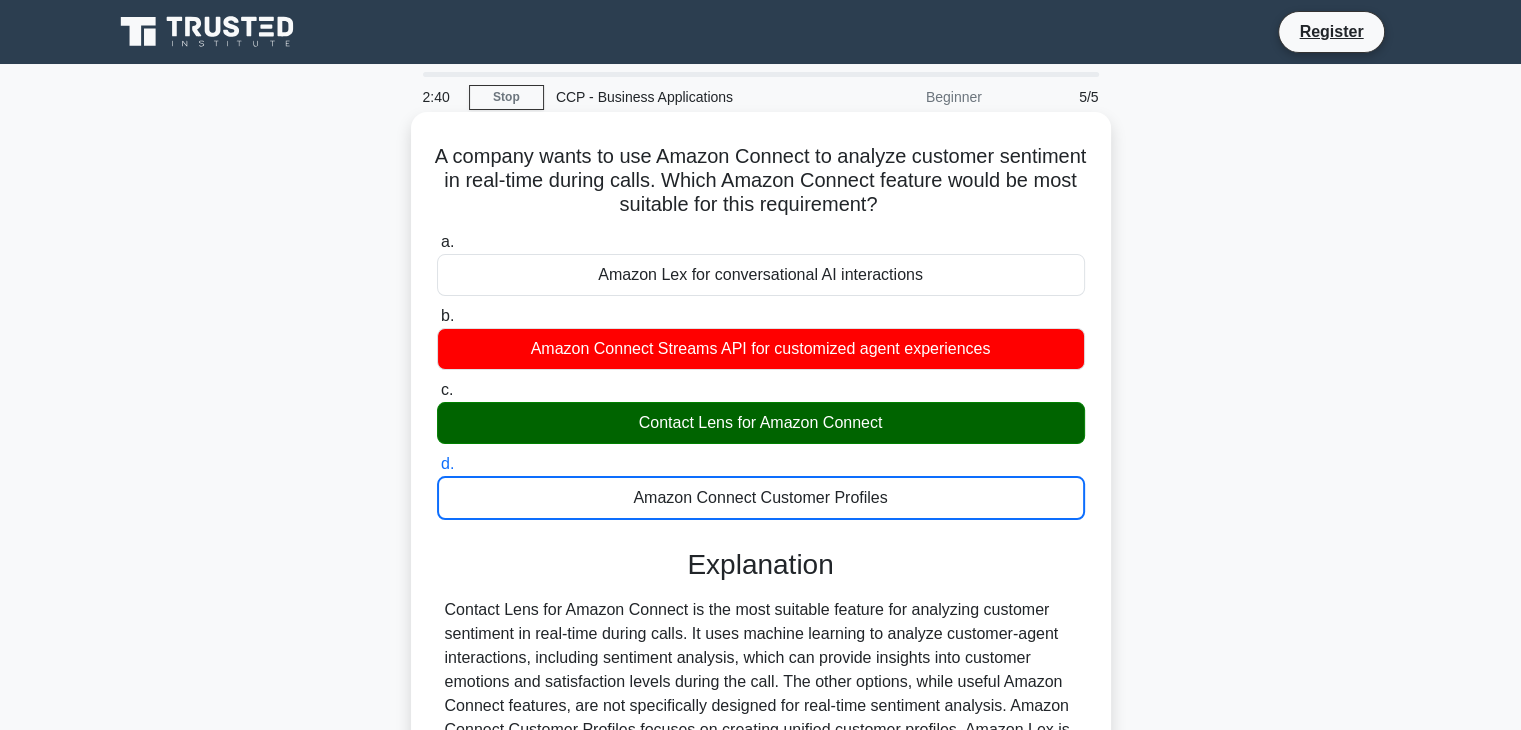 click on "a.
Amazon Lex for conversational AI interactions" at bounding box center (437, 242) 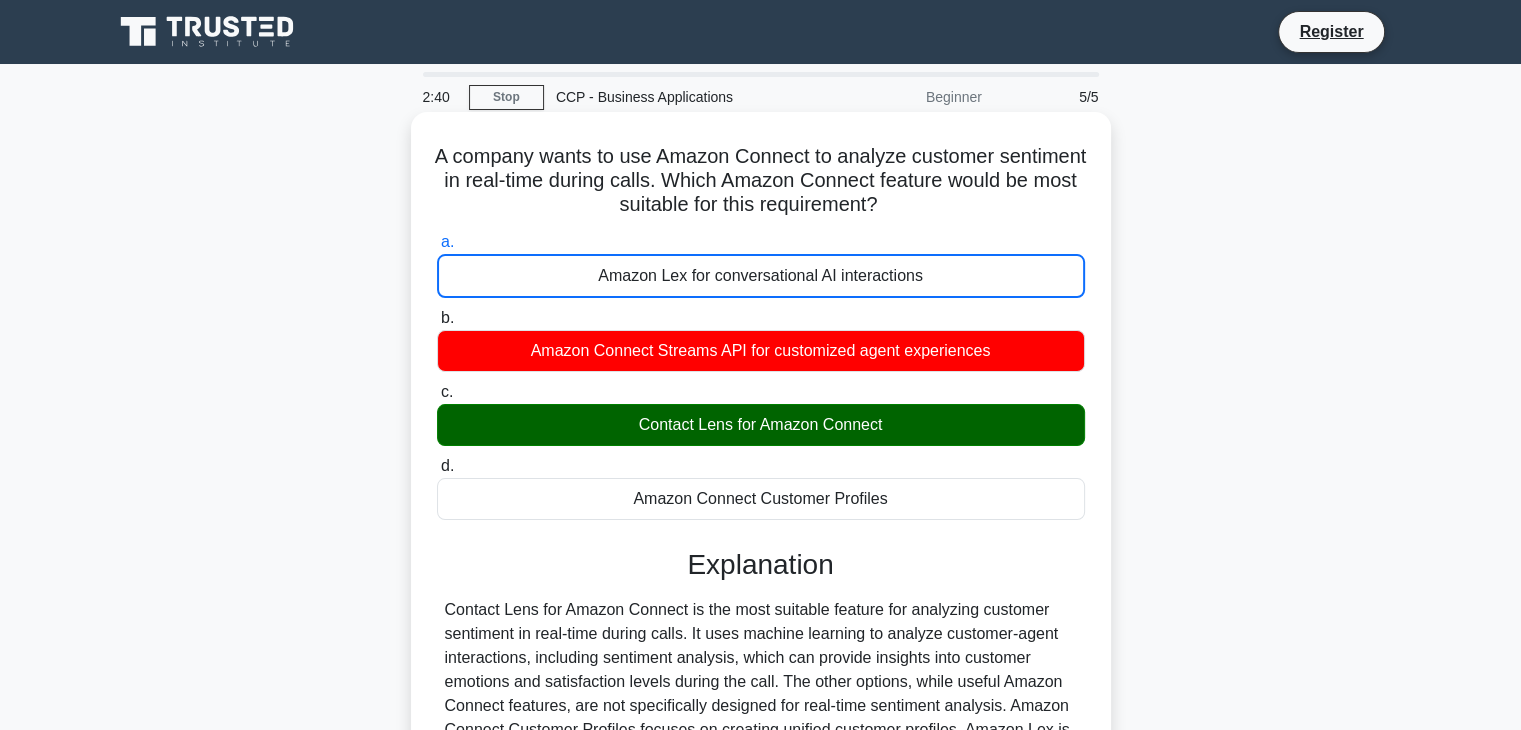 click on "b.
Amazon Connect Streams API for customized agent experiences" at bounding box center [437, 318] 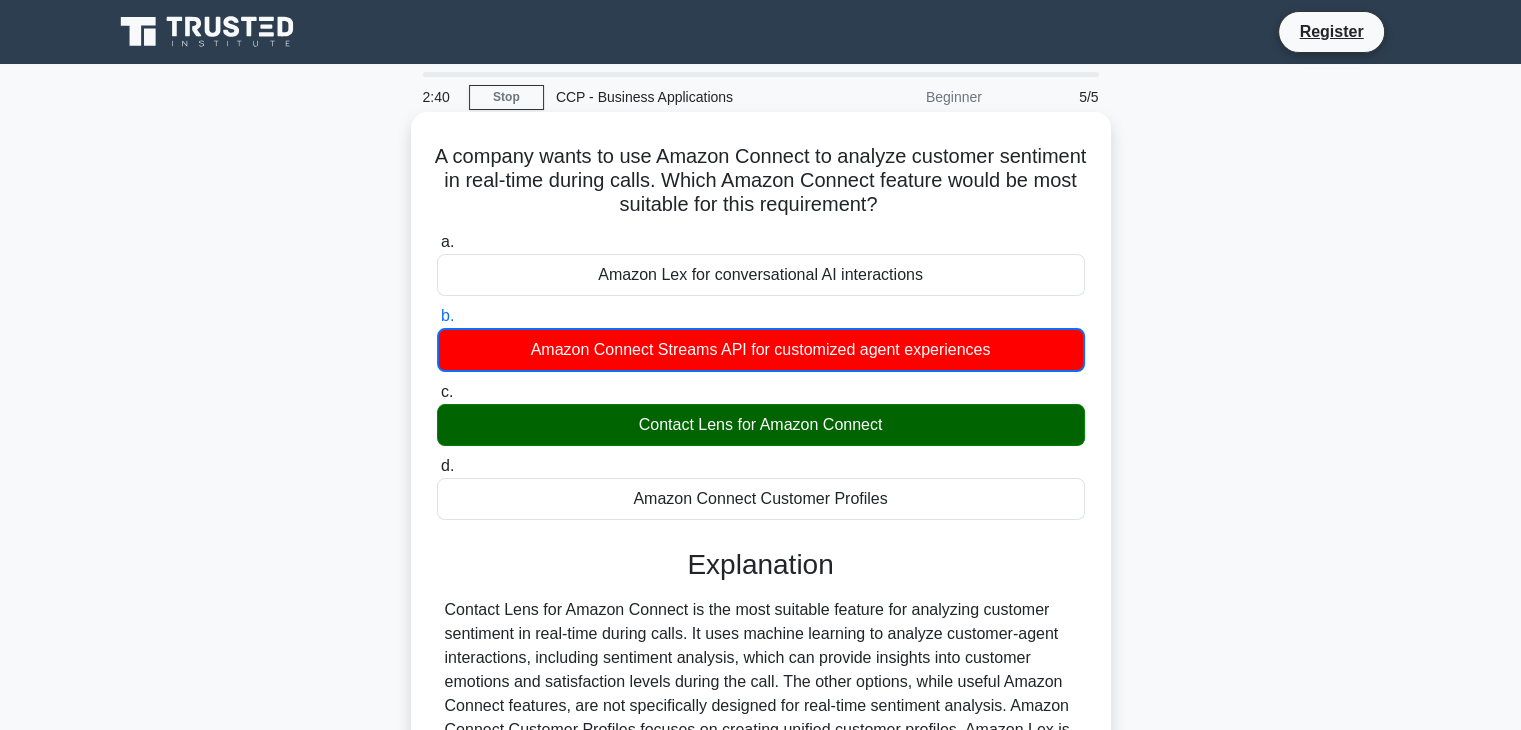click on "c.
Contact Lens for Amazon Connect" at bounding box center [437, 392] 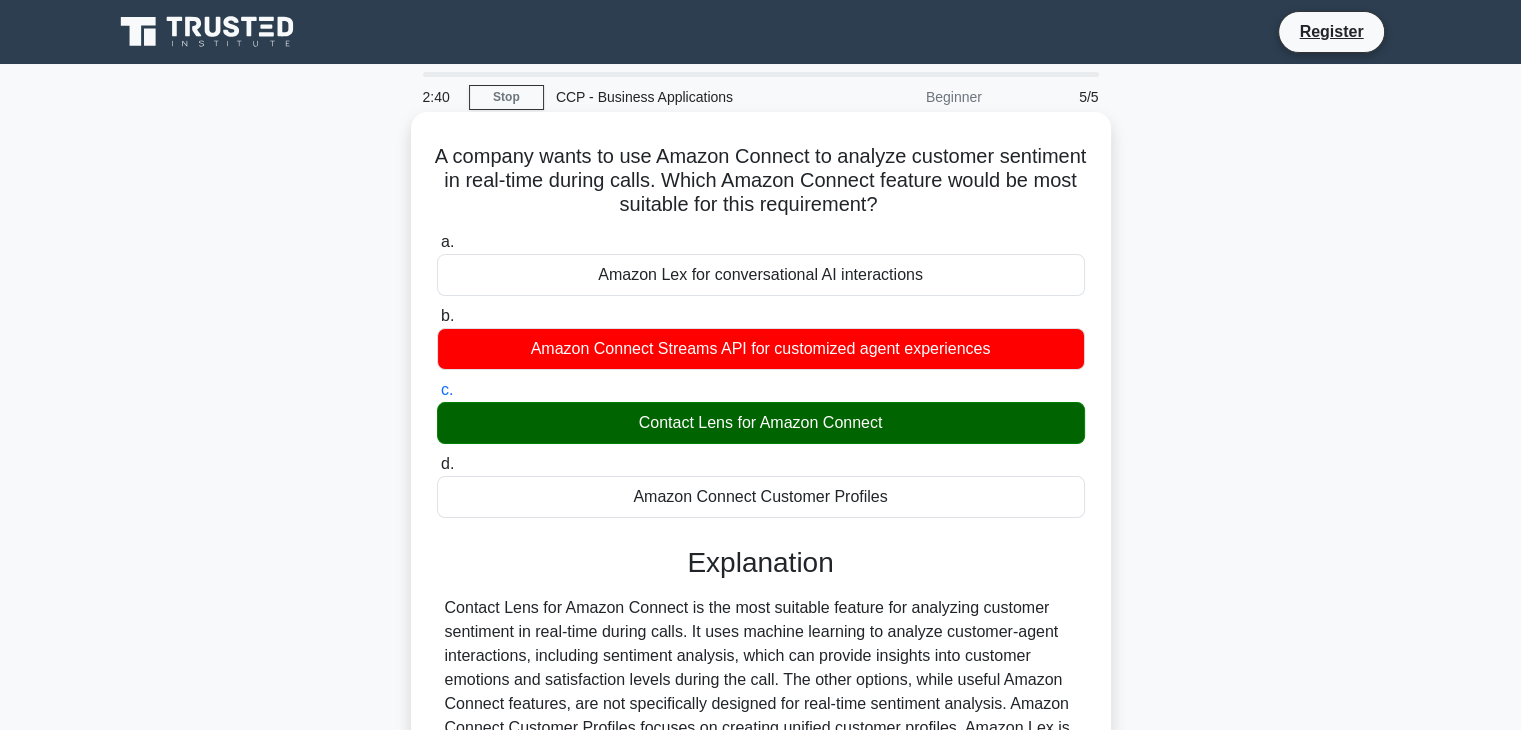 click on "d.
Amazon Connect Customer Profiles" at bounding box center [437, 464] 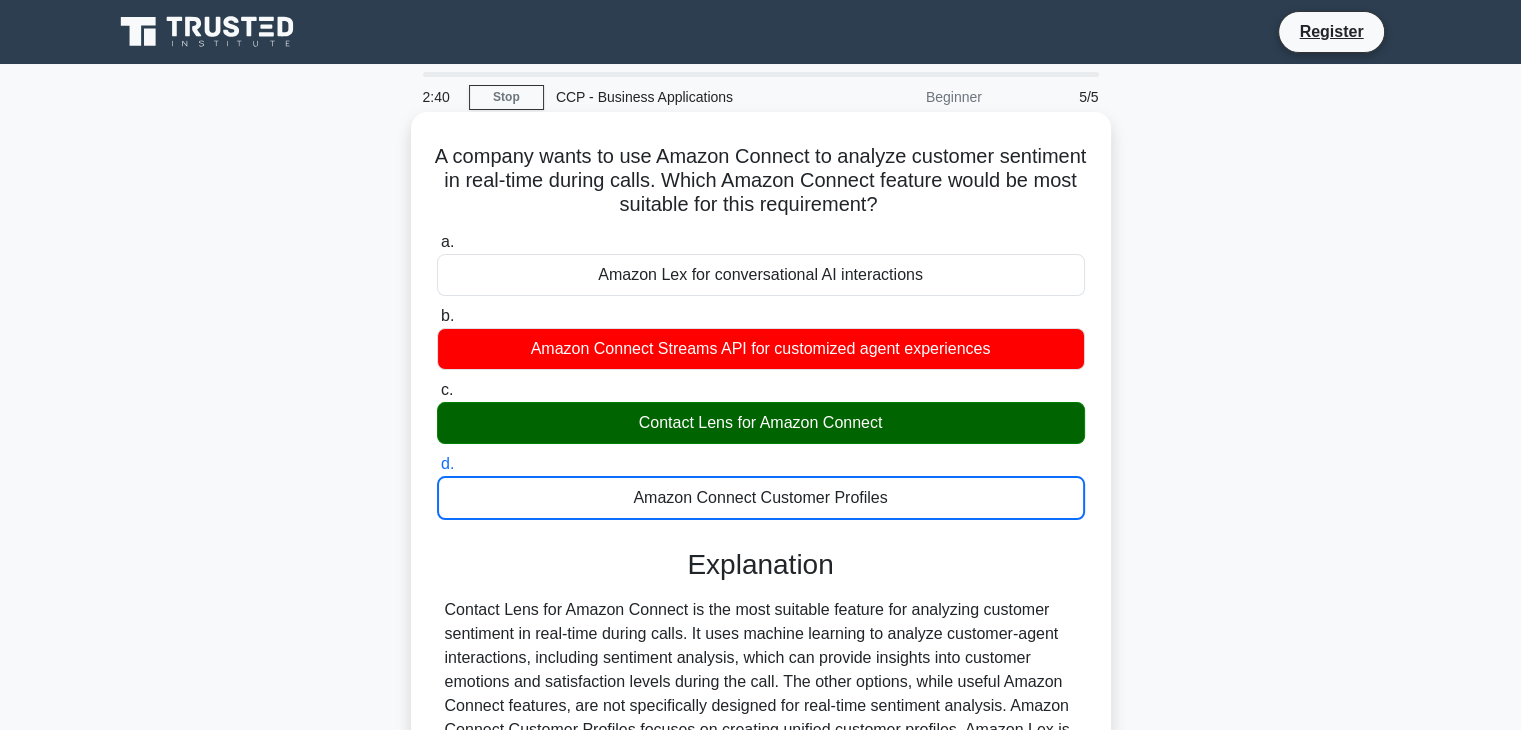 click on "a.
Amazon Lex for conversational AI interactions" at bounding box center (437, 242) 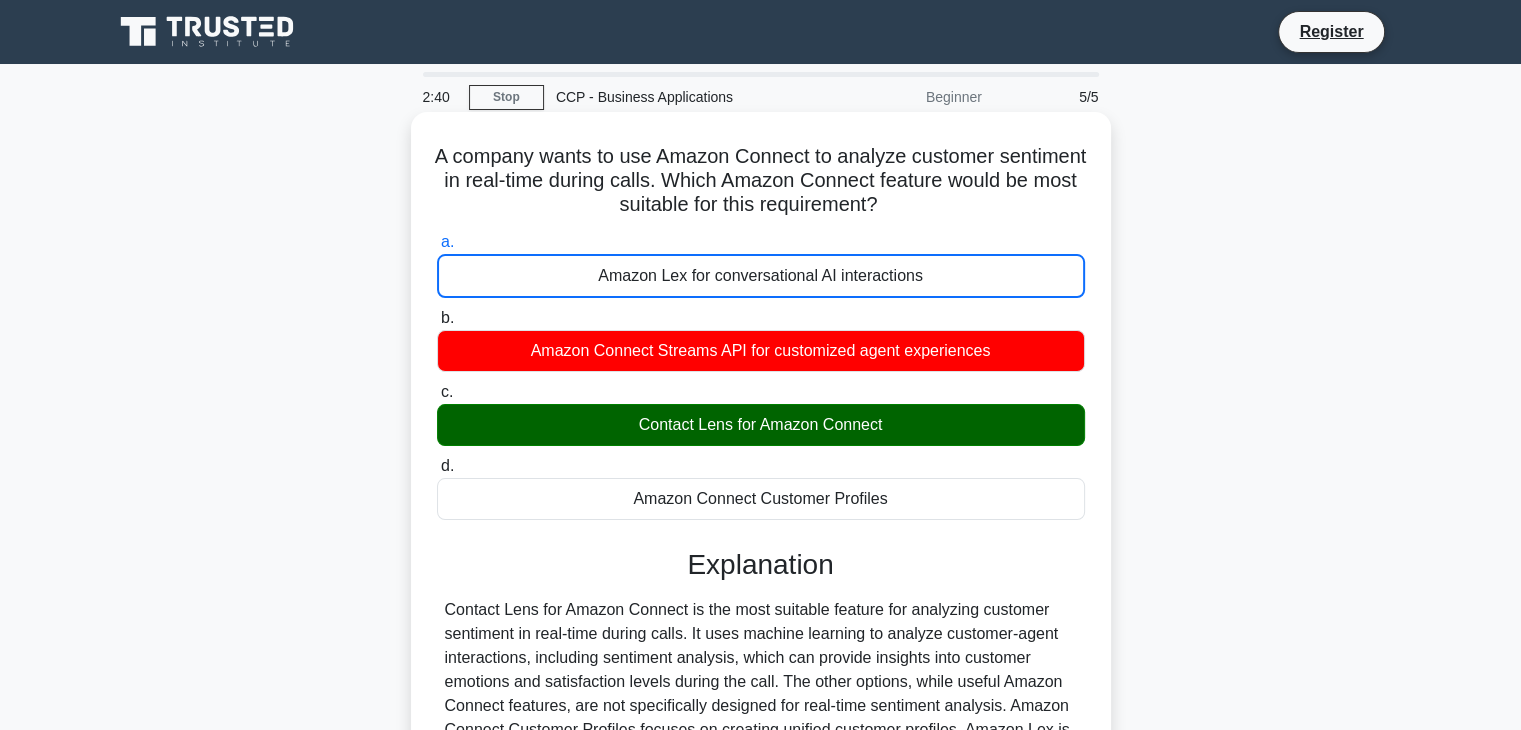 click on "b.
Amazon Connect Streams API for customized agent experiences" at bounding box center (437, 318) 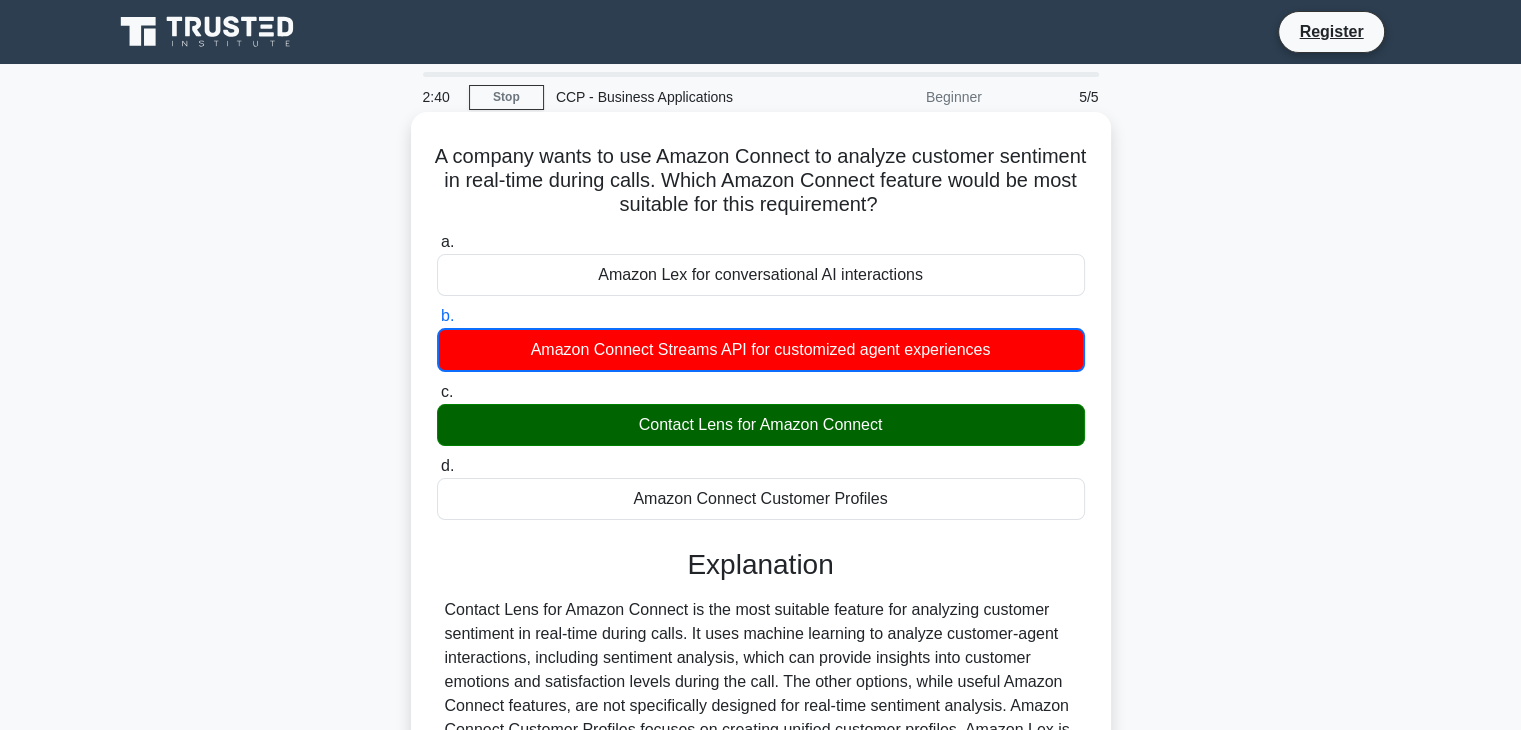 click on "c.
Contact Lens for Amazon Connect" at bounding box center (437, 392) 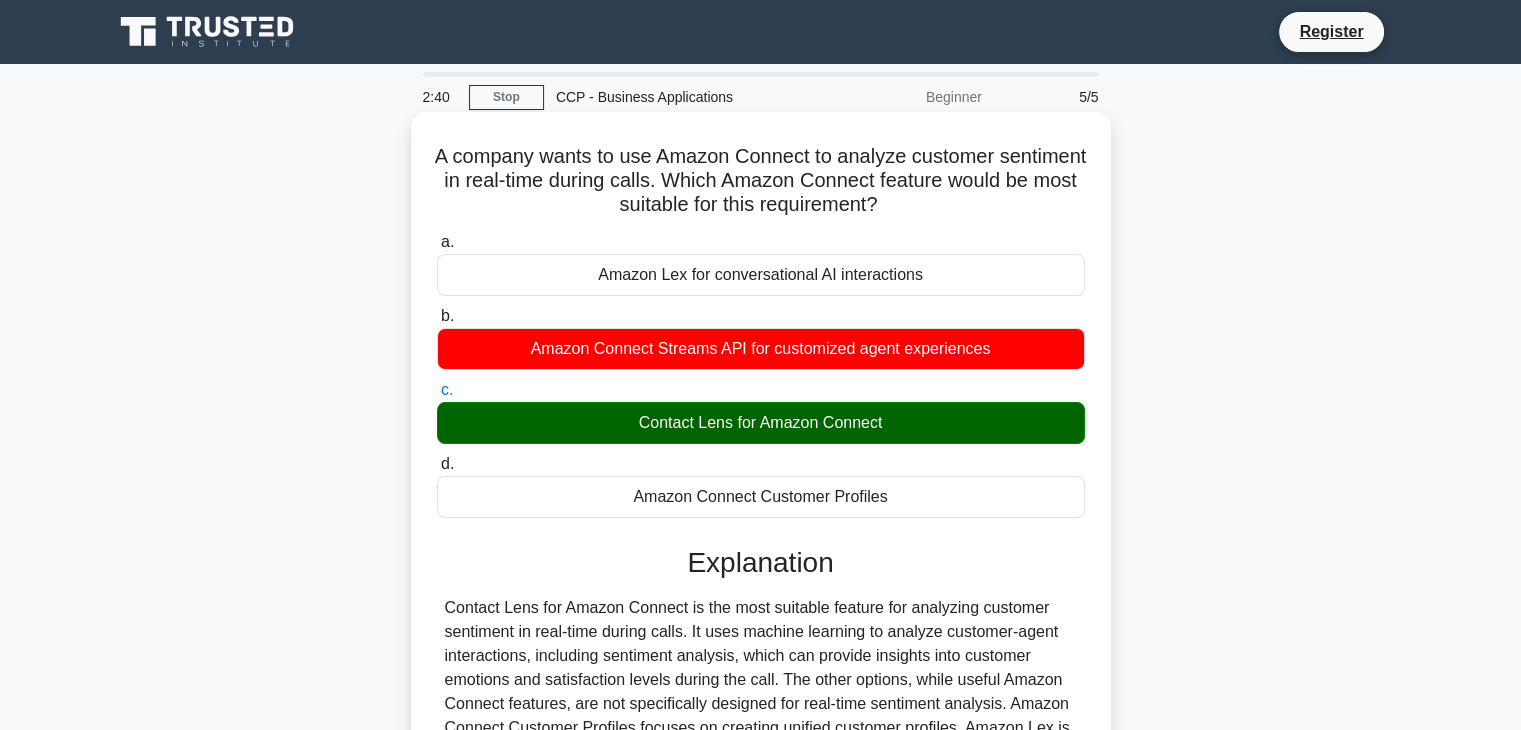 click on "d.
Amazon Connect Customer Profiles" at bounding box center [437, 464] 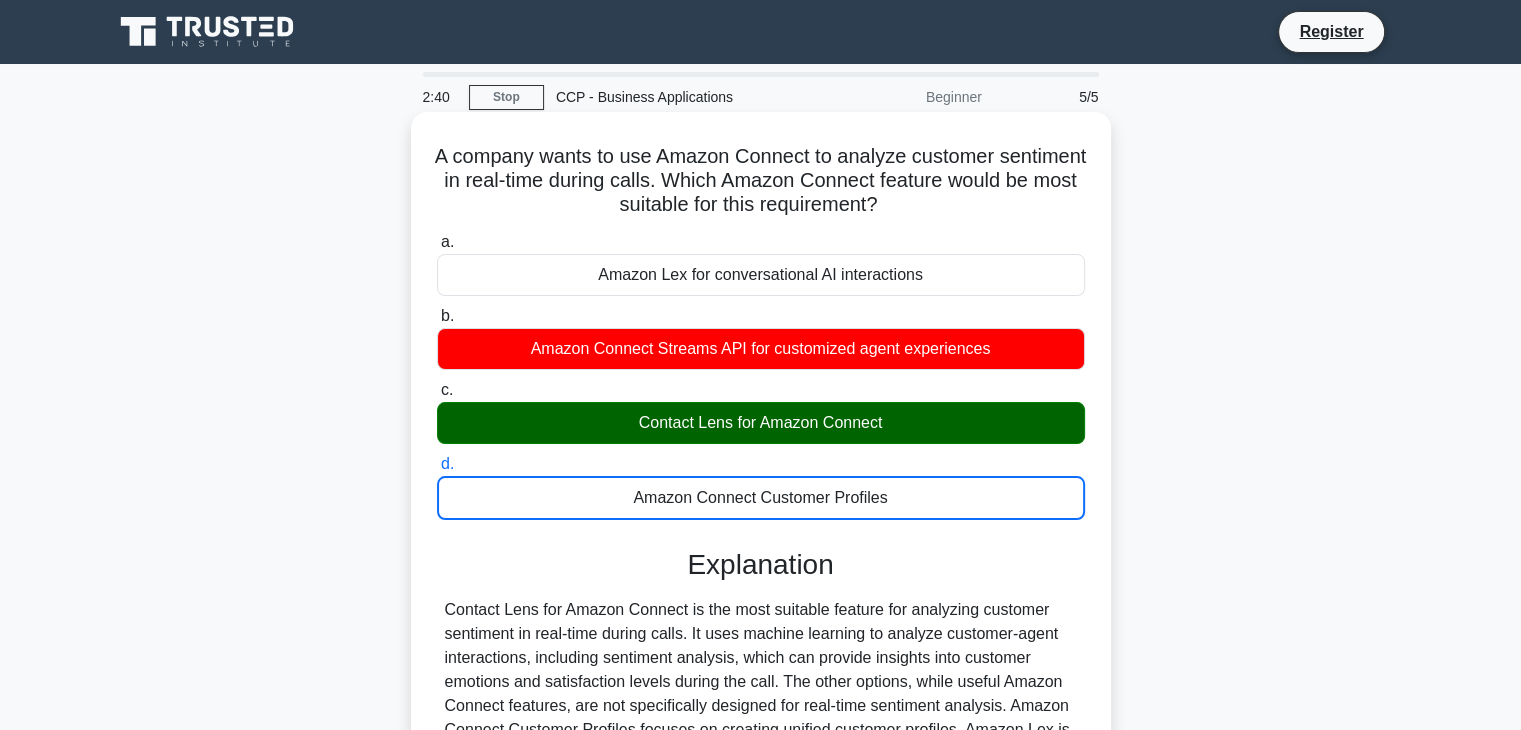 click on "a.
Amazon Lex for conversational AI interactions" at bounding box center [437, 242] 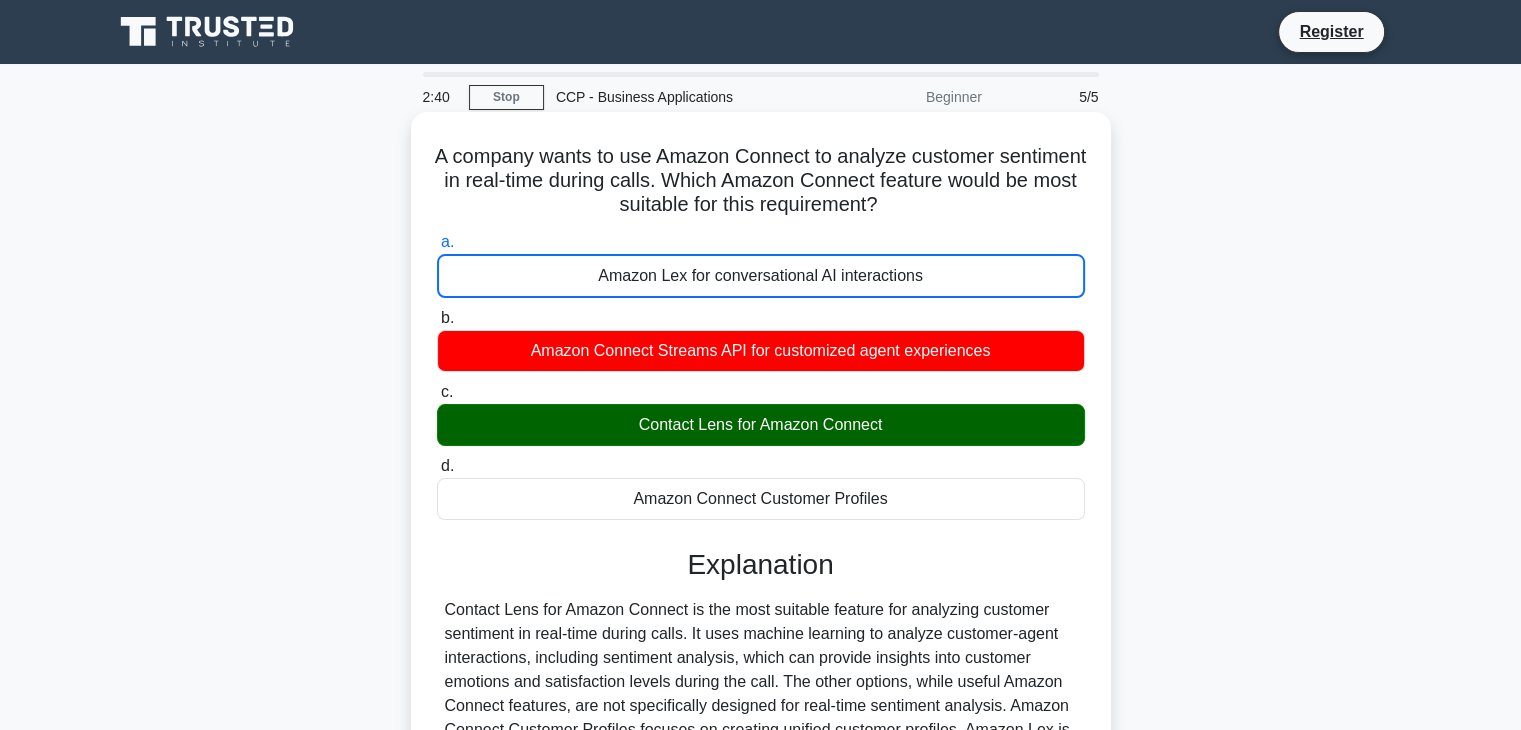 click on "b.
Amazon Connect Streams API for customized agent experiences" at bounding box center (437, 318) 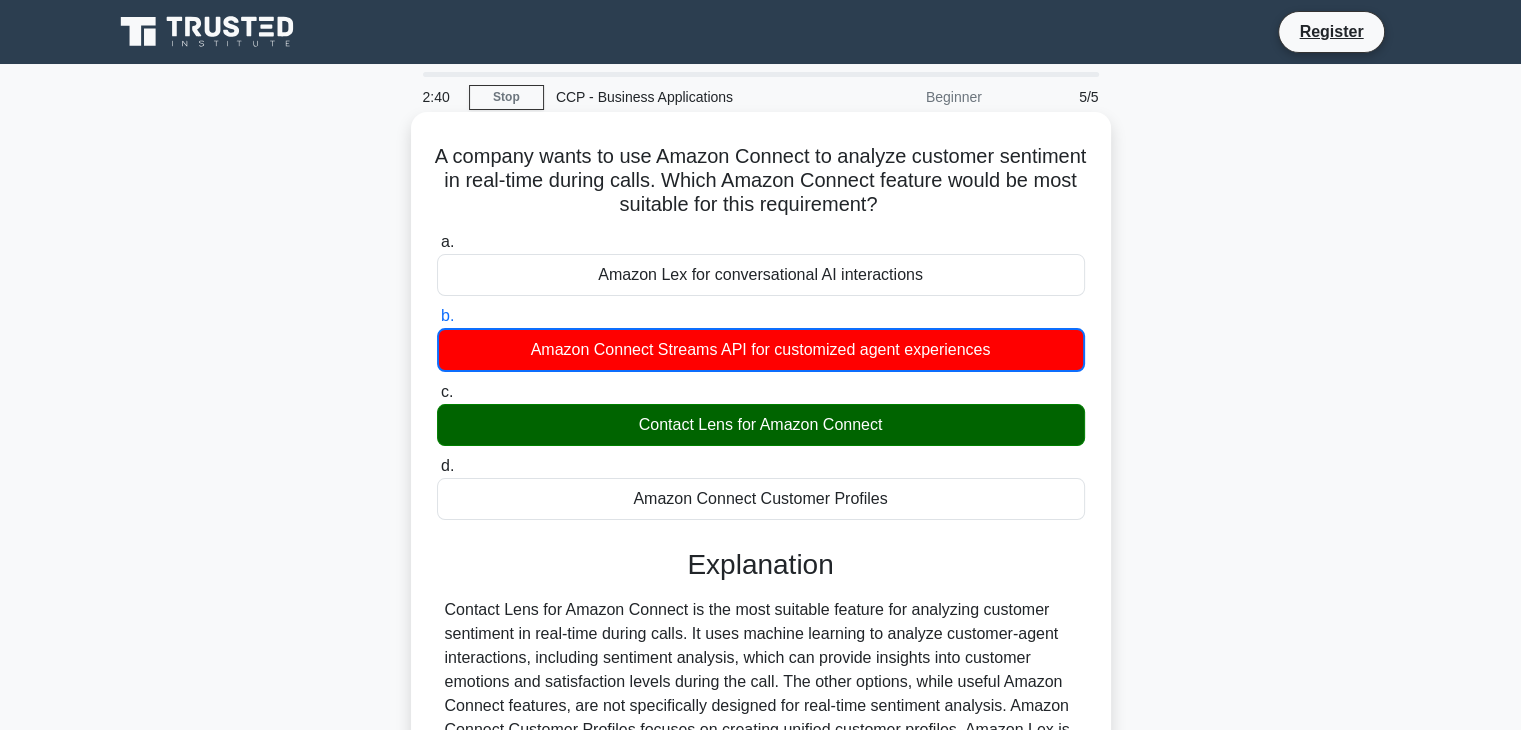 click on "c.
Contact Lens for Amazon Connect" at bounding box center [437, 392] 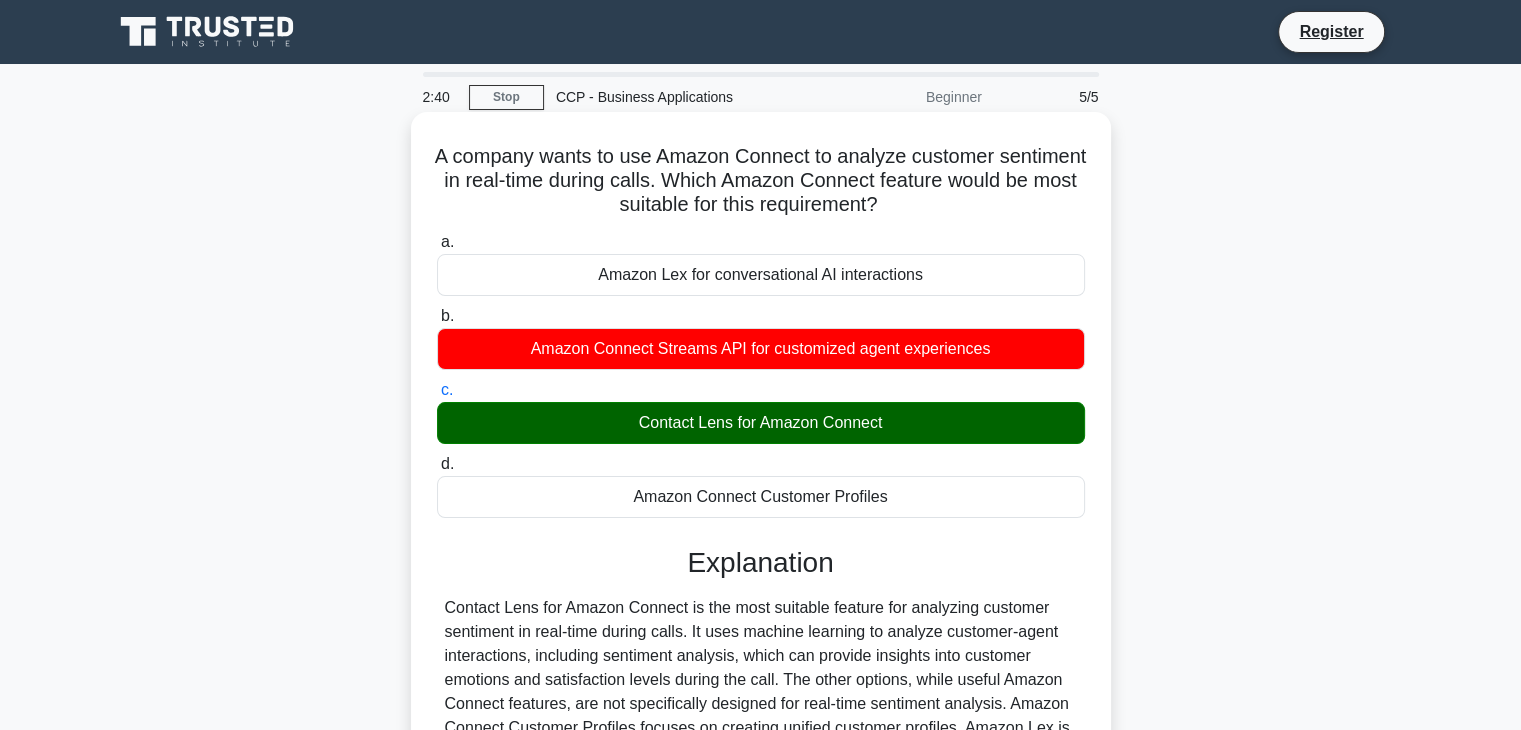 click on "d.
Amazon Connect Customer Profiles" at bounding box center (437, 464) 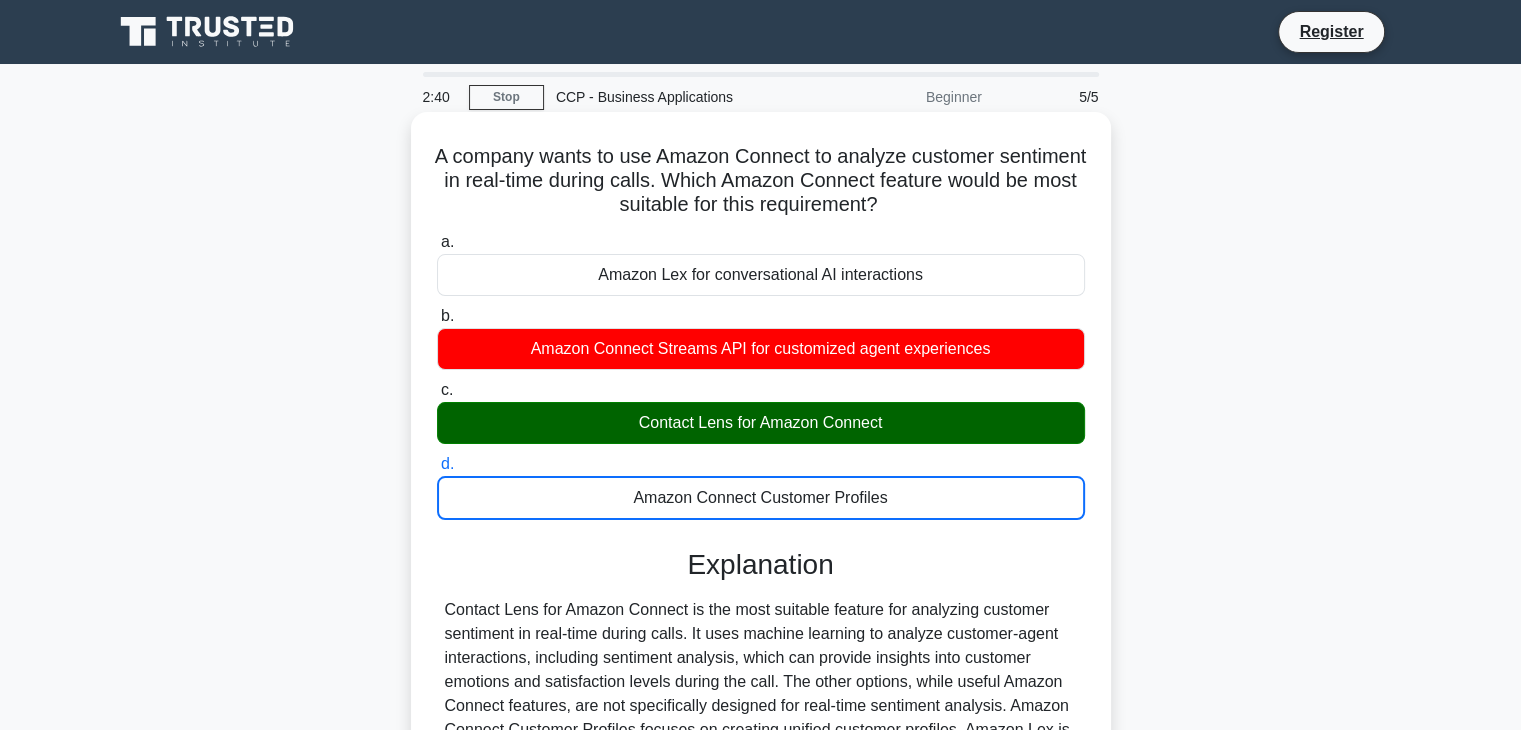 click on "a.
Amazon Lex for conversational AI interactions" at bounding box center [437, 242] 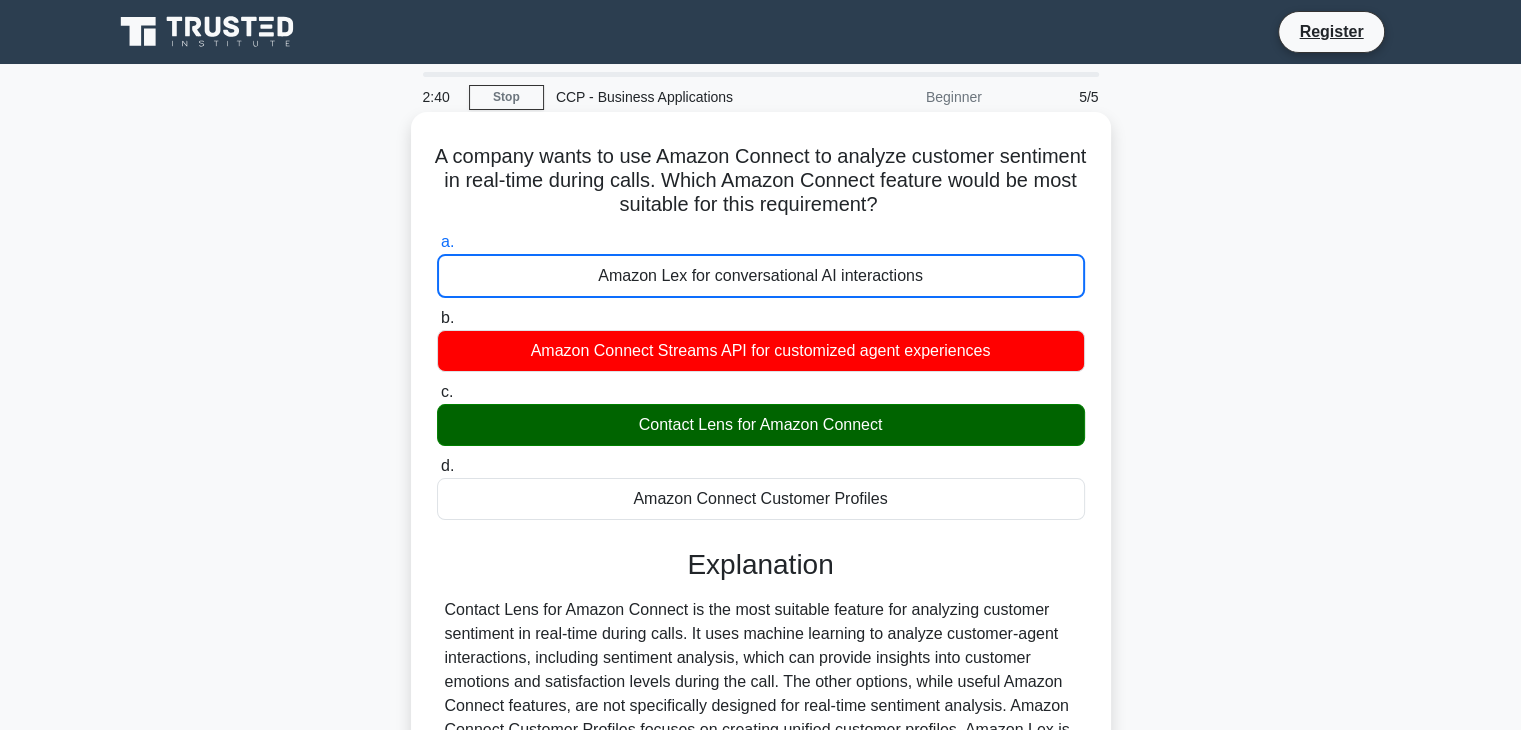 click on "b.
Amazon Connect Streams API for customized agent experiences" at bounding box center [437, 318] 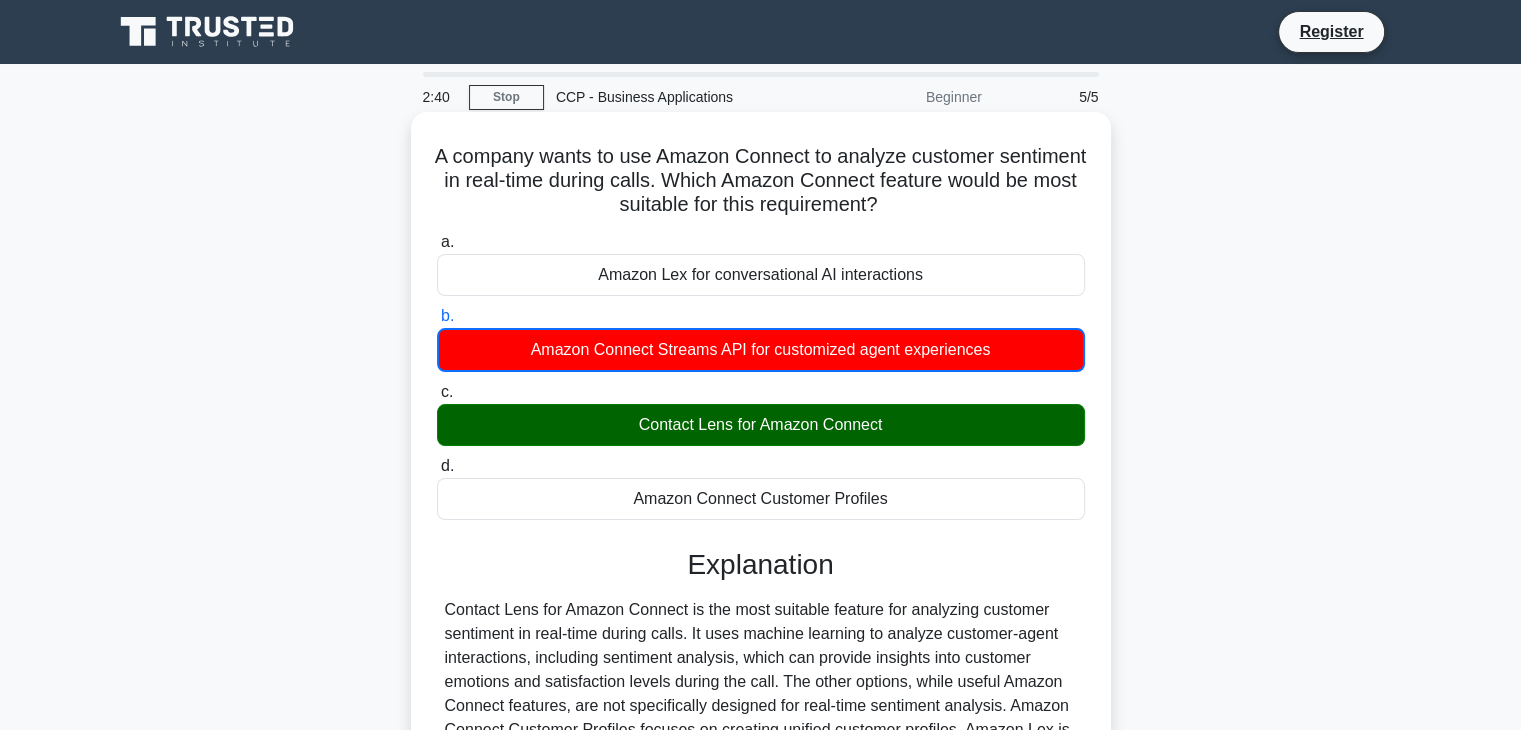 click on "c.
Contact Lens for Amazon Connect" at bounding box center (437, 392) 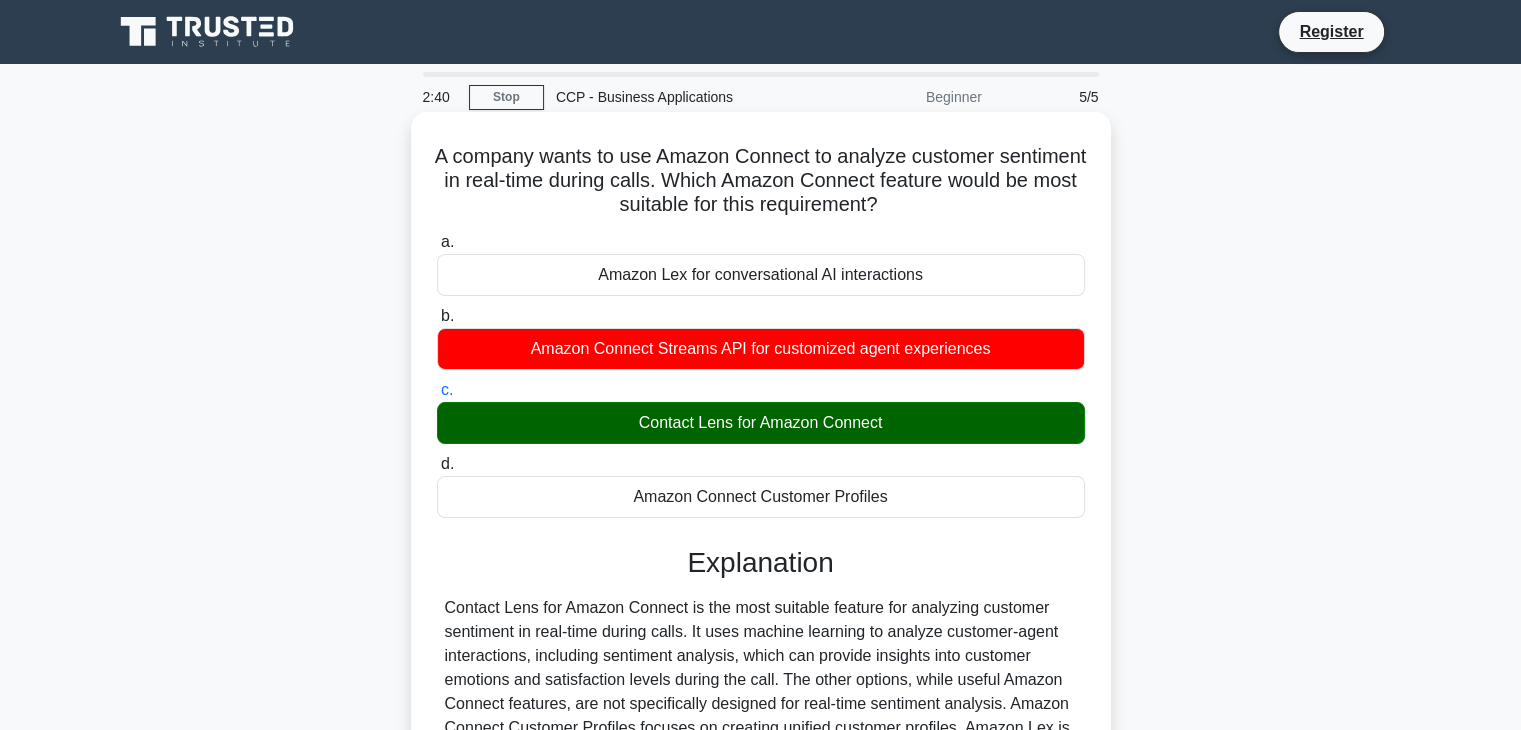 click on "d.
Amazon Connect Customer Profiles" at bounding box center [437, 464] 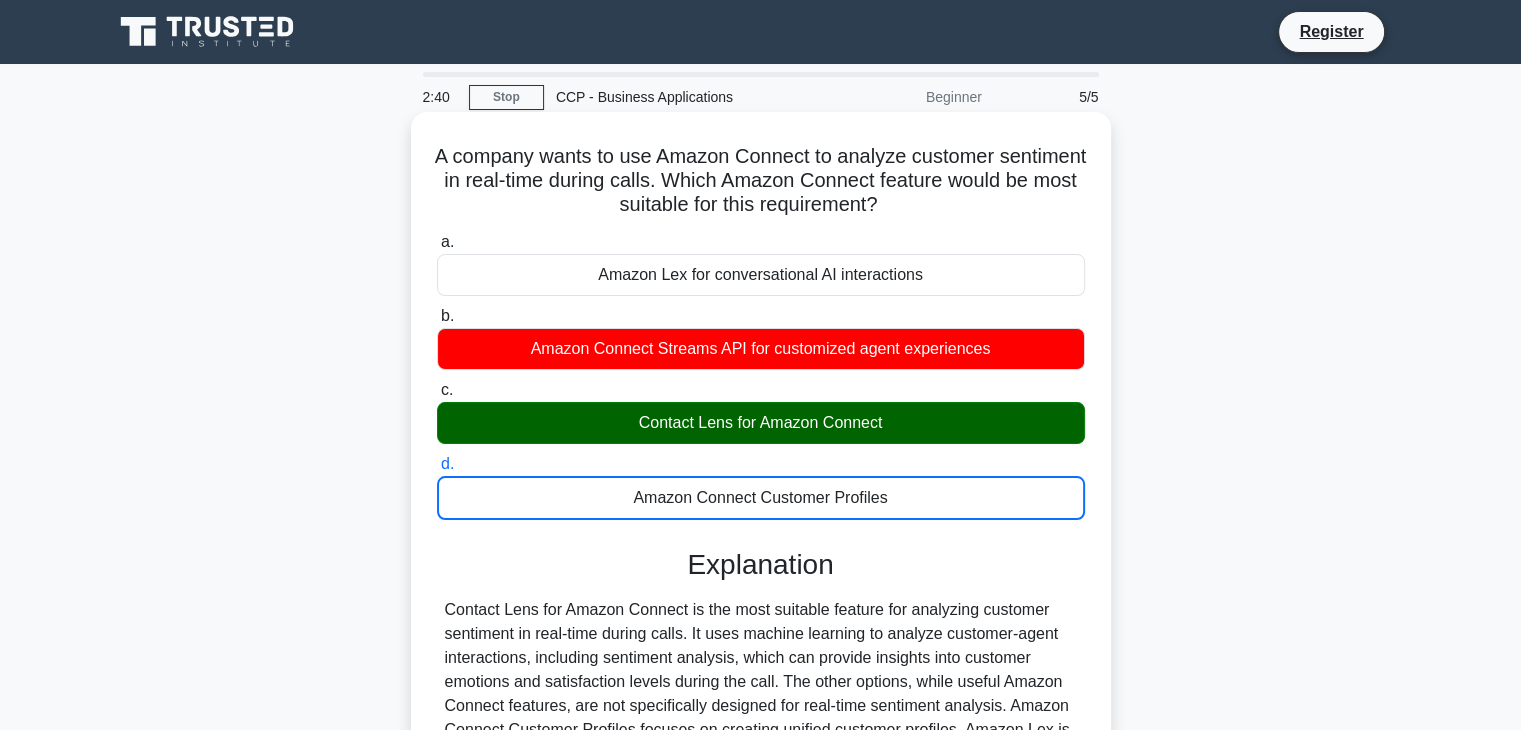 click on "a.
Amazon Lex for conversational AI interactions" at bounding box center (437, 242) 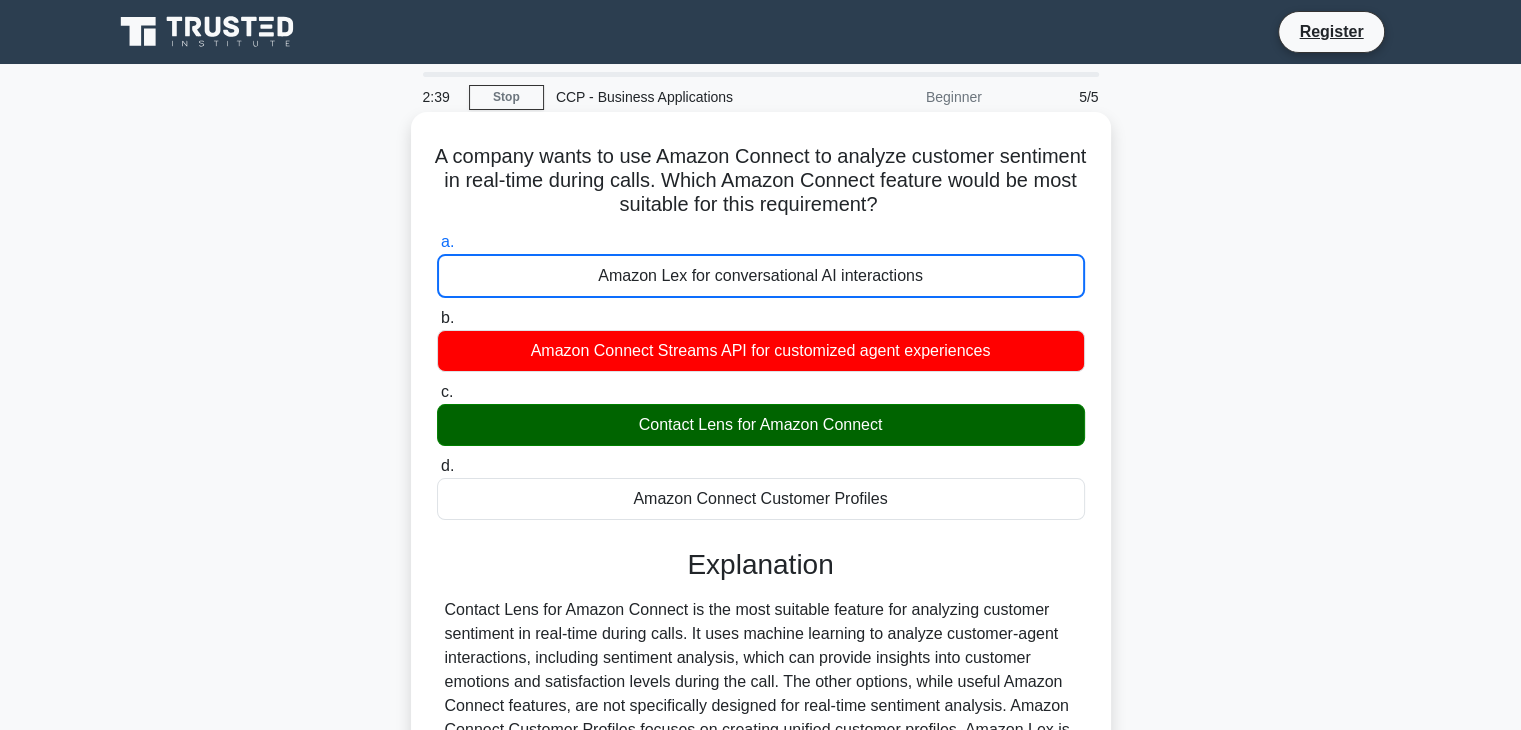 click on "a.
Amazon Lex for conversational AI interactions
b.
Amazon Connect Streams API for customized agent experiences" at bounding box center (761, 568) 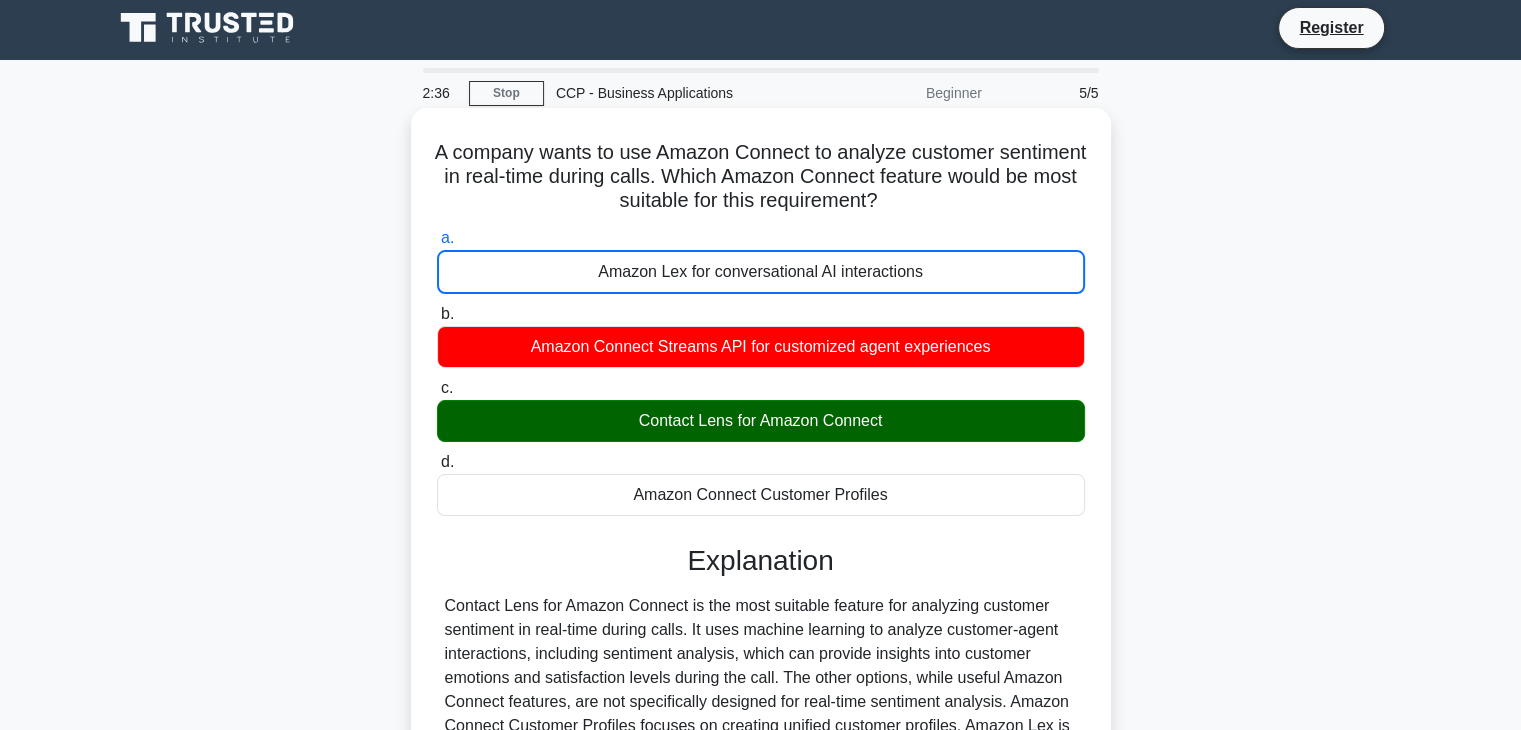 scroll, scrollTop: 0, scrollLeft: 0, axis: both 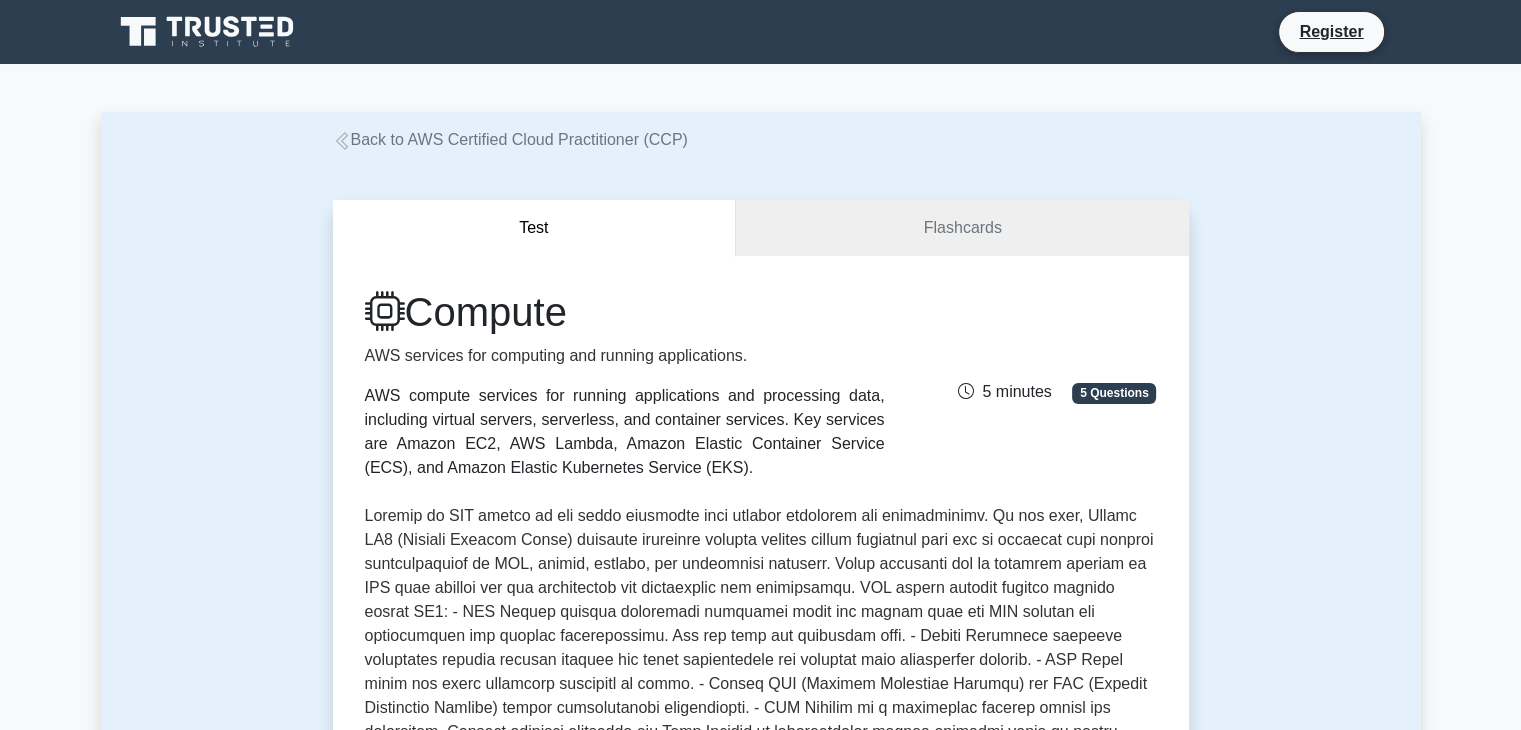 click on "Test
Flashcards
Compute
AWS services for computing and running applications.
AWS compute services for running applications and processing data, including virtual servers, serverless, and container services. Key services are Amazon EC2, AWS Lambda, Amazon Elastic Container Service (ECS), and Amazon Elastic Kubernetes Service (EKS).
5 Questions Amazon EC2 ," at bounding box center [761, 1037] 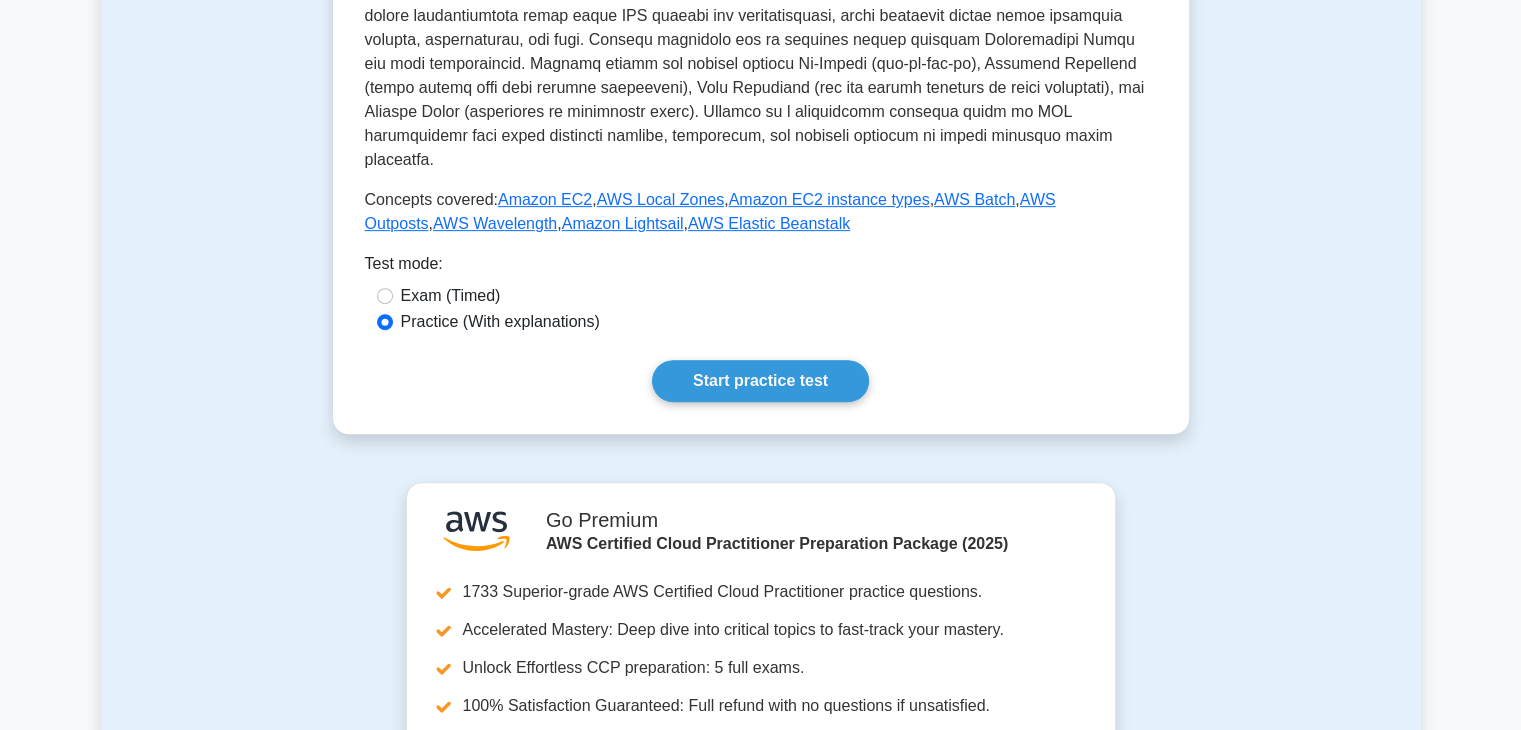 scroll, scrollTop: 800, scrollLeft: 0, axis: vertical 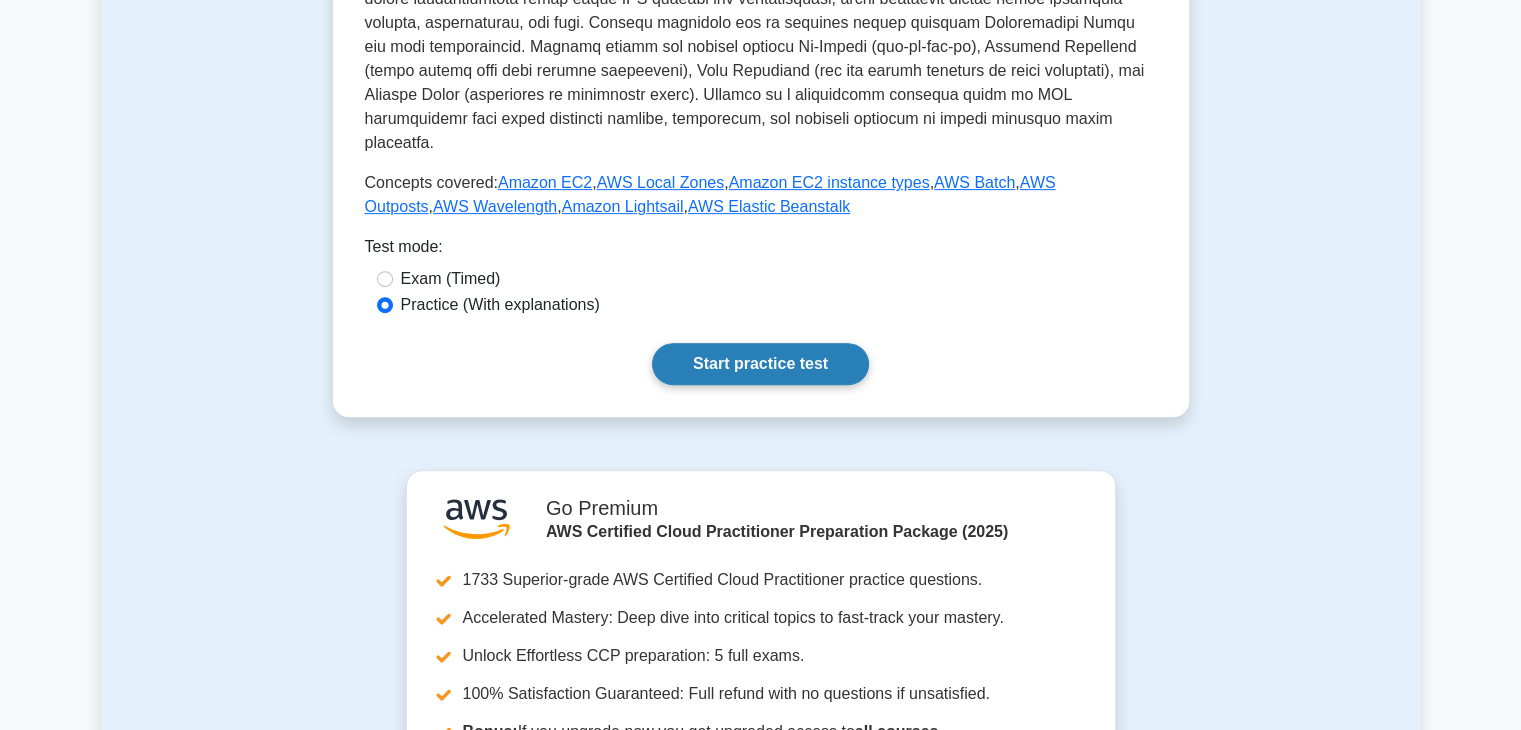 click on "Start practice test" at bounding box center (760, 364) 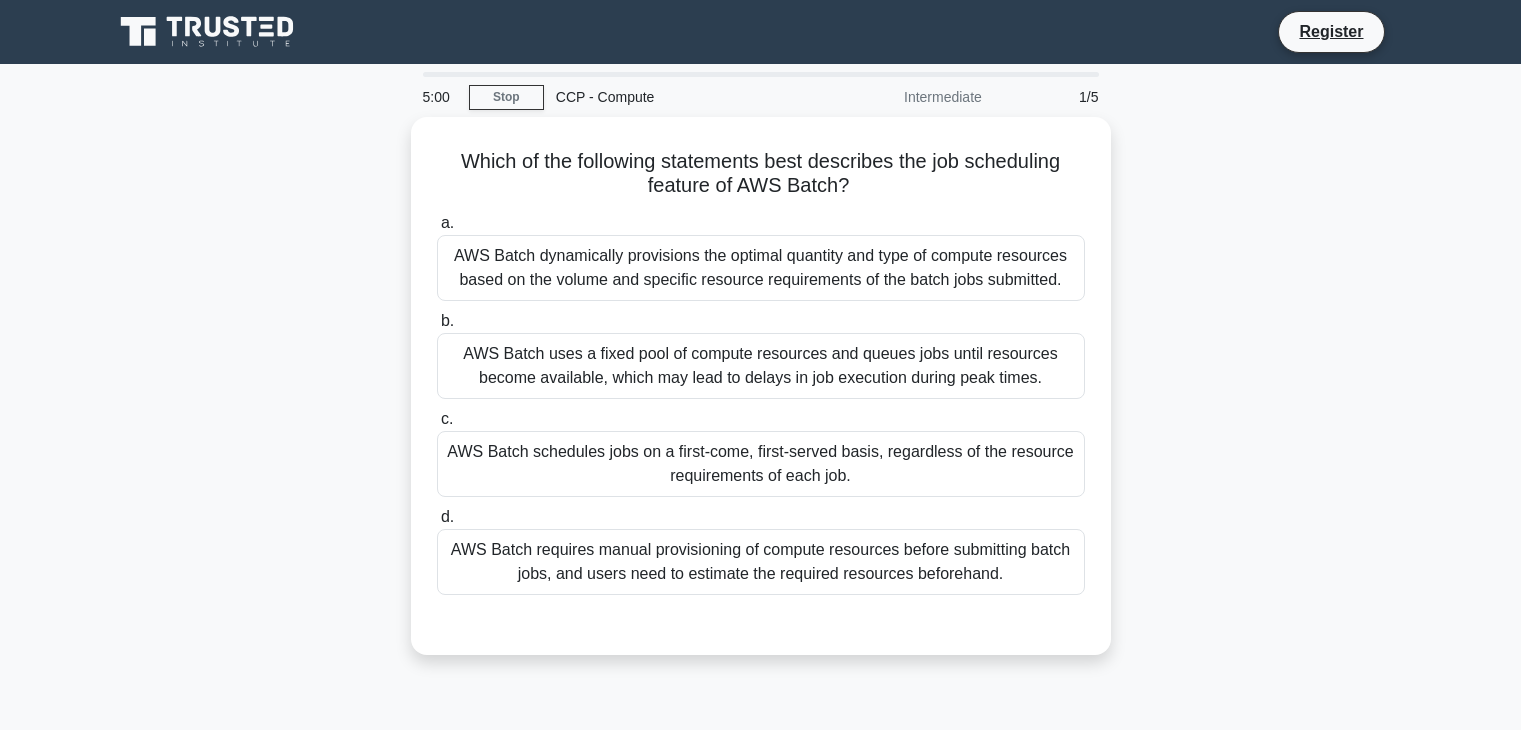 scroll, scrollTop: 0, scrollLeft: 0, axis: both 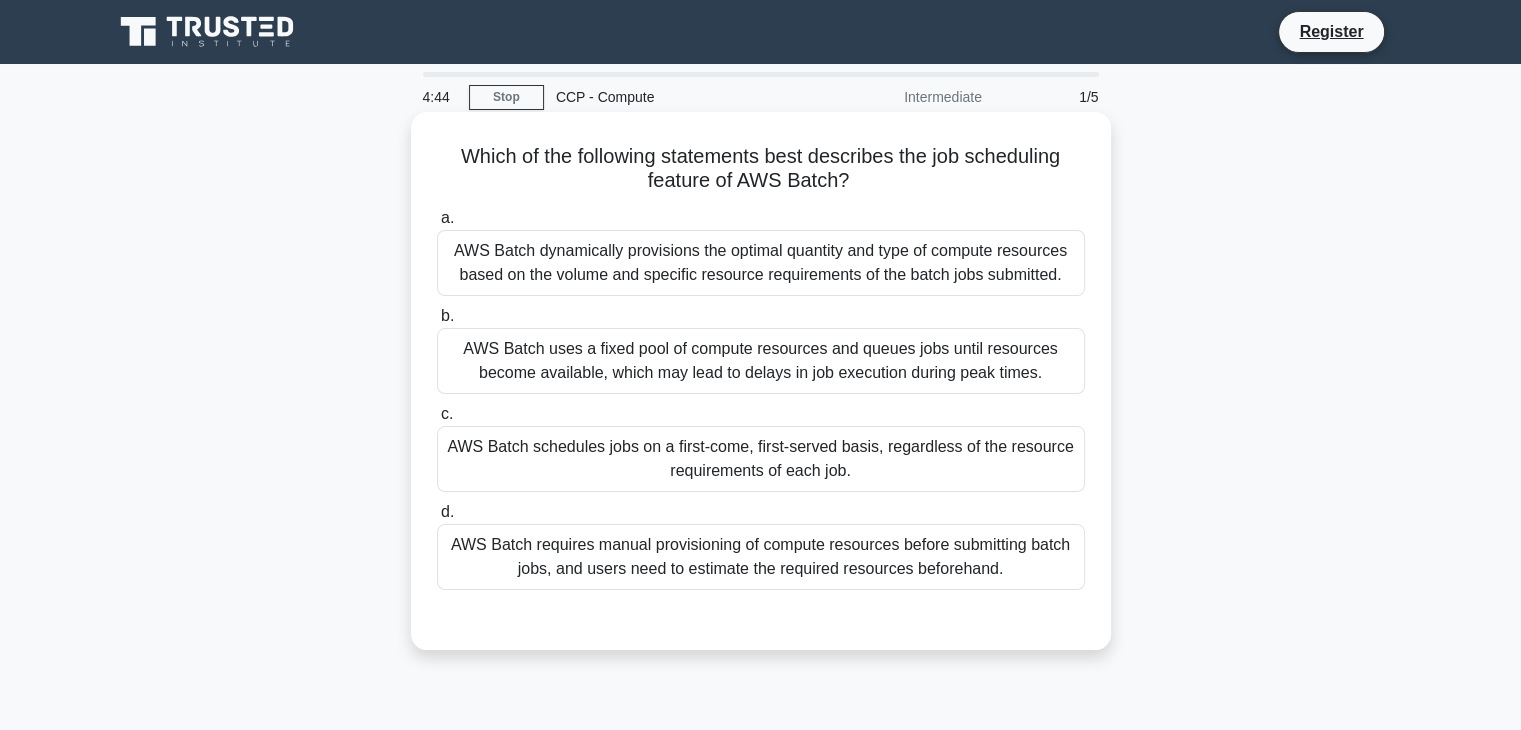 click on "AWS Batch dynamically provisions the optimal quantity and type of compute resources based on the volume and specific resource requirements of the batch jobs submitted." at bounding box center (761, 263) 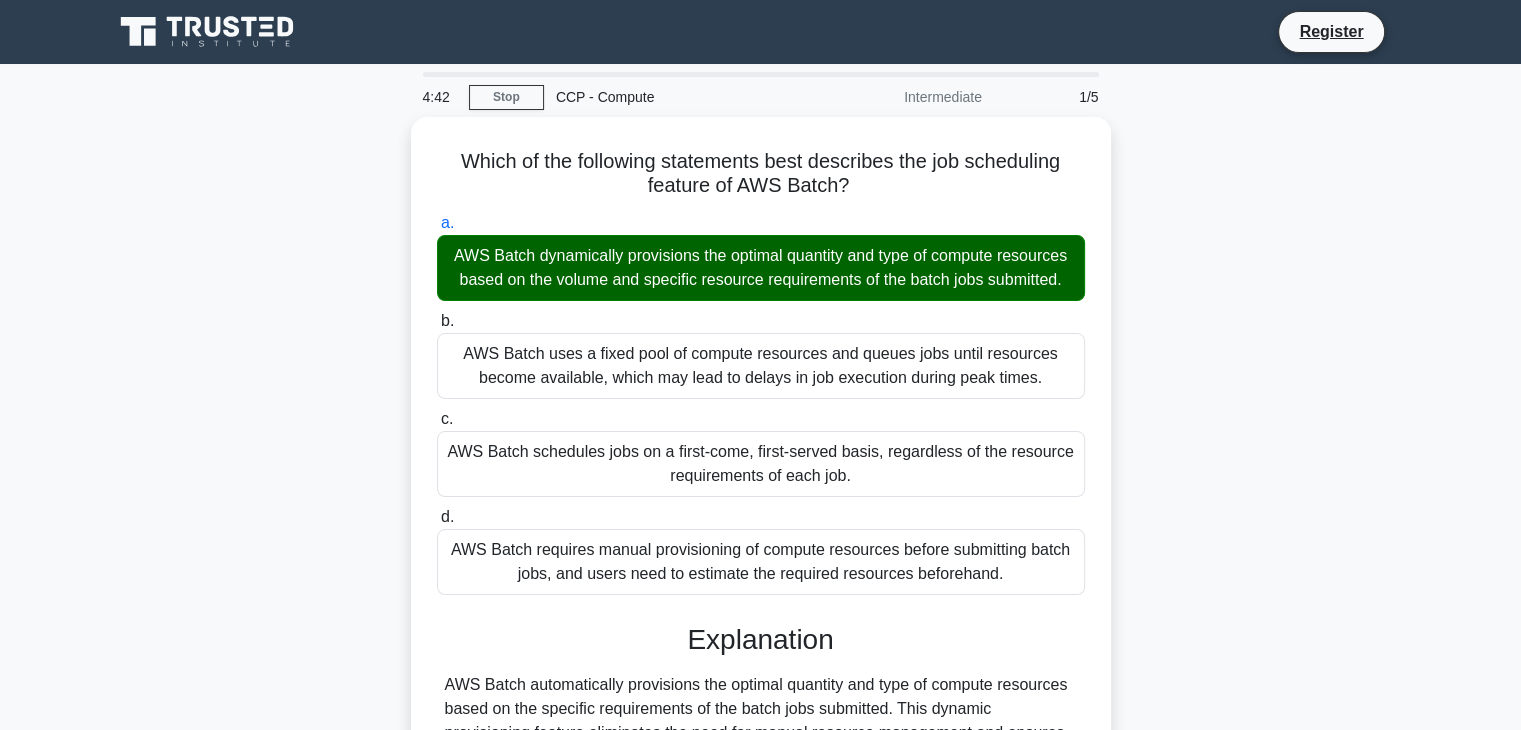 click on "Which of the following statements best describes the job scheduling feature of AWS Batch?
.spinner_0XTQ{transform-origin:center;animation:spinner_y6GP .75s linear infinite}@keyframes spinner_y6GP{100%{transform:rotate(360deg)}}
a.
AWS Batch dynamically provisions the optimal quantity and type of compute resources based on the volume and specific resource requirements of the batch jobs submitted." at bounding box center (761, 562) 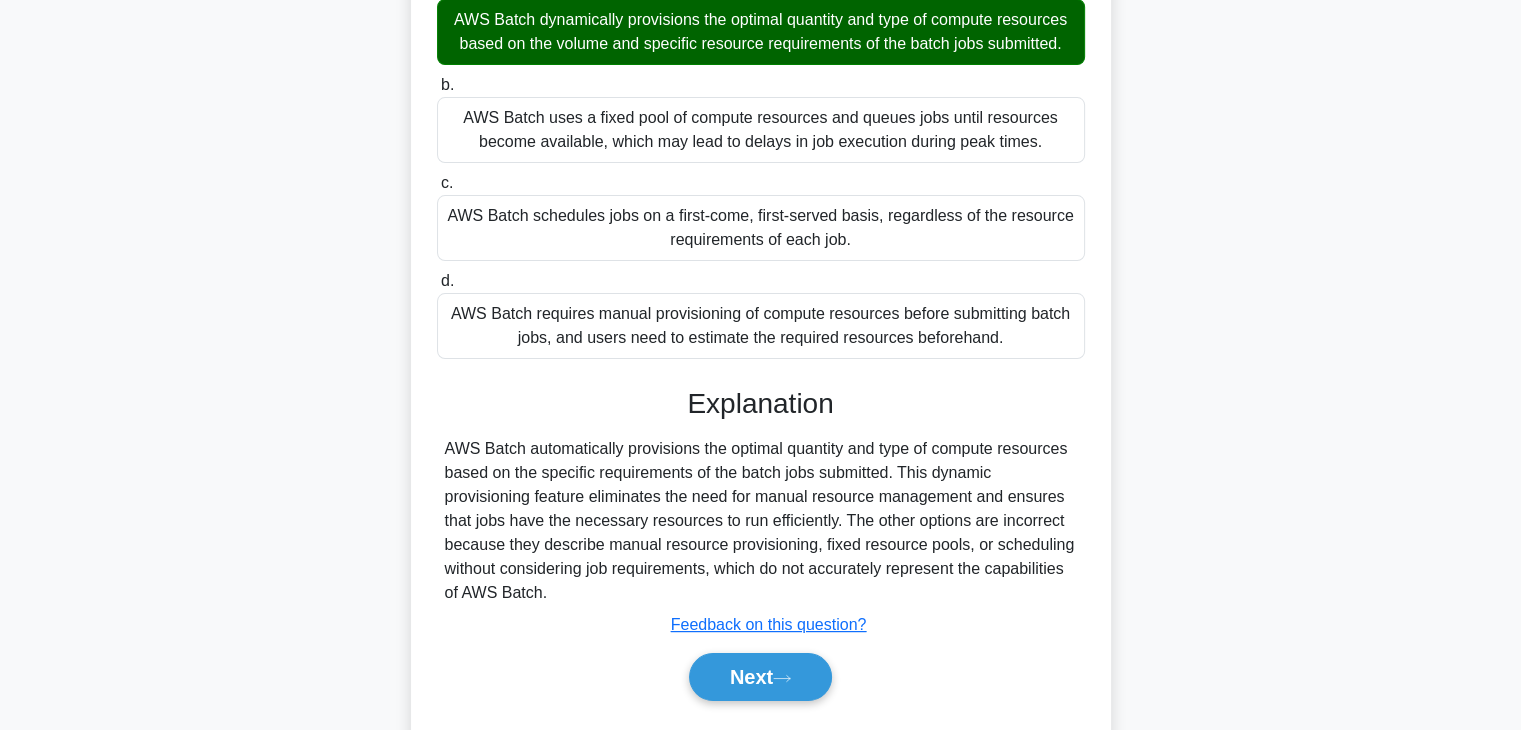 scroll, scrollTop: 351, scrollLeft: 0, axis: vertical 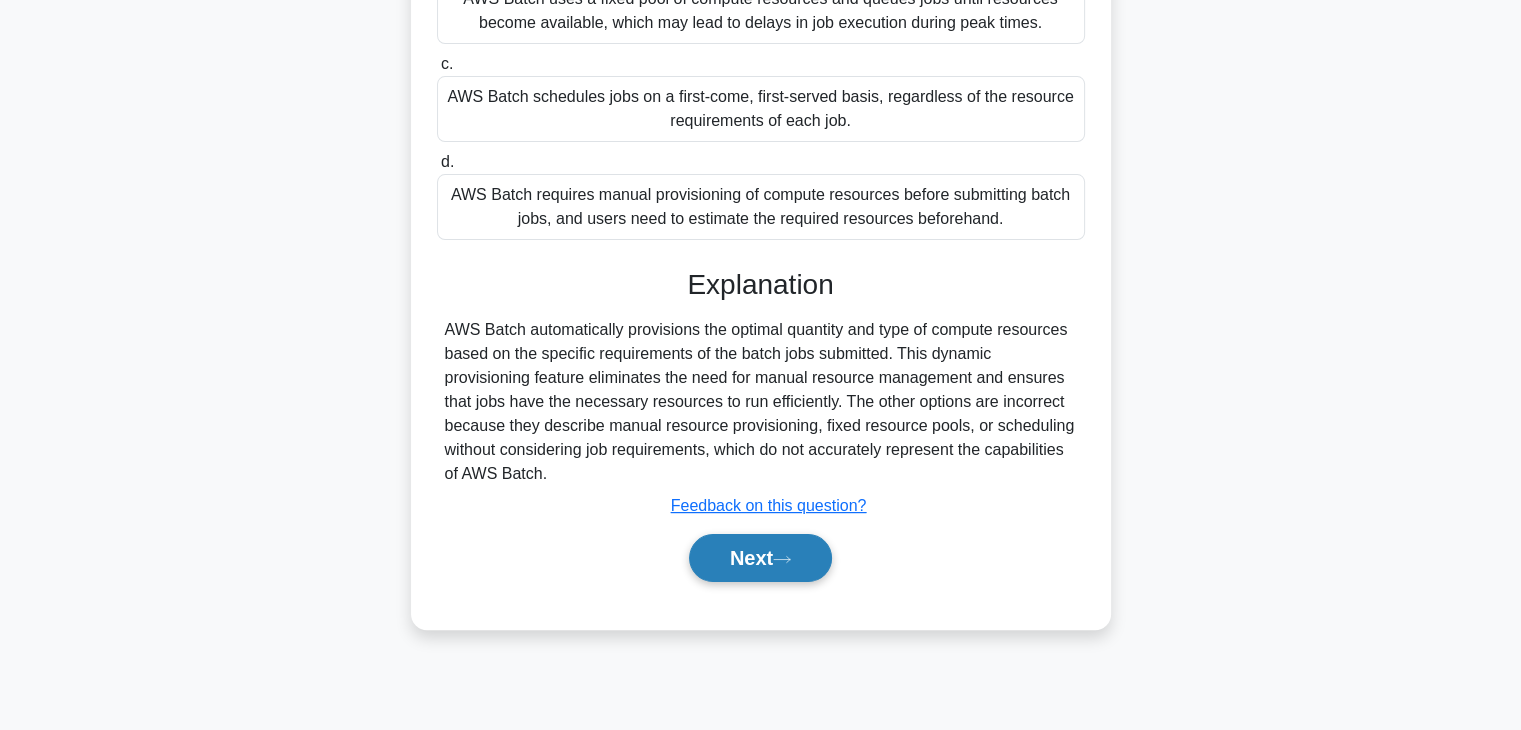 click on "Next" at bounding box center (760, 558) 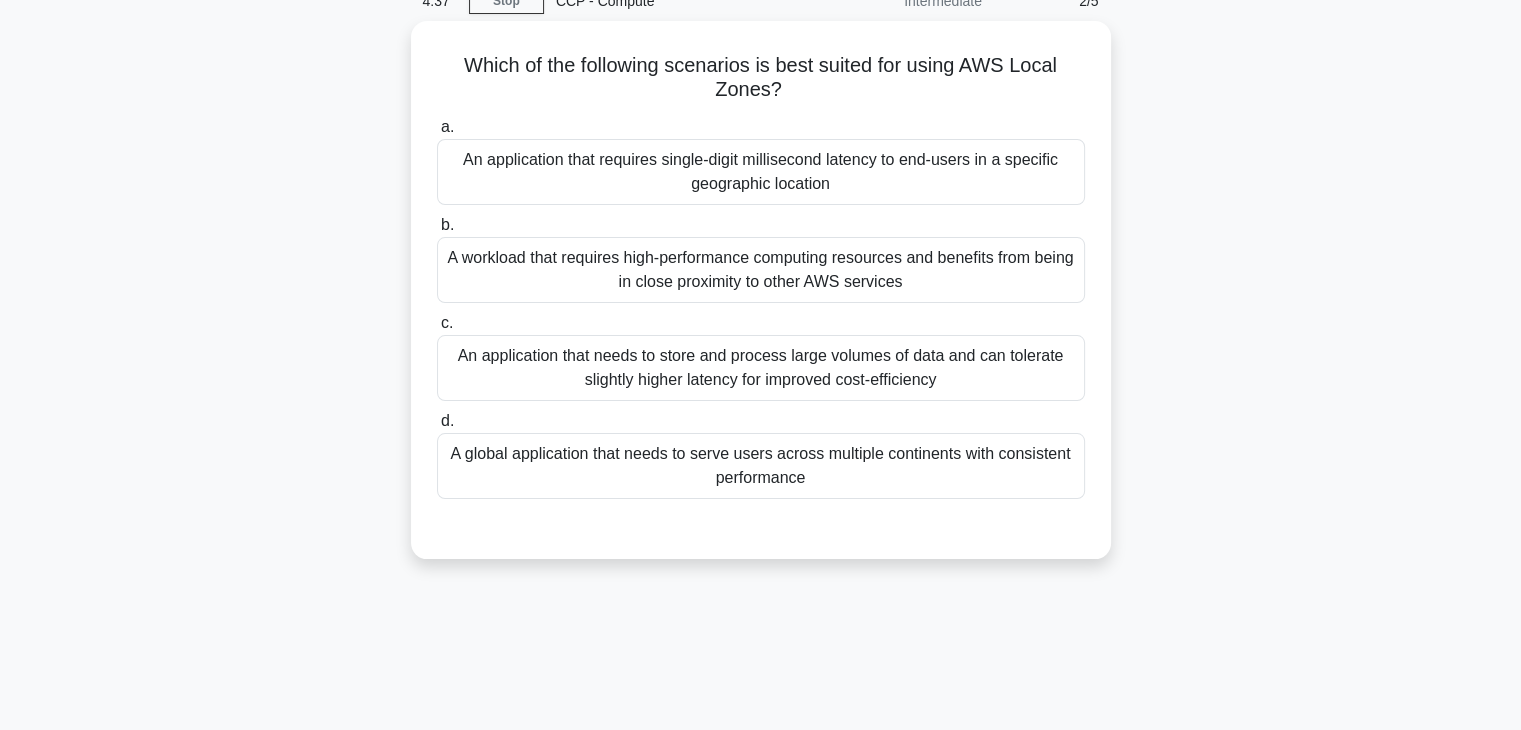 scroll, scrollTop: 0, scrollLeft: 0, axis: both 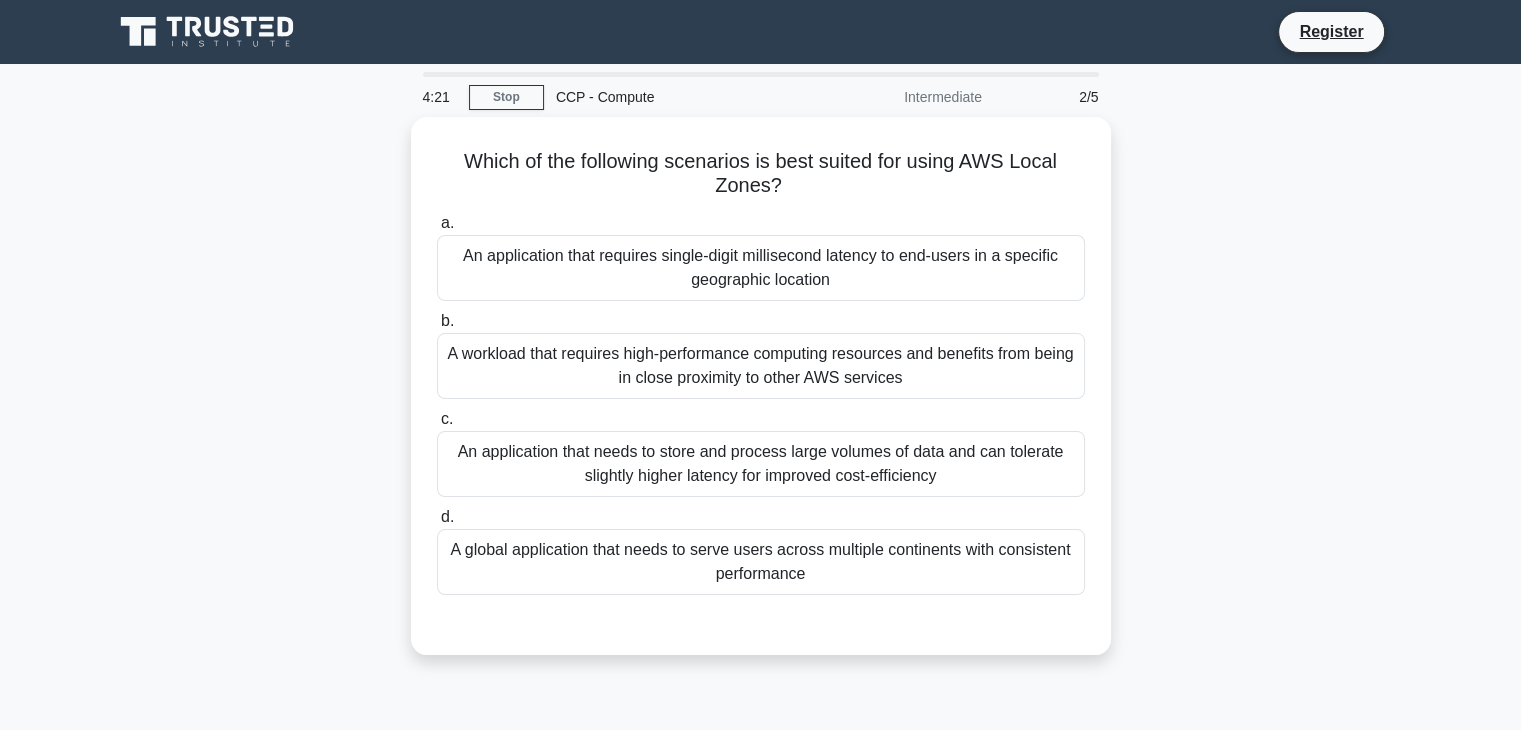 click on "Which of the following scenarios is best suited for using AWS Local Zones?
.spinner_0XTQ{transform-origin:center;animation:spinner_y6GP .75s linear infinite}@keyframes spinner_y6GP{100%{transform:rotate(360deg)}}
a.
An application that requires single-digit millisecond latency to end-users in a specific geographic location
b. c. d." at bounding box center (761, 398) 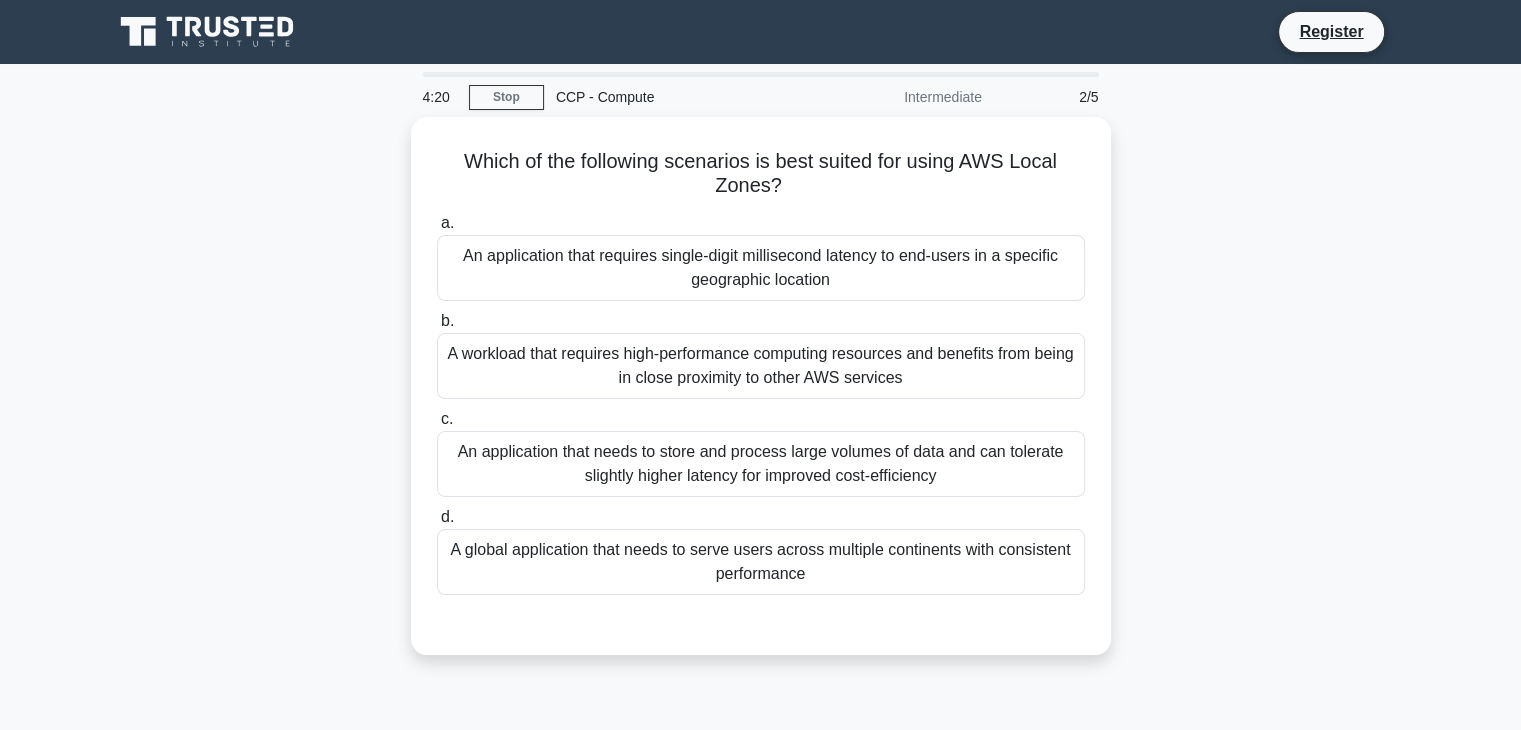 click on "Which of the following scenarios is best suited for using AWS Local Zones?
.spinner_0XTQ{transform-origin:center;animation:spinner_y6GP .75s linear infinite}@keyframes spinner_y6GP{100%{transform:rotate(360deg)}}
a.
An application that requires single-digit millisecond latency to end-users in a specific geographic location
b. c. d." at bounding box center (761, 398) 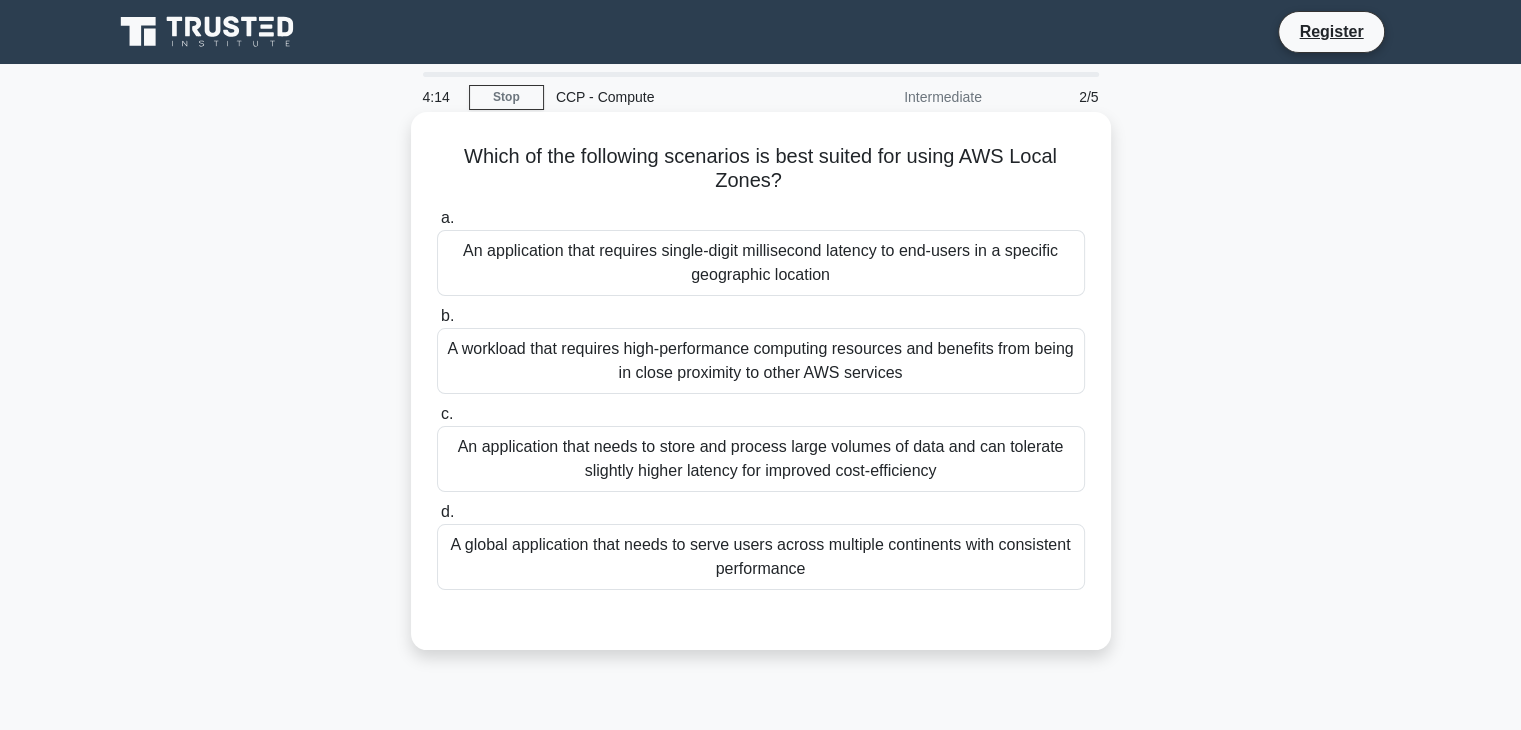 click on "An application that requires single-digit millisecond latency to end-users in a specific geographic location" at bounding box center [761, 263] 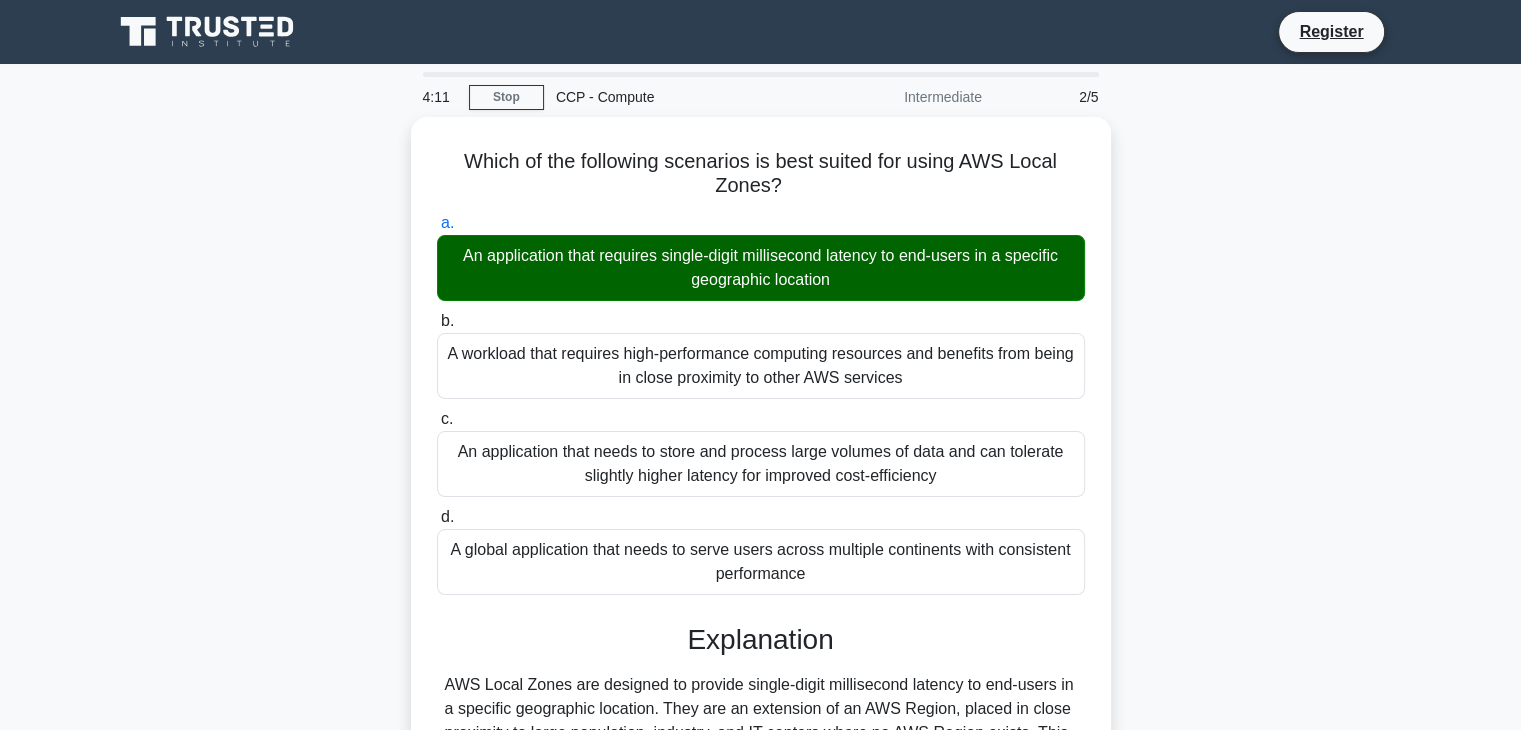 click on "Which of the following scenarios is best suited for using AWS Local Zones?
.spinner_0XTQ{transform-origin:center;animation:spinner_y6GP .75s linear infinite}@keyframes spinner_y6GP{100%{transform:rotate(360deg)}}
a.
An application that requires single-digit millisecond latency to end-users in a specific geographic location
b. c. d." at bounding box center [761, 670] 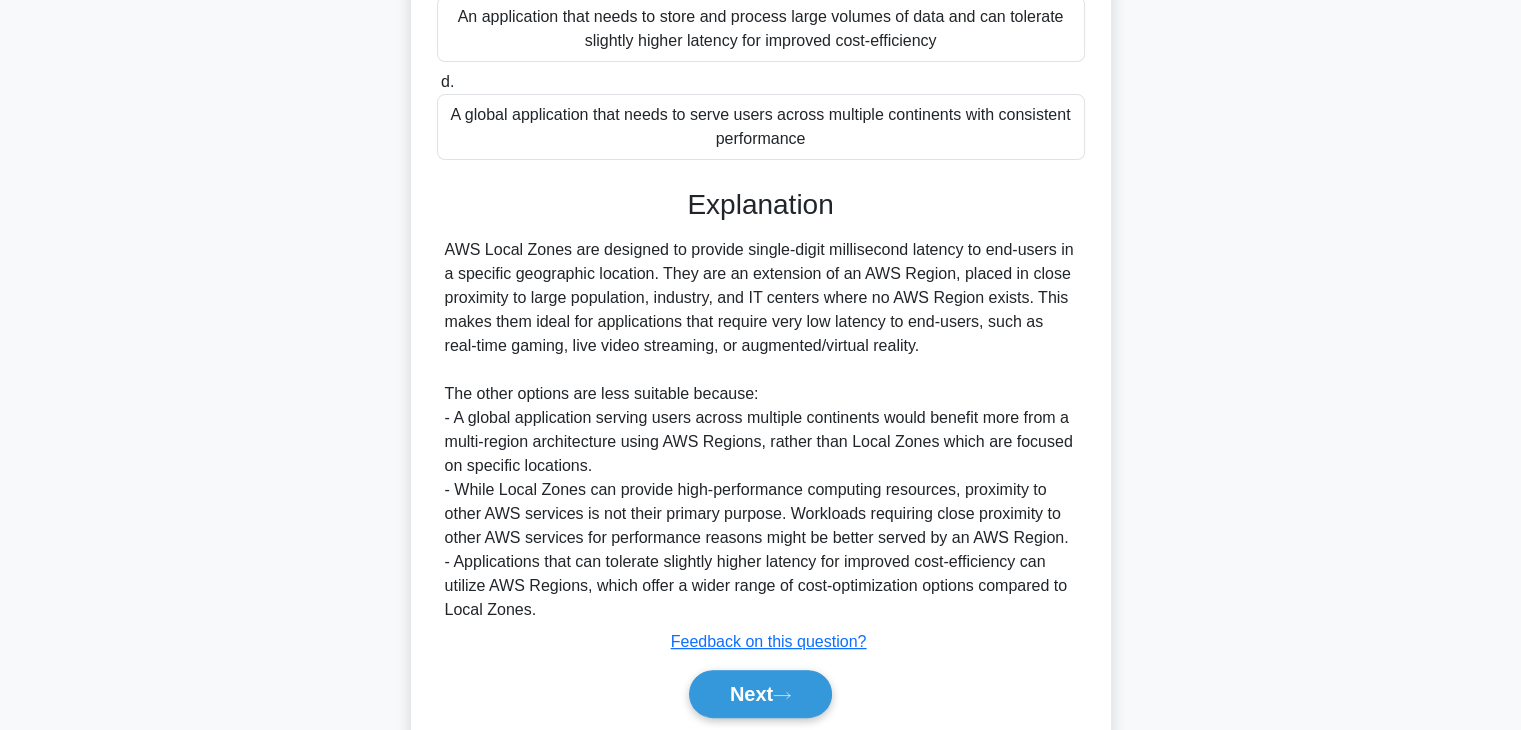scroll, scrollTop: 440, scrollLeft: 0, axis: vertical 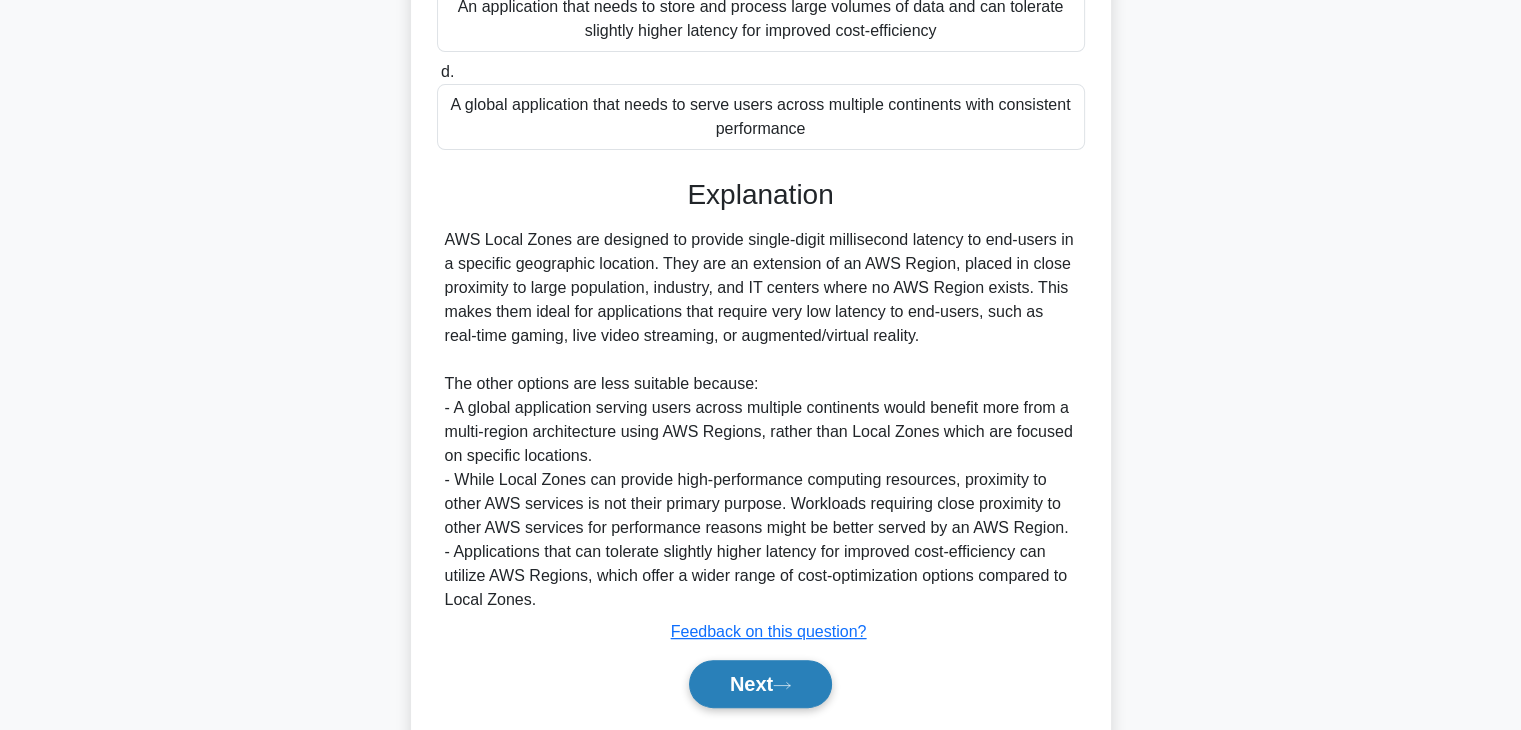 click on "Next" at bounding box center (760, 684) 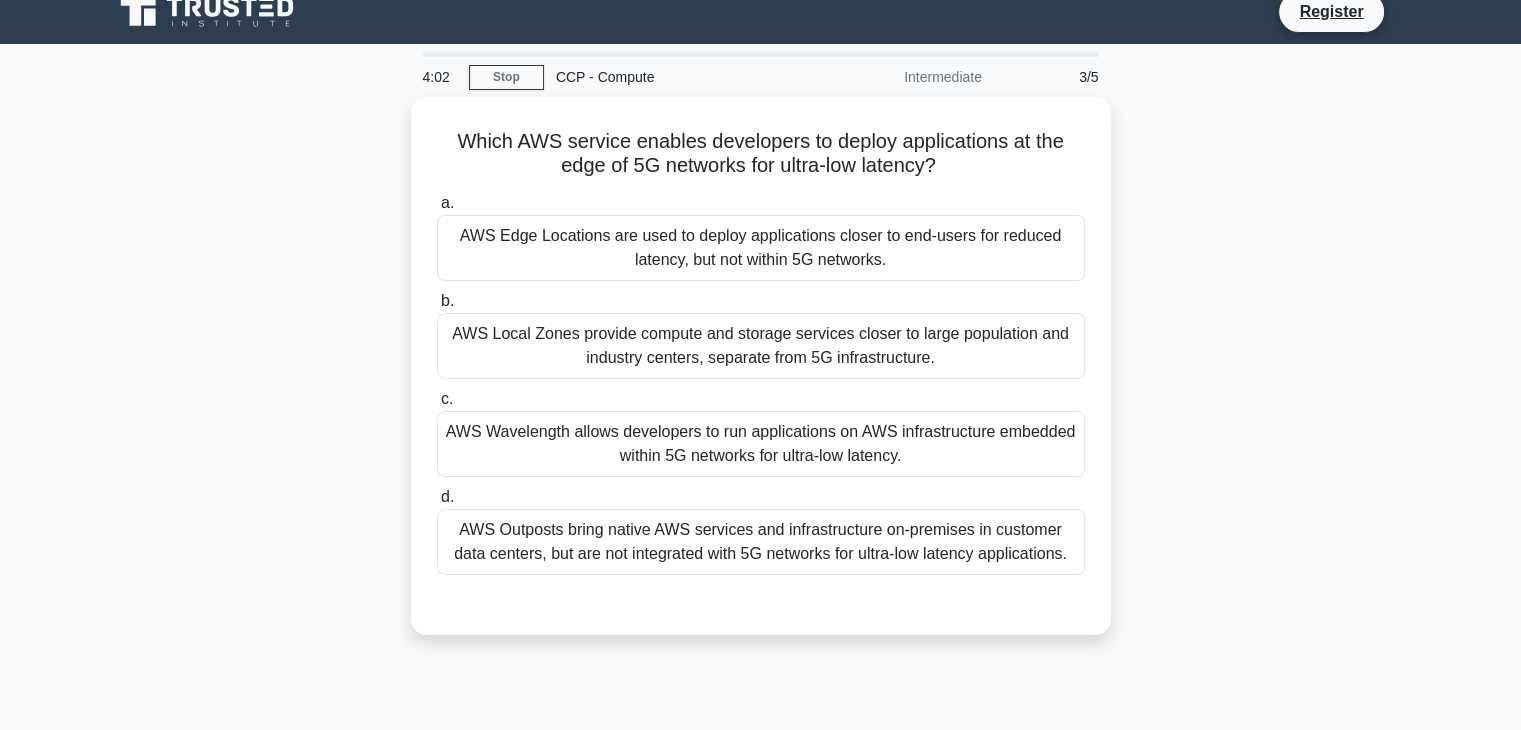 scroll, scrollTop: 0, scrollLeft: 0, axis: both 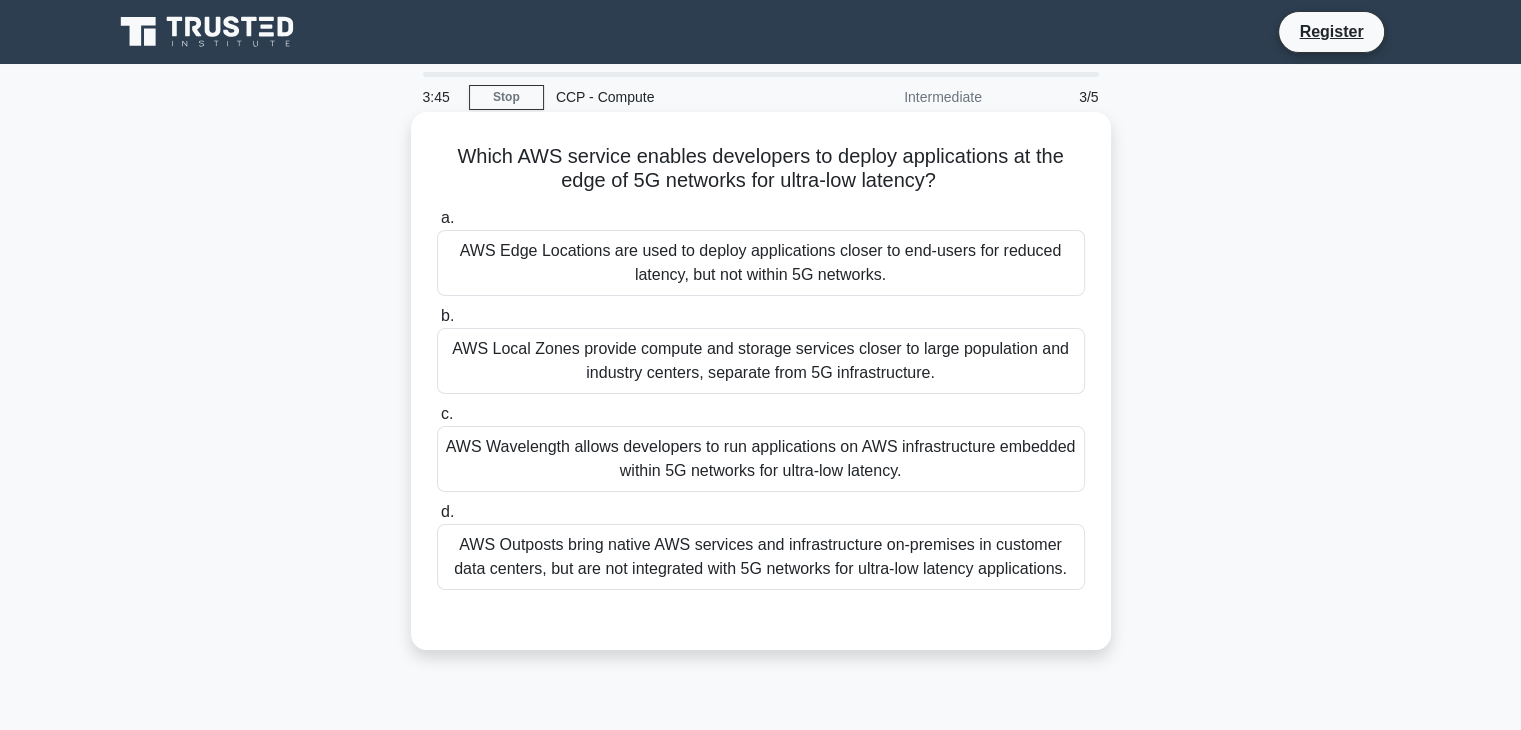 click on "AWS Local Zones provide compute and storage services closer to large population and industry centers, separate from 5G infrastructure." at bounding box center [761, 361] 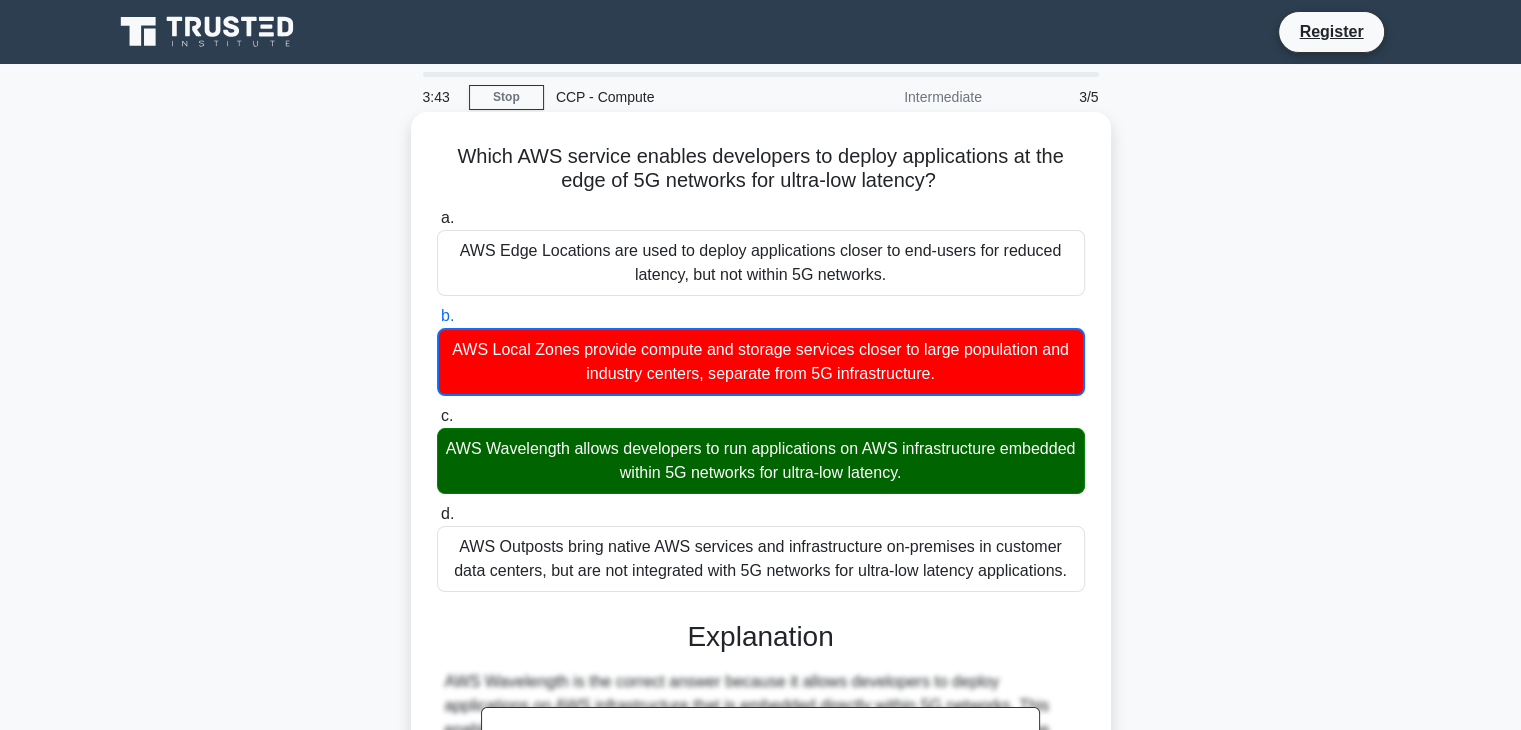 click on "AWS Wavelength allows developers to run applications on AWS infrastructure embedded within 5G networks for ultra-low latency." at bounding box center [761, 461] 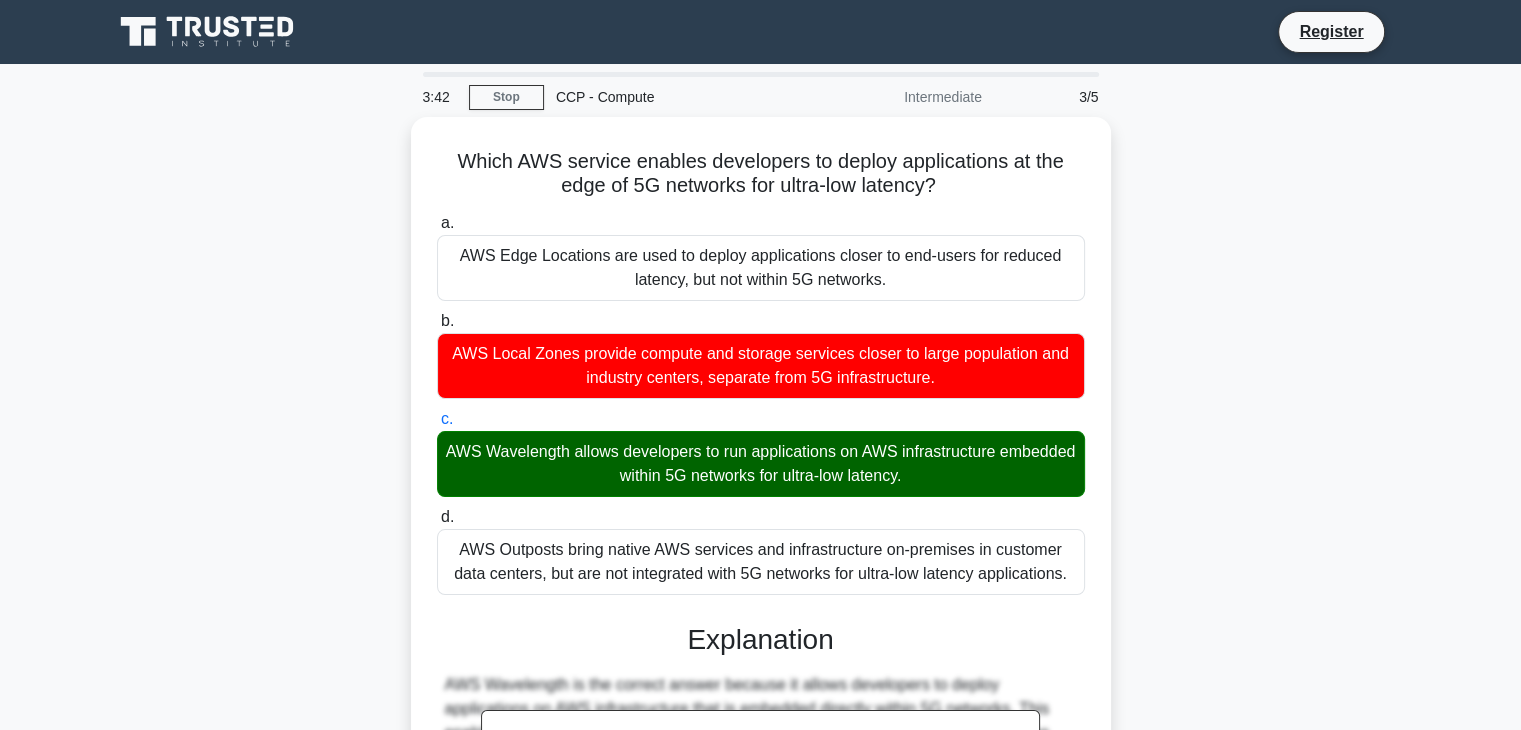 click on "d.
AWS Outposts bring native AWS services and infrastructure on-premises in customer data centers, but are not integrated with 5G networks for ultra-low latency applications." at bounding box center (437, 517) 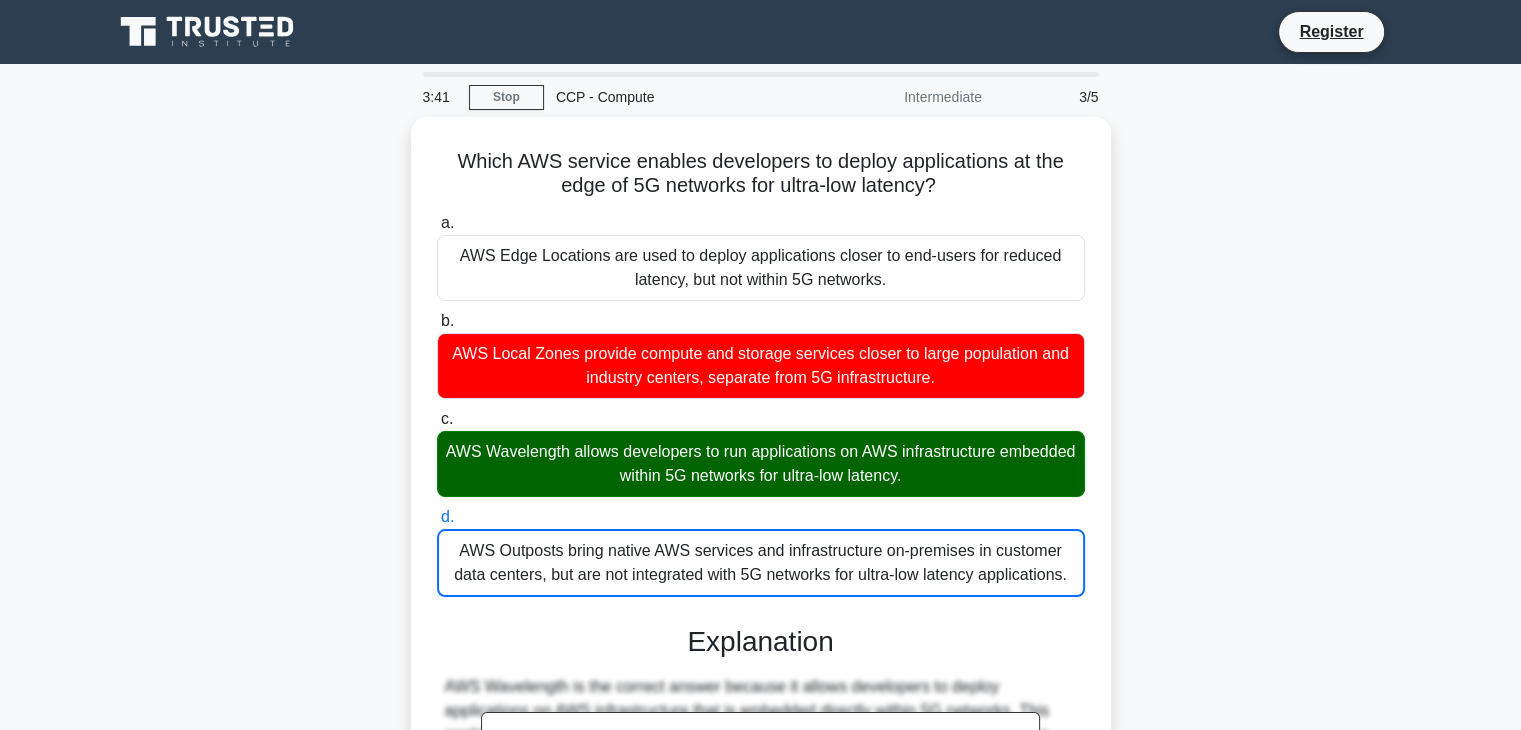click on "a.
AWS Edge Locations are used to deploy applications closer to end-users for reduced latency, but not within 5G networks." at bounding box center (437, 223) 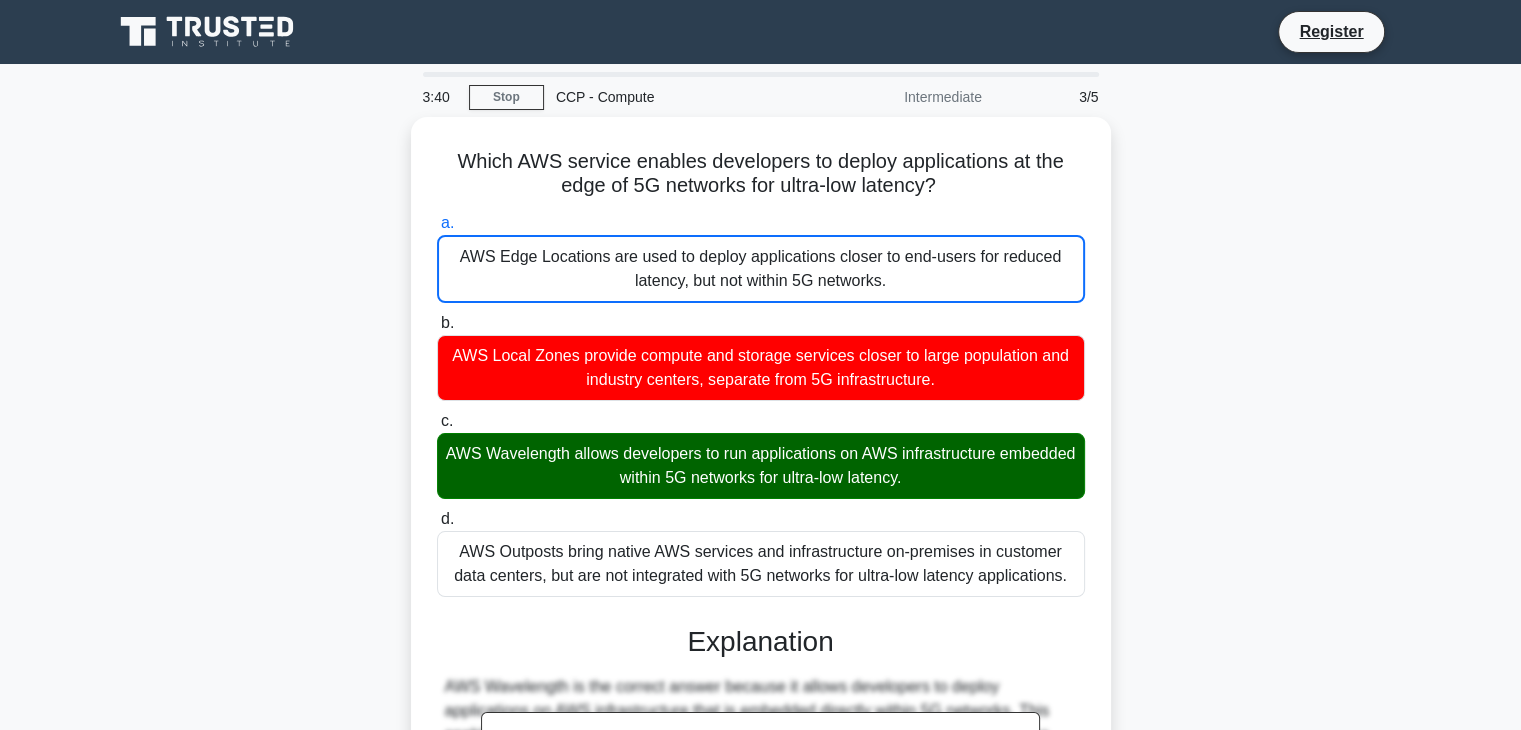 click on "Which AWS service enables developers to deploy applications at the edge of 5G networks for ultra-low latency?
.spinner_0XTQ{transform-origin:center;animation:spinner_y6GP .75s linear infinite}@keyframes spinner_y6GP{100%{transform:rotate(360deg)}}
a.
AWS Edge Locations are used toFor content delivery and caching. AWS Local Zones provide AWS services closer to users but are separate from 5G infrastructure. AWS Outposts bring AWS on-premises but are not integrated with 5G networks for ultra-low latency applications." at bounding box center [761, 599] 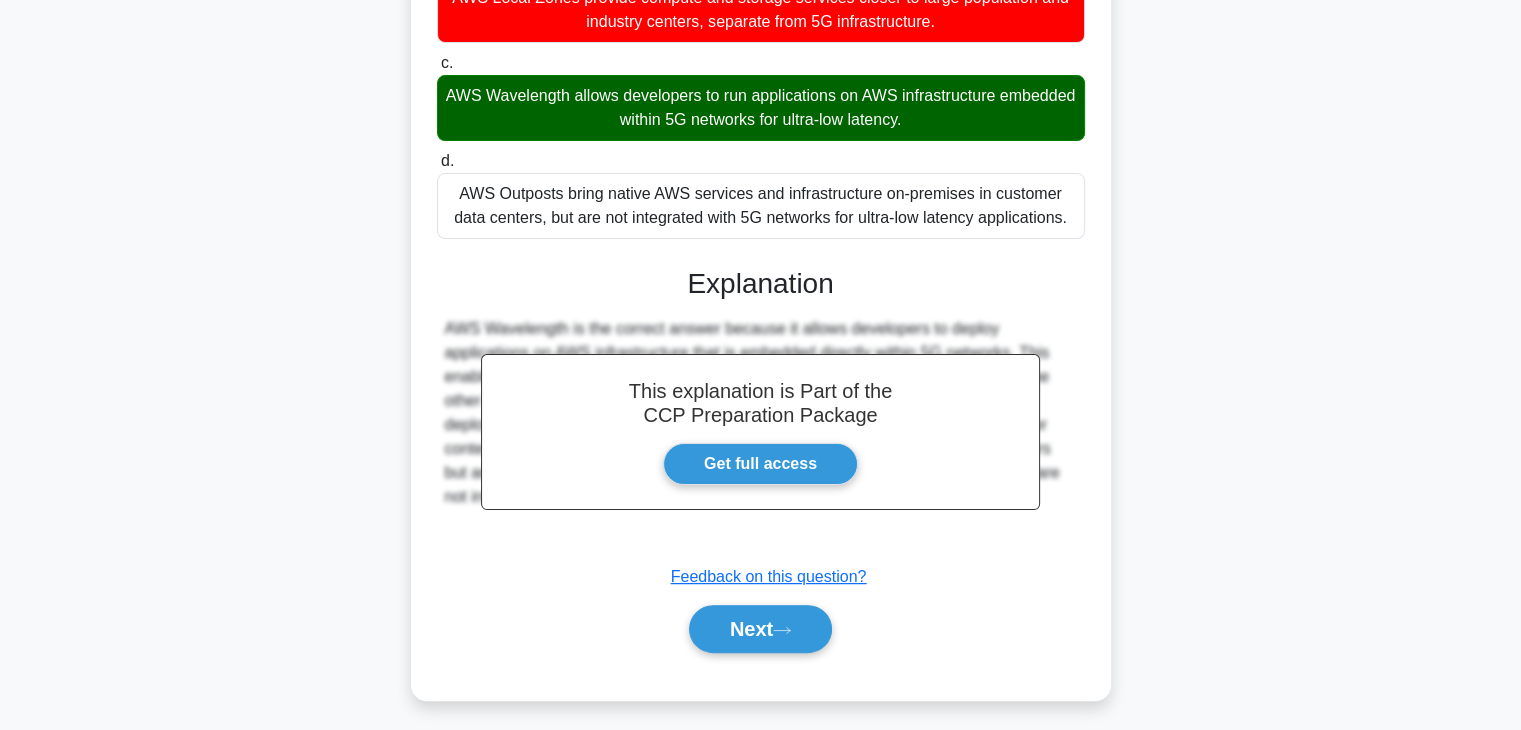 scroll, scrollTop: 360, scrollLeft: 0, axis: vertical 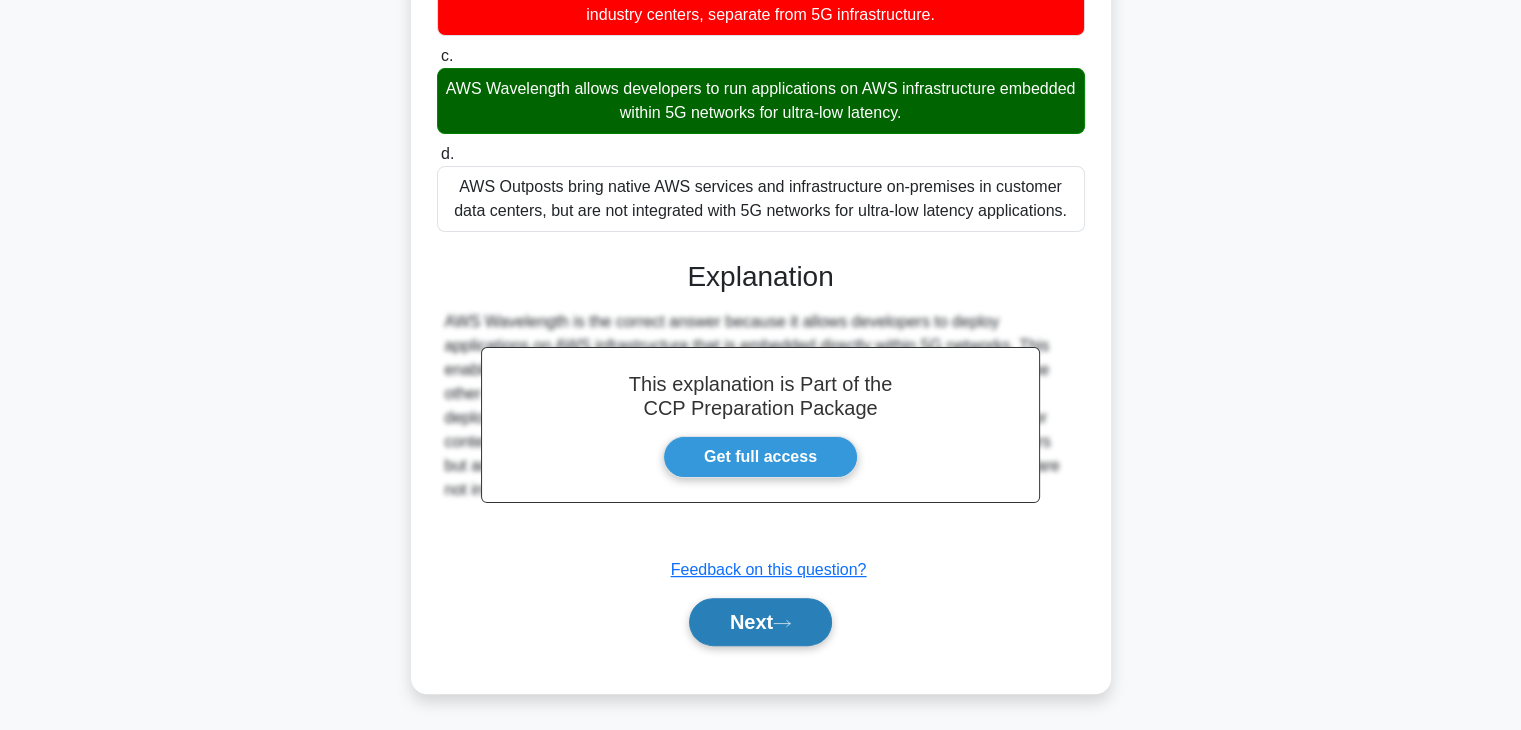 click on "Next" at bounding box center (760, 622) 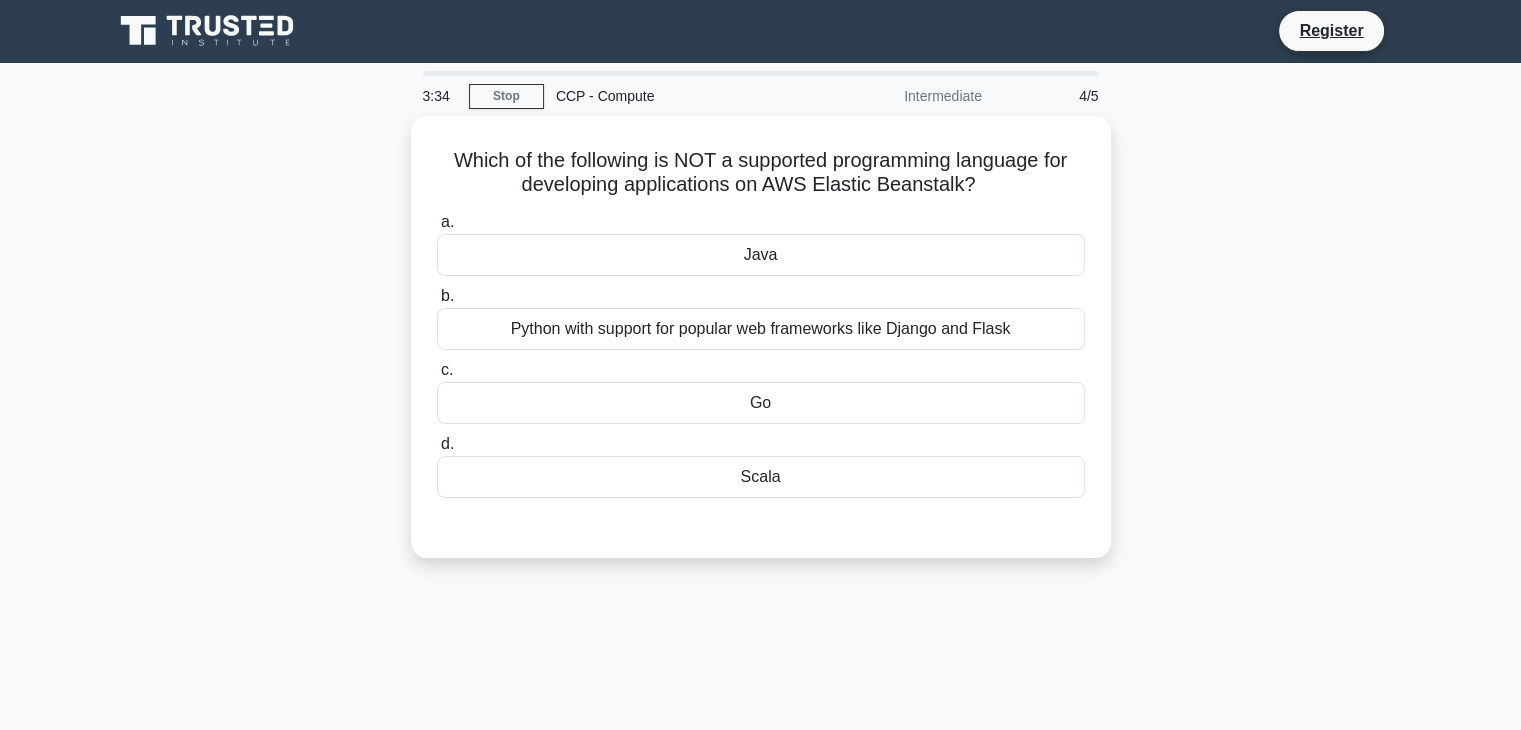 scroll, scrollTop: 0, scrollLeft: 0, axis: both 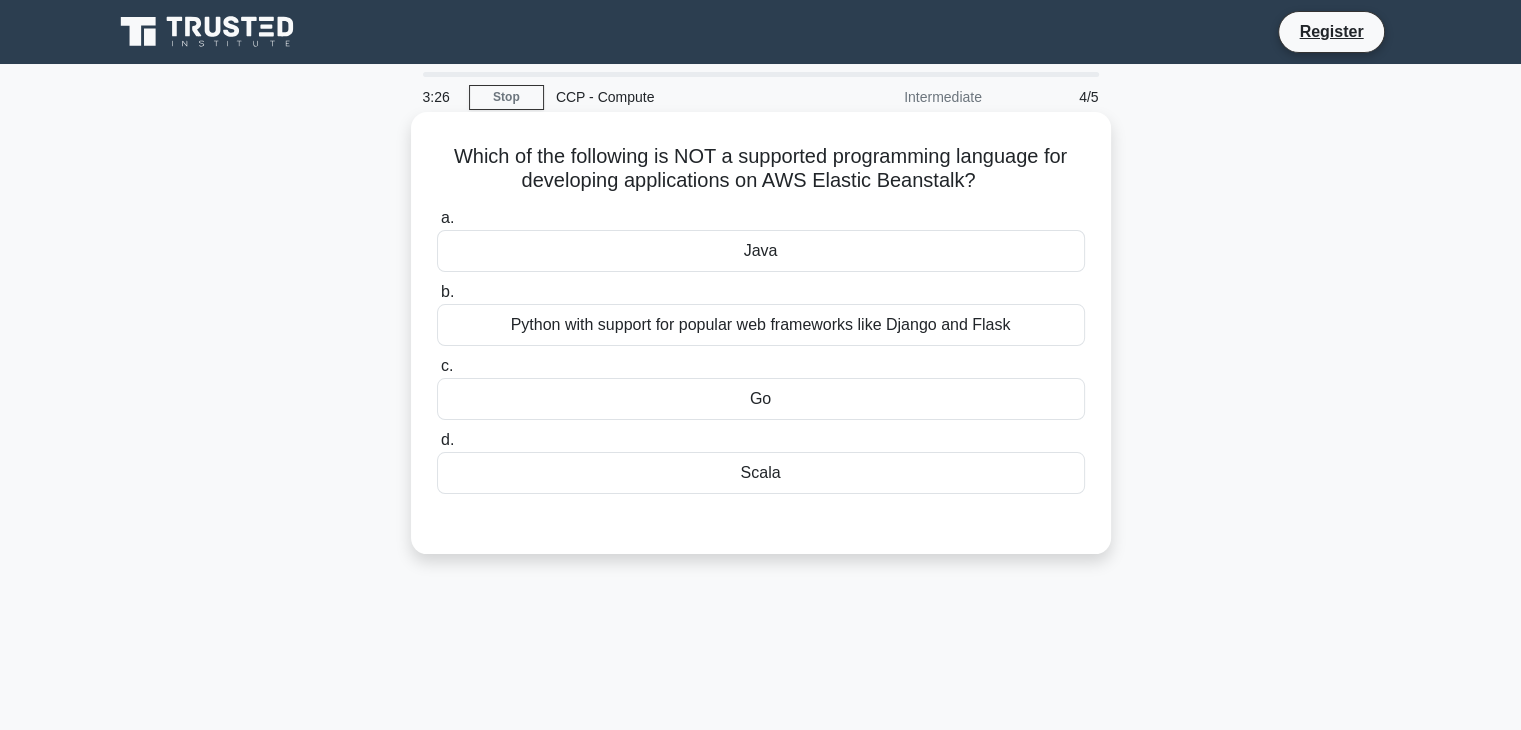 click on "Go" at bounding box center [761, 399] 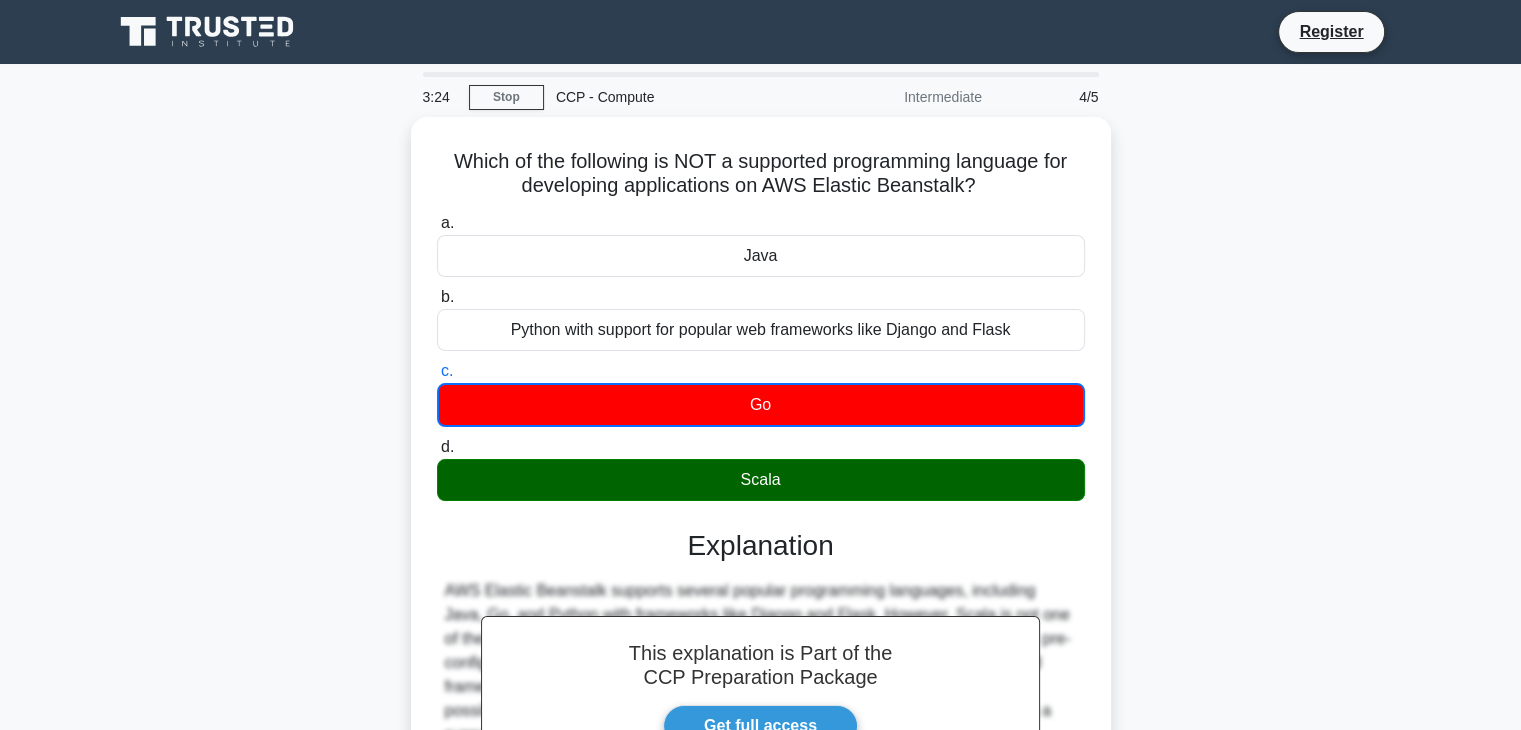 click on "Which of the following is NOT a supported programming language for developing applications on AWS Elastic Beanstalk?
.spinner_0XTQ{transform-origin:center;animation:spinner_y6GP .75s linear infinite}@keyframes spinner_y6GP{100%{transform:rotate(360deg)}}
a.
Java" at bounding box center (761, 551) 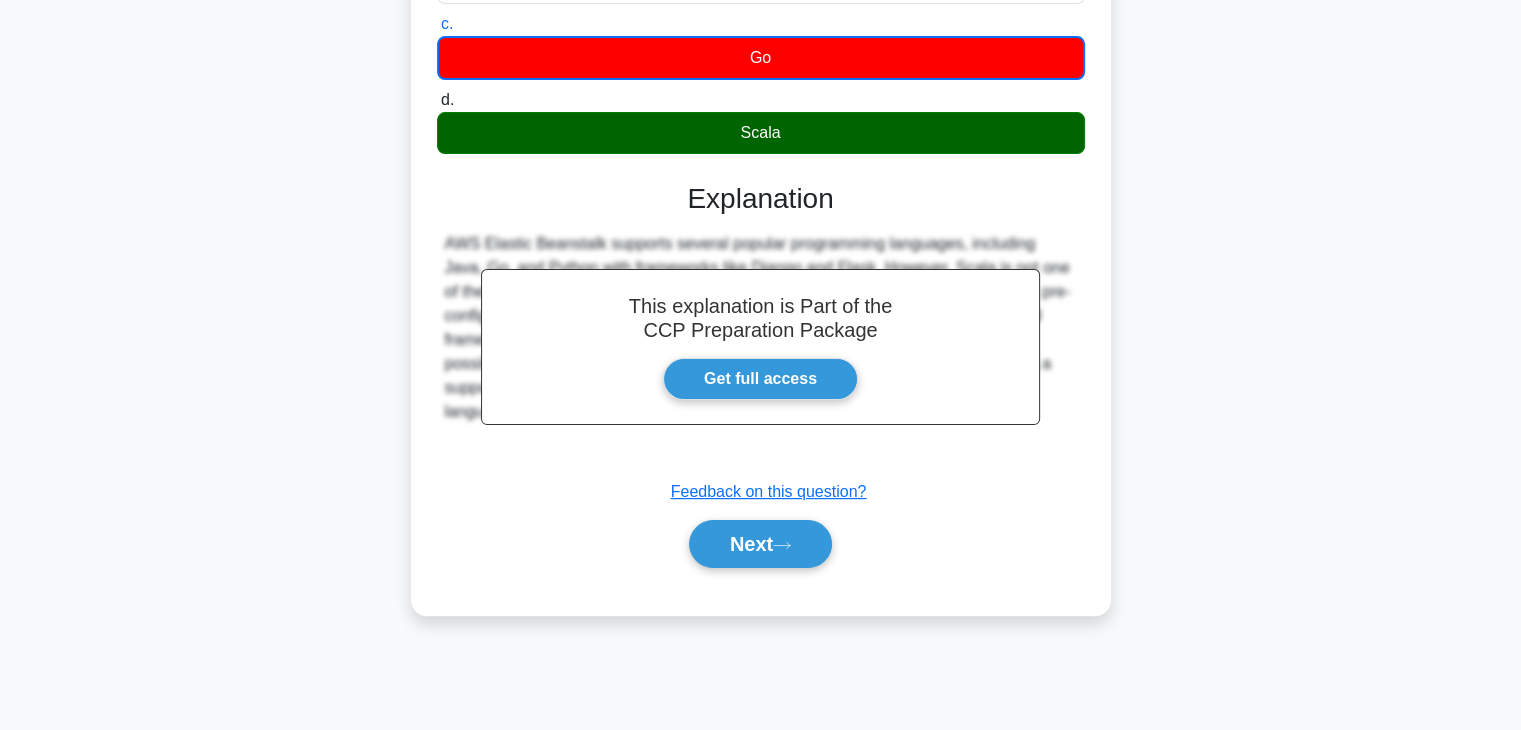 scroll, scrollTop: 351, scrollLeft: 0, axis: vertical 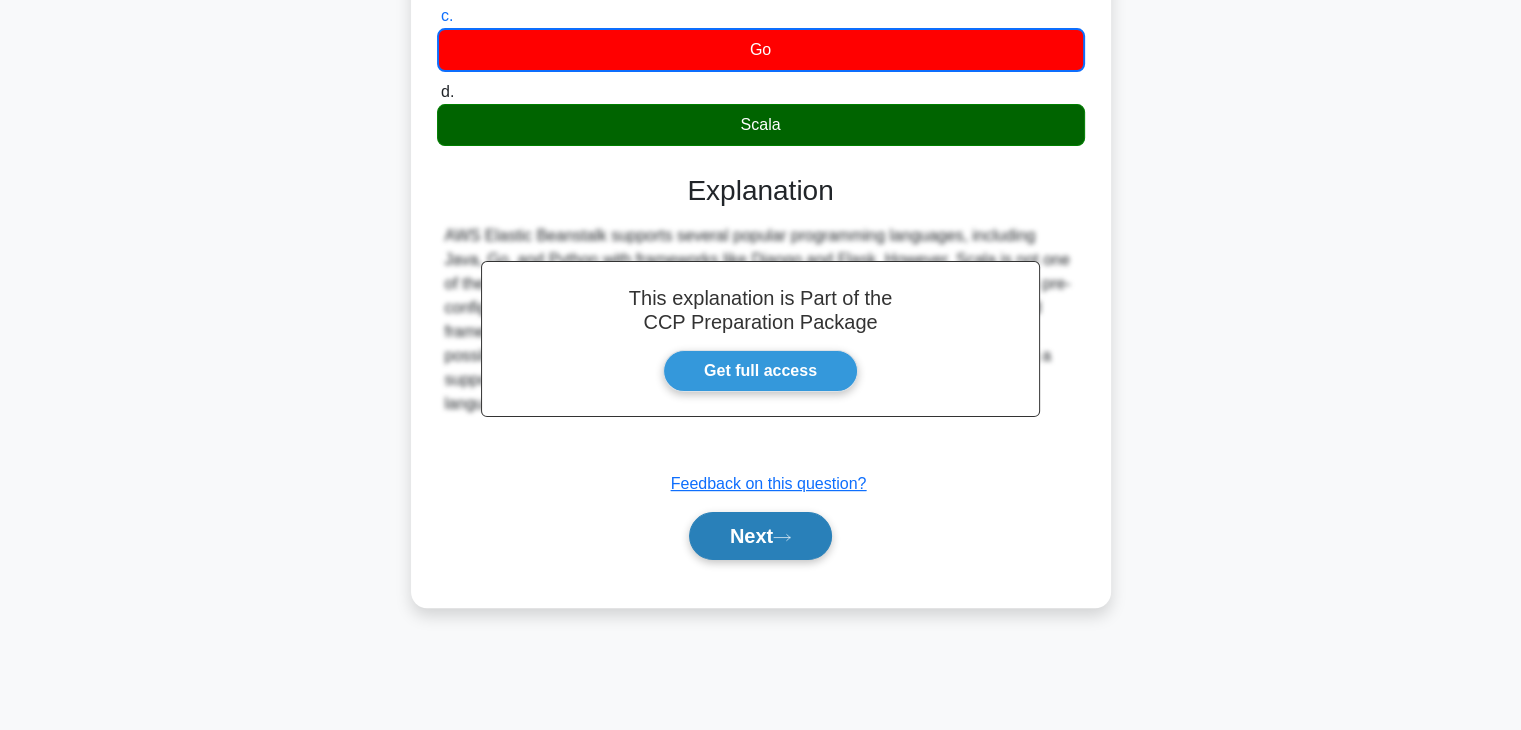 click on "Next" at bounding box center (760, 536) 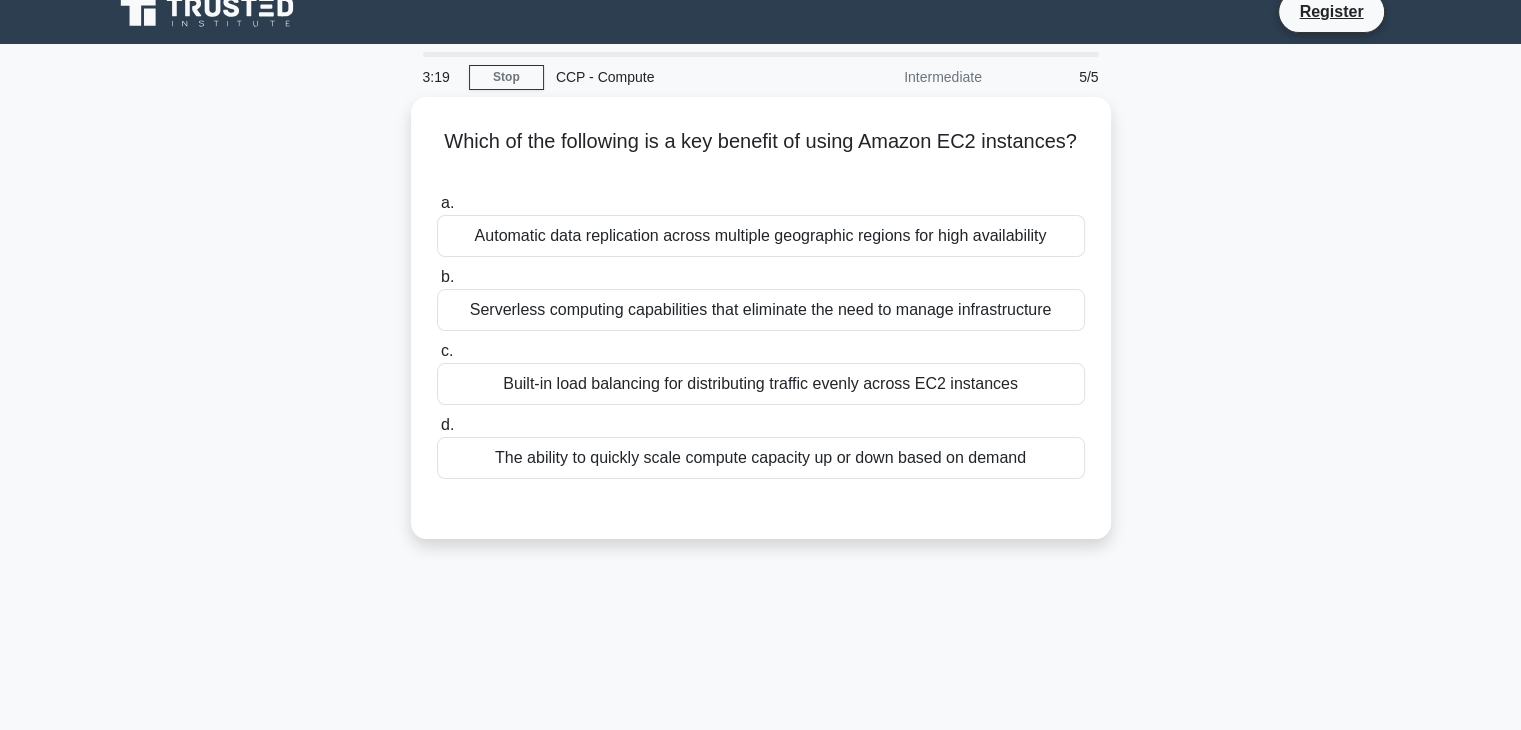 scroll, scrollTop: 0, scrollLeft: 0, axis: both 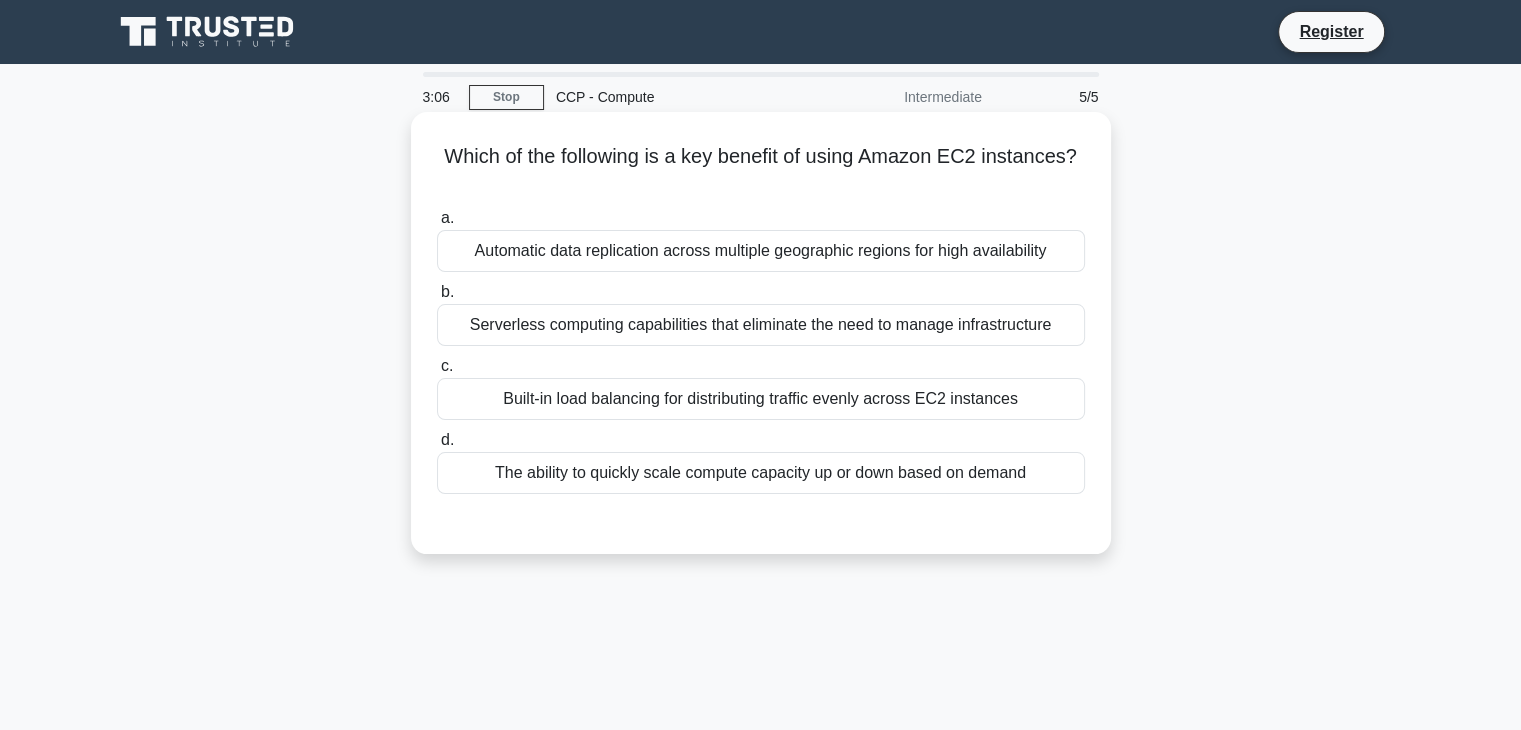 click on "Serverless computing capabilities that eliminate the need to manage infrastructure" at bounding box center (761, 325) 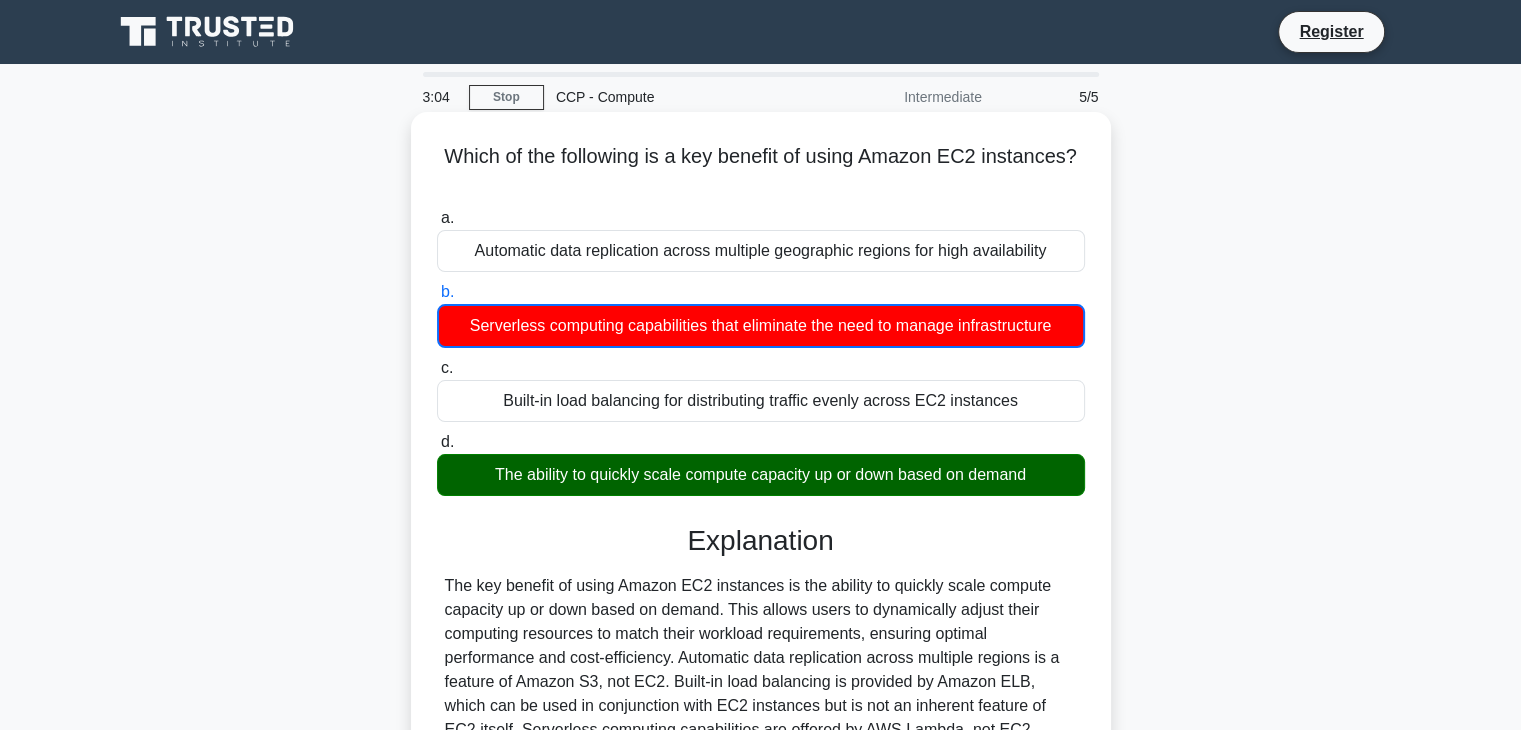 click on "The ability to quickly scale compute capacity up or down based on demand" at bounding box center (761, 475) 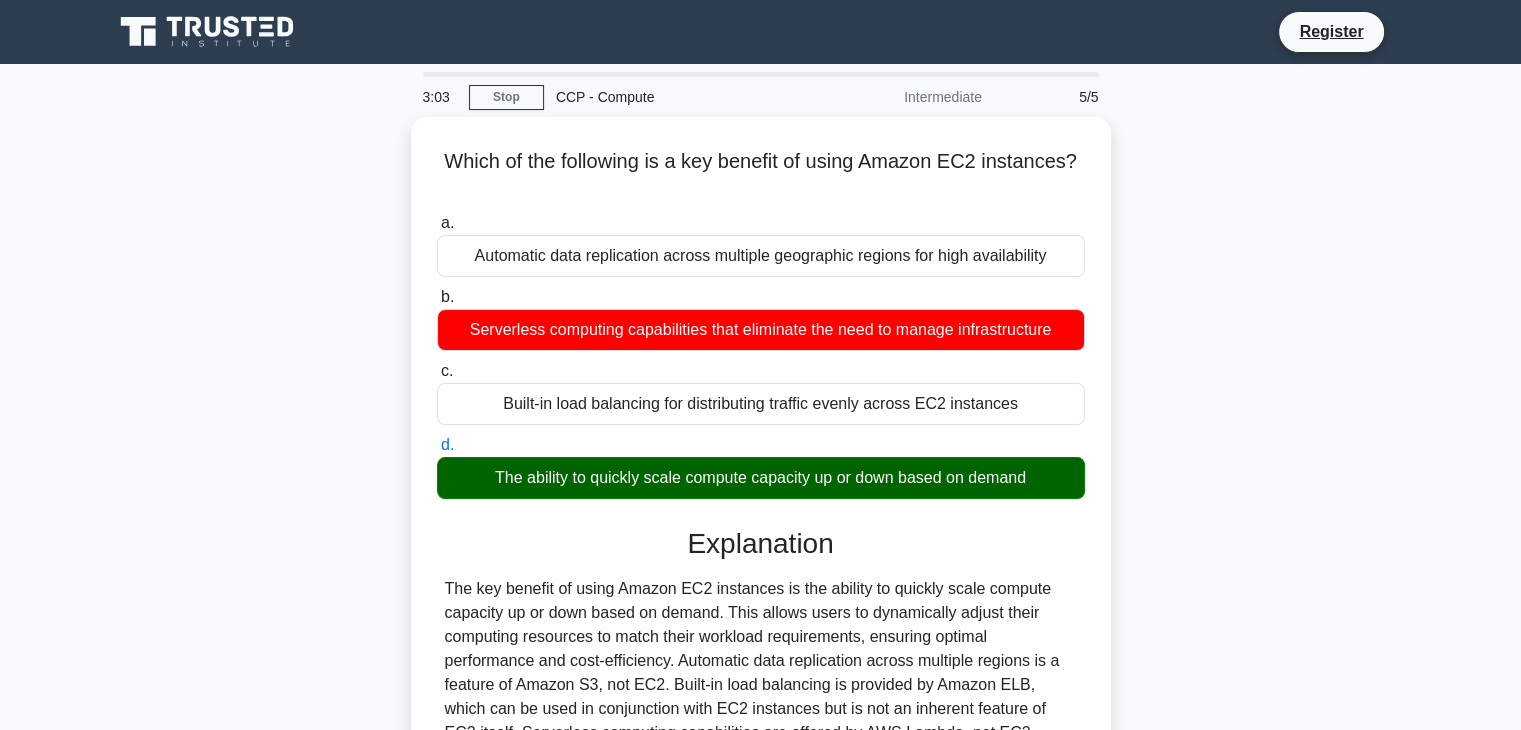 click on "a.
Automatic data replication across multiple geographic regions for high availability" at bounding box center [437, 223] 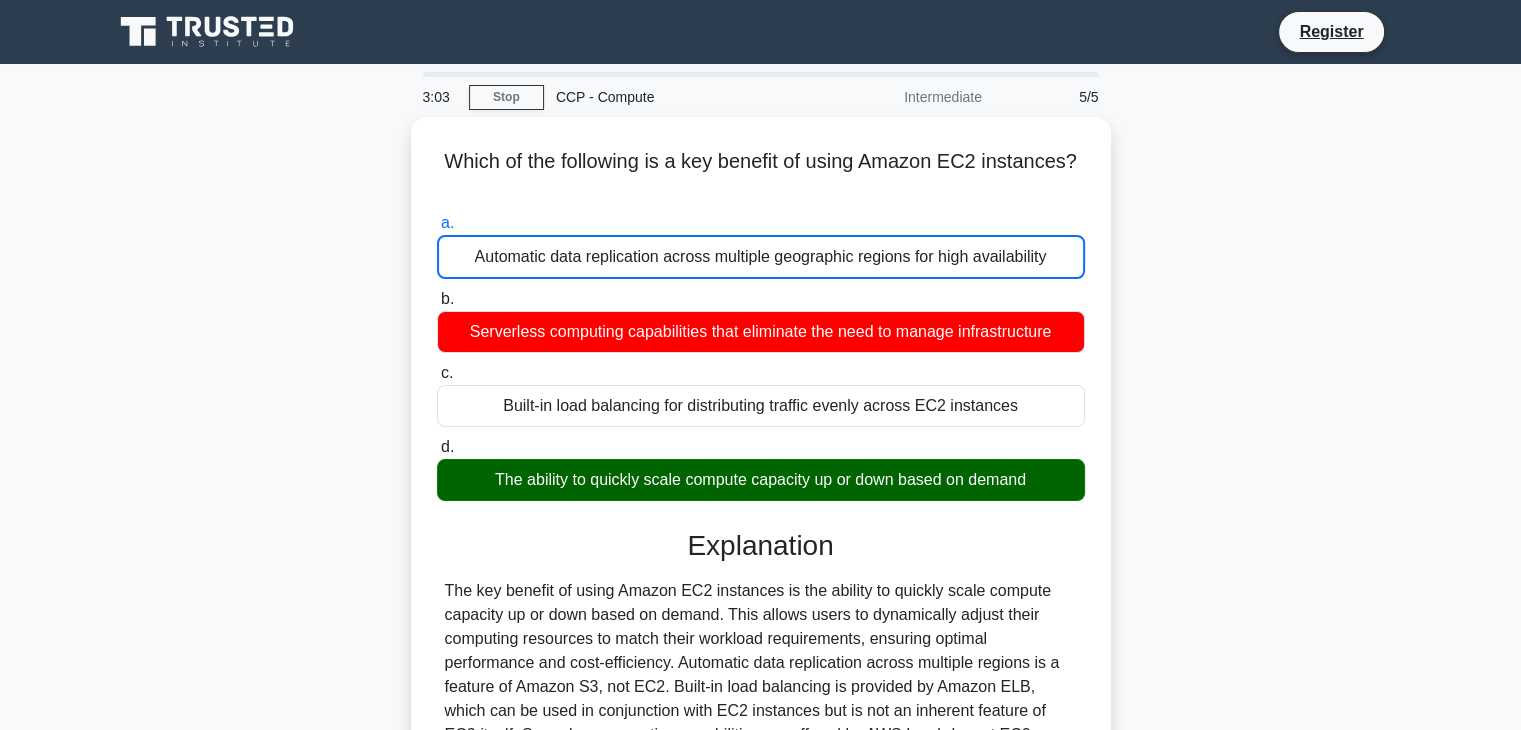 click on "b.
Serverless computing capabilities that eliminate the need to manage infrastructure" at bounding box center (437, 299) 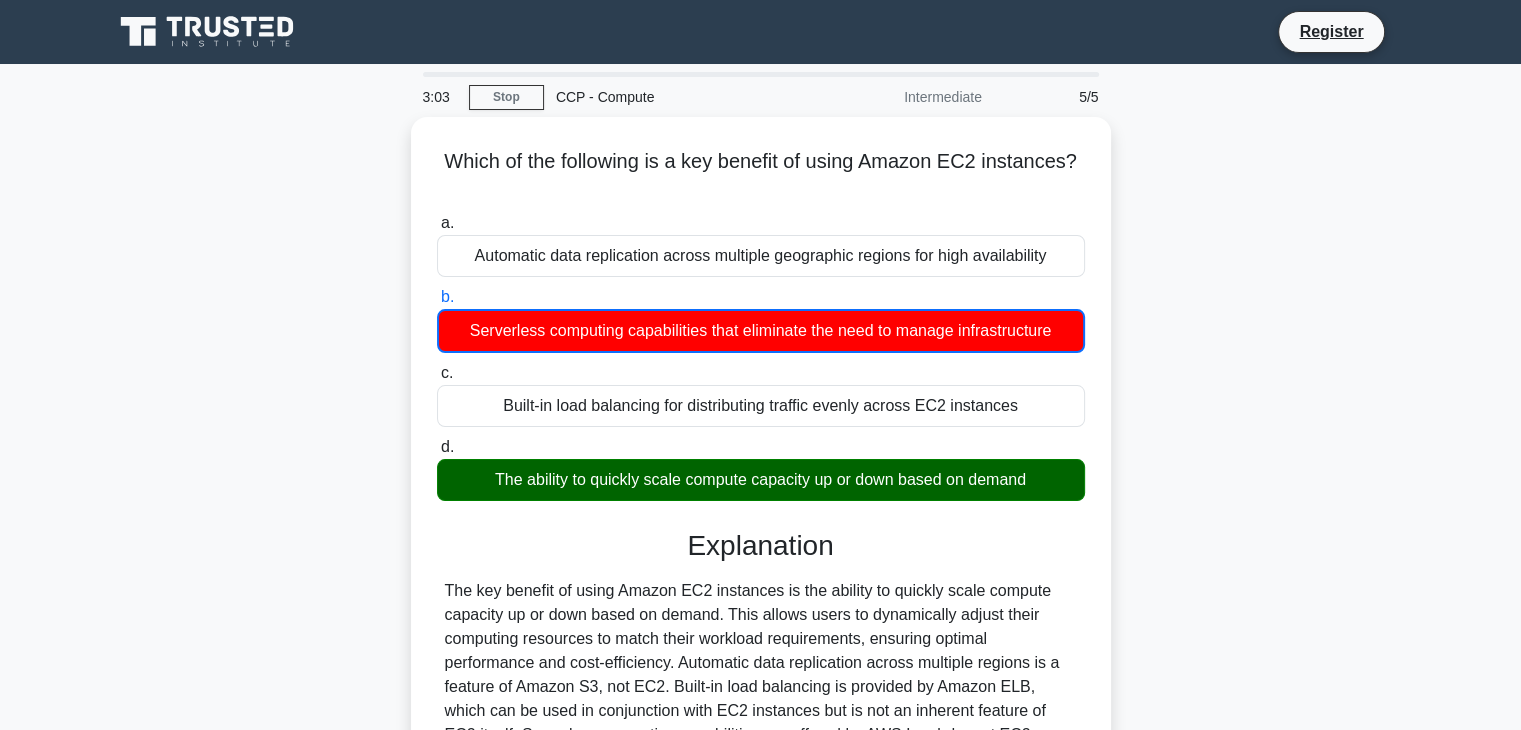 click on "c.
Built-in load balancing for distributing traffic evenly across EC2 instances" at bounding box center [437, 373] 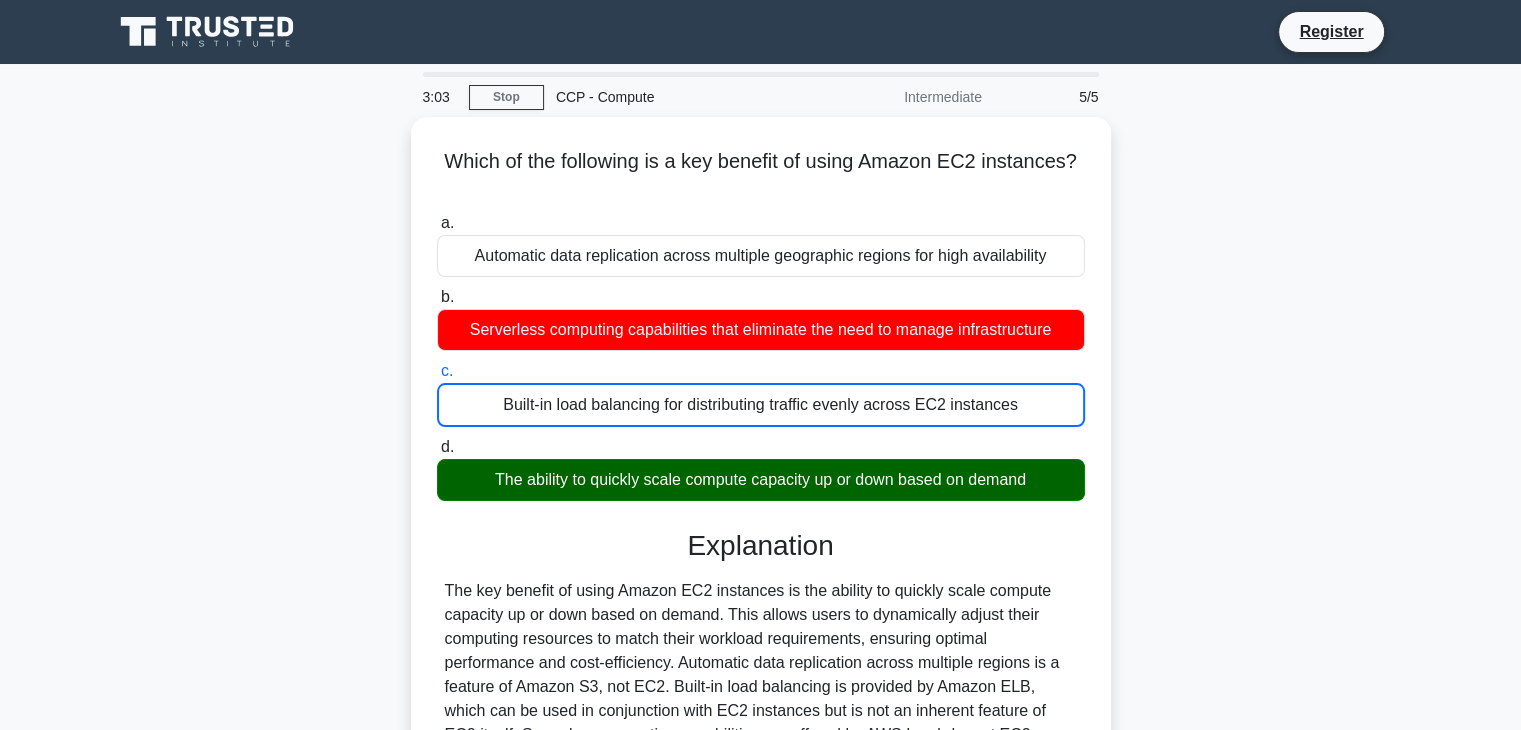 click on "d.
The ability to quickly scale compute capacity up or down based on demand" at bounding box center [437, 447] 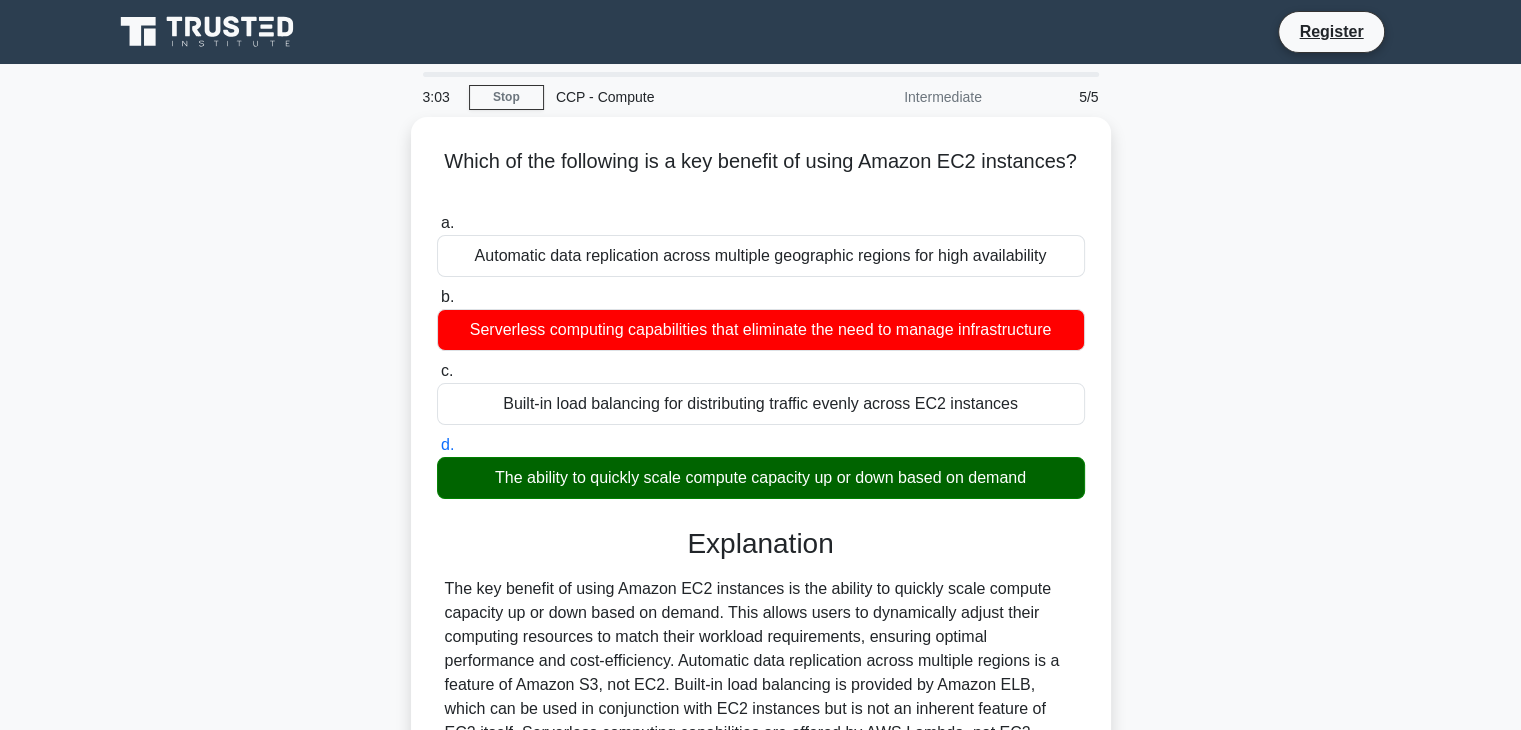click on "a.
Automatic data replication across multiple geographic regions for high availability" at bounding box center (437, 223) 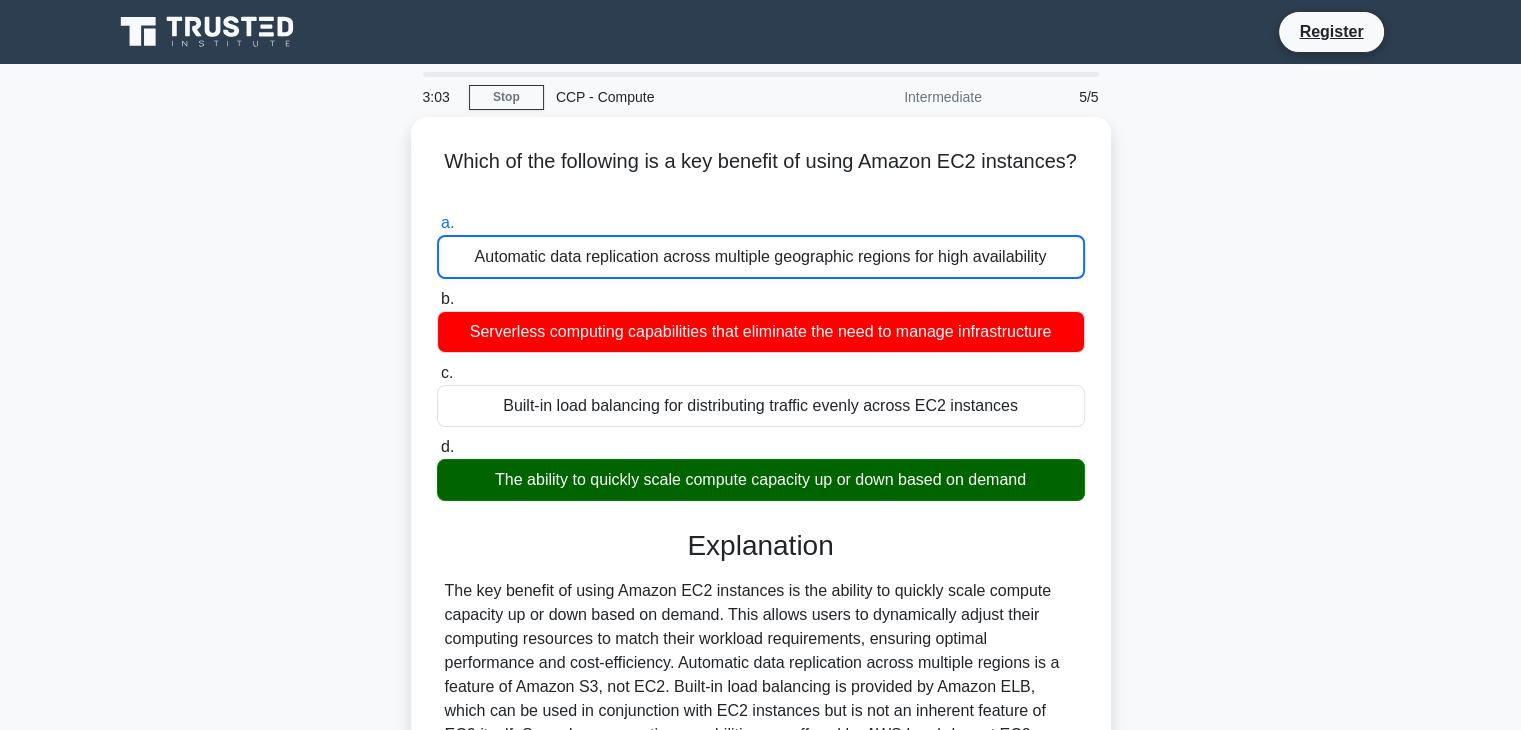 click on "b.
Serverless computing capabilities that eliminate the need to manage infrastructure" at bounding box center (437, 299) 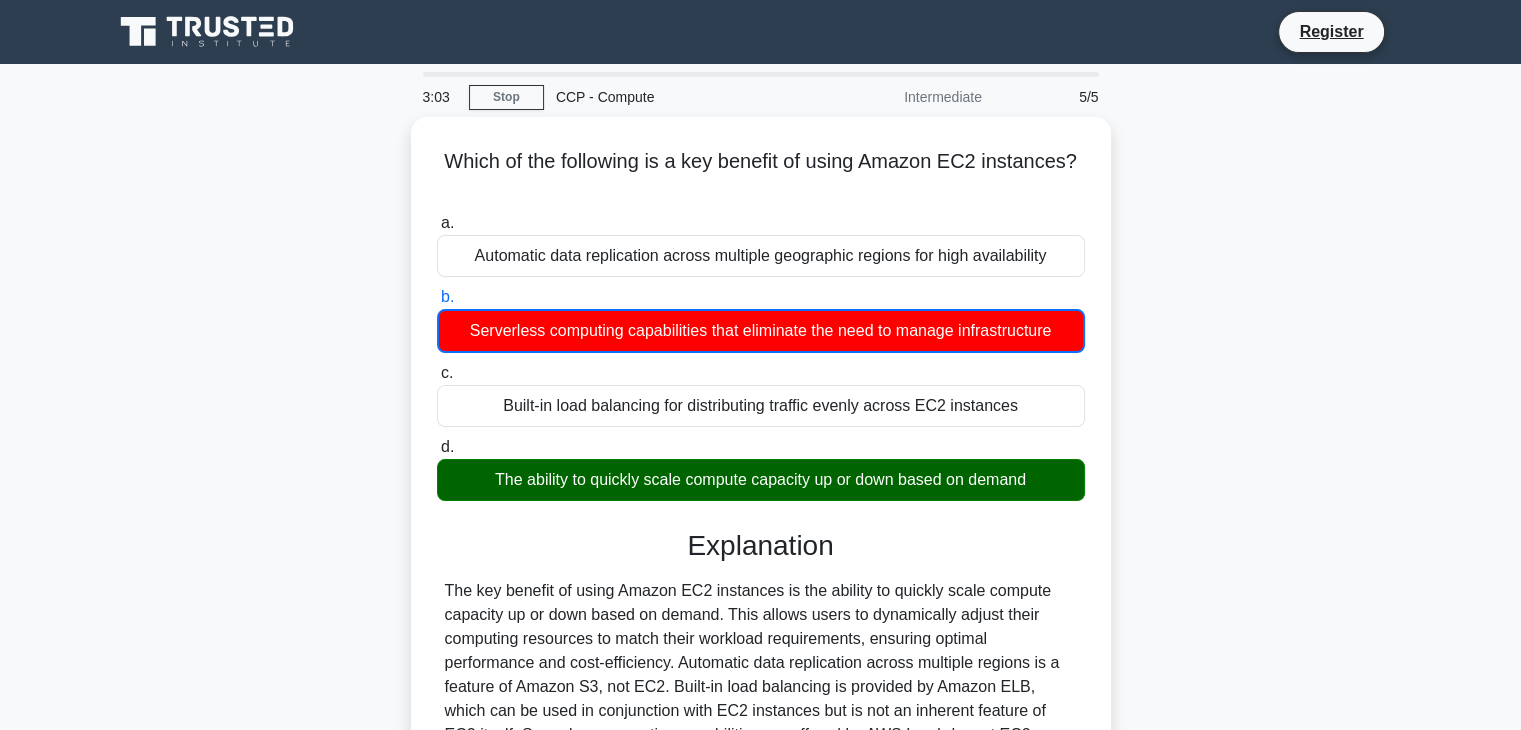 click on "c.
Built-in load balancing for distributing traffic evenly across EC2 instances" at bounding box center [437, 373] 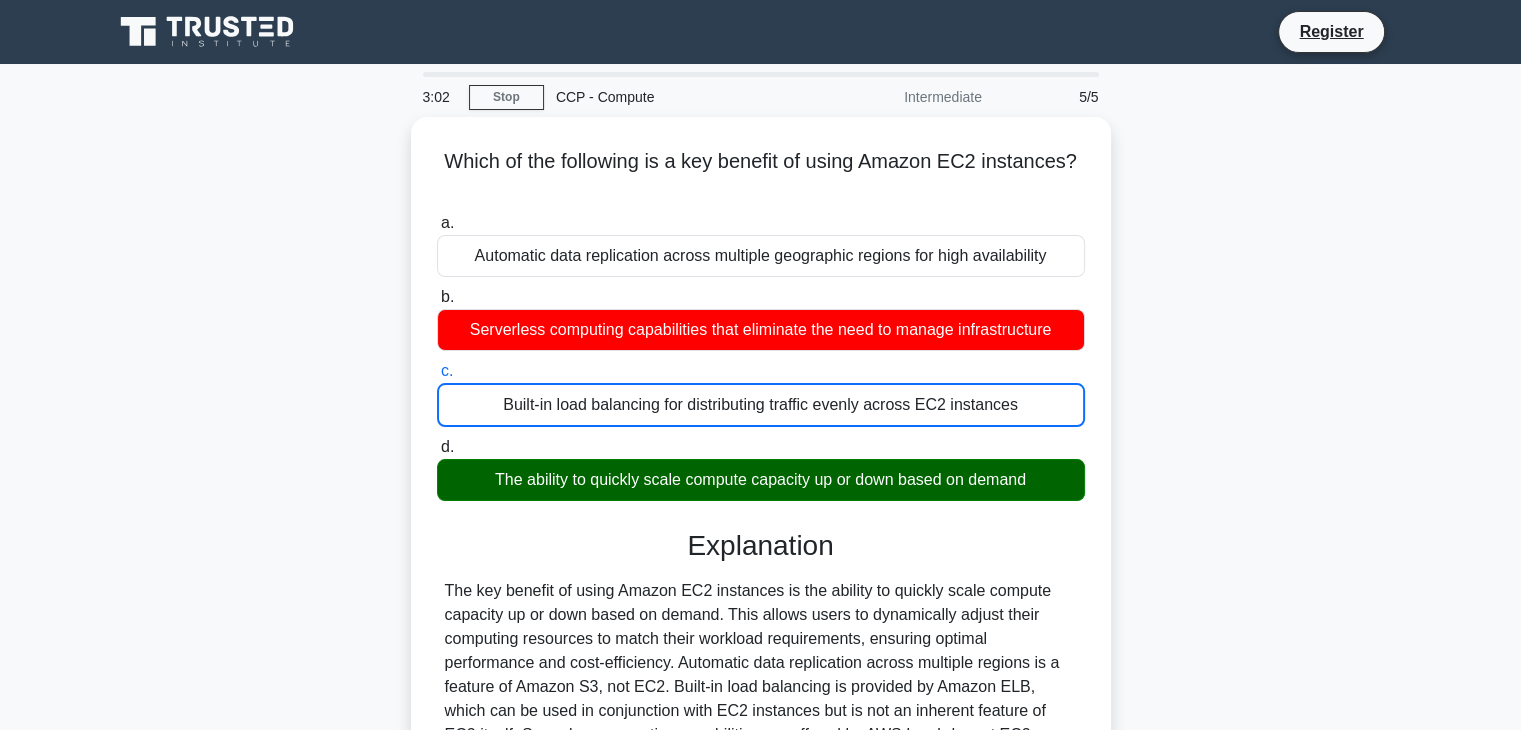 click on "d.
The ability to quickly scale compute capacity up or down based on demand" at bounding box center [437, 447] 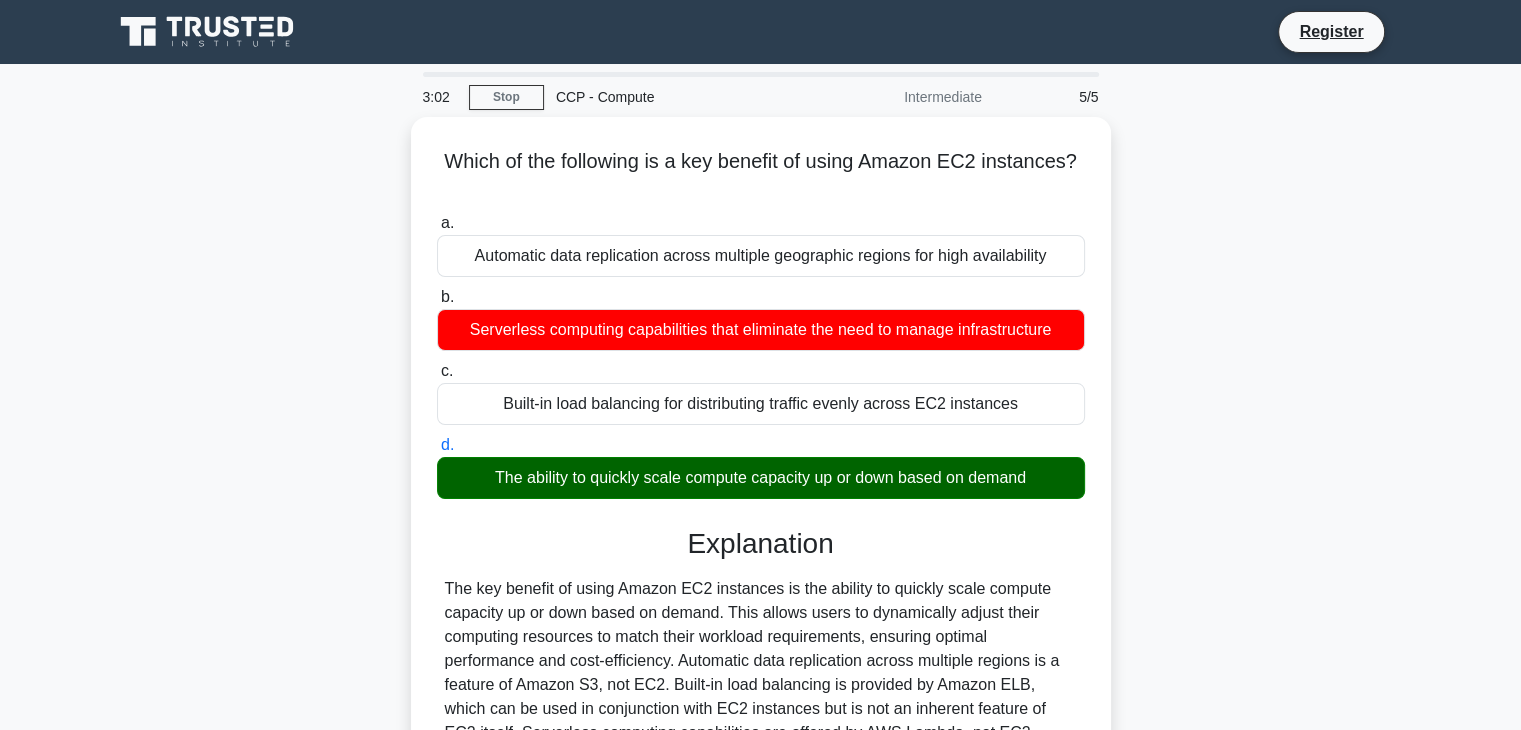 click on "a.
Automatic data replication across multiple geographic regions for high availability" at bounding box center (437, 223) 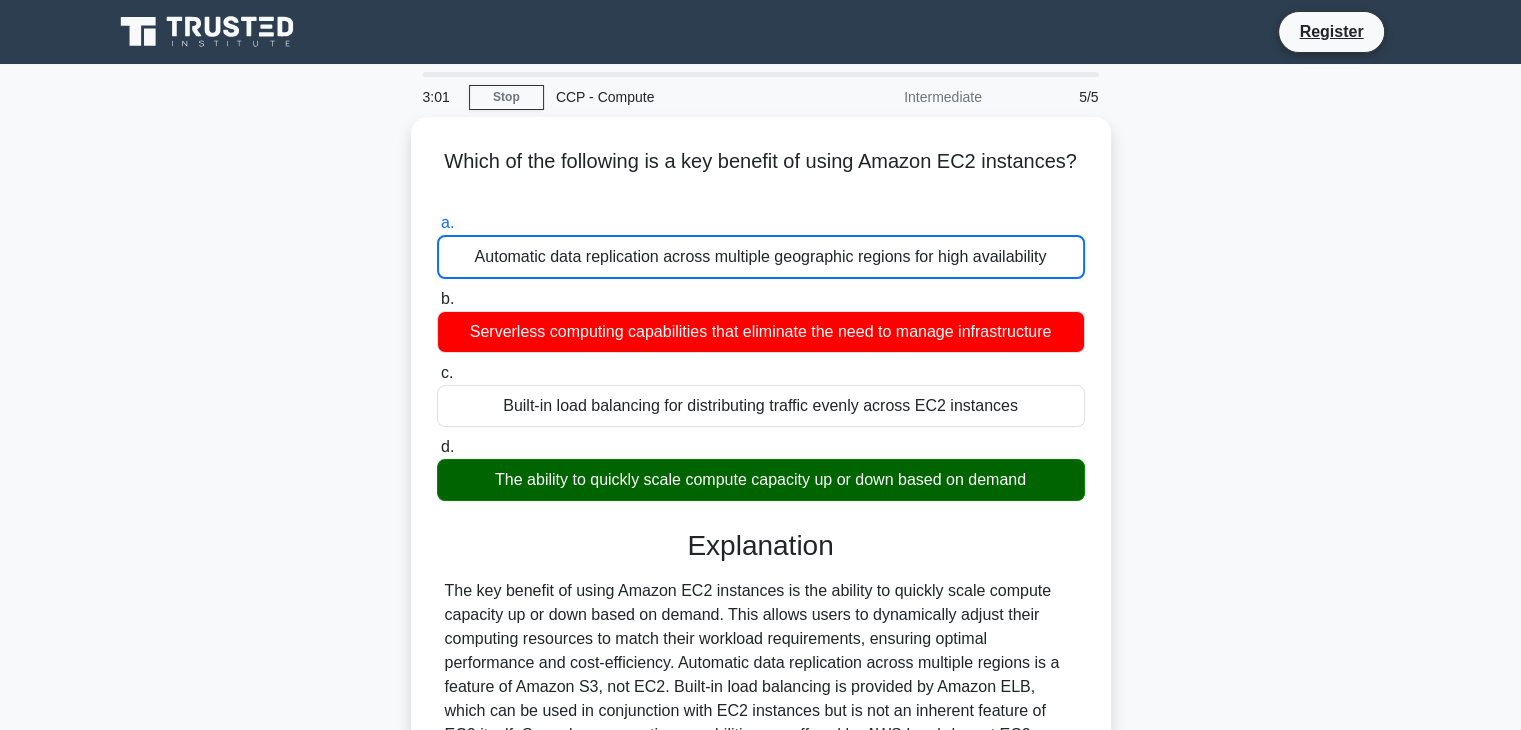 click on "Which of the following is a key benefit of using Amazon EC2 instances?
.spinner_0XTQ{transform-origin:center;animation:spinner_y6GP .75s linear infinite}@keyframes spinner_y6GP{100%{transform:rotate(360deg)}}
a.
Automatic data replication across multiple geographic regions for high availability
b. c. d." at bounding box center (761, 527) 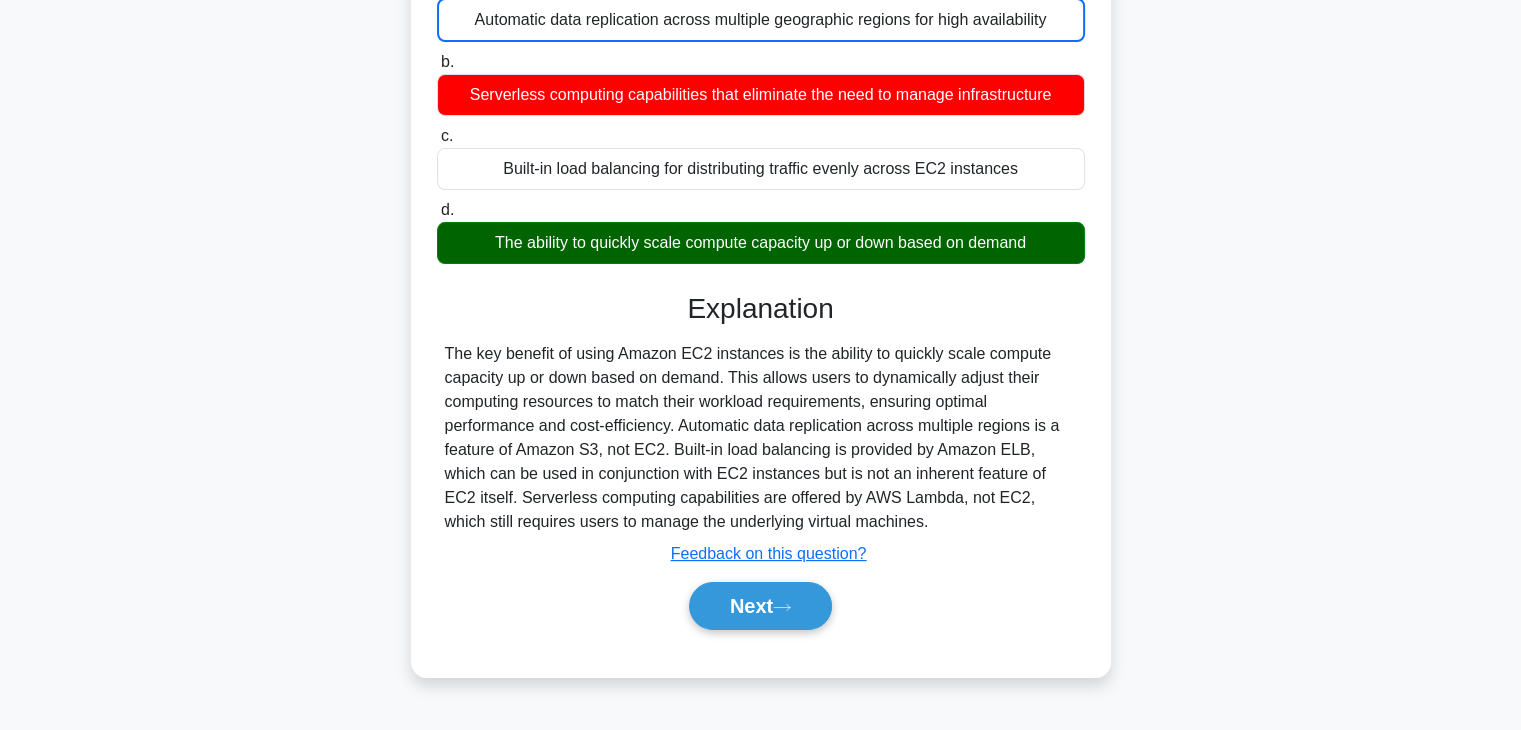 scroll, scrollTop: 351, scrollLeft: 0, axis: vertical 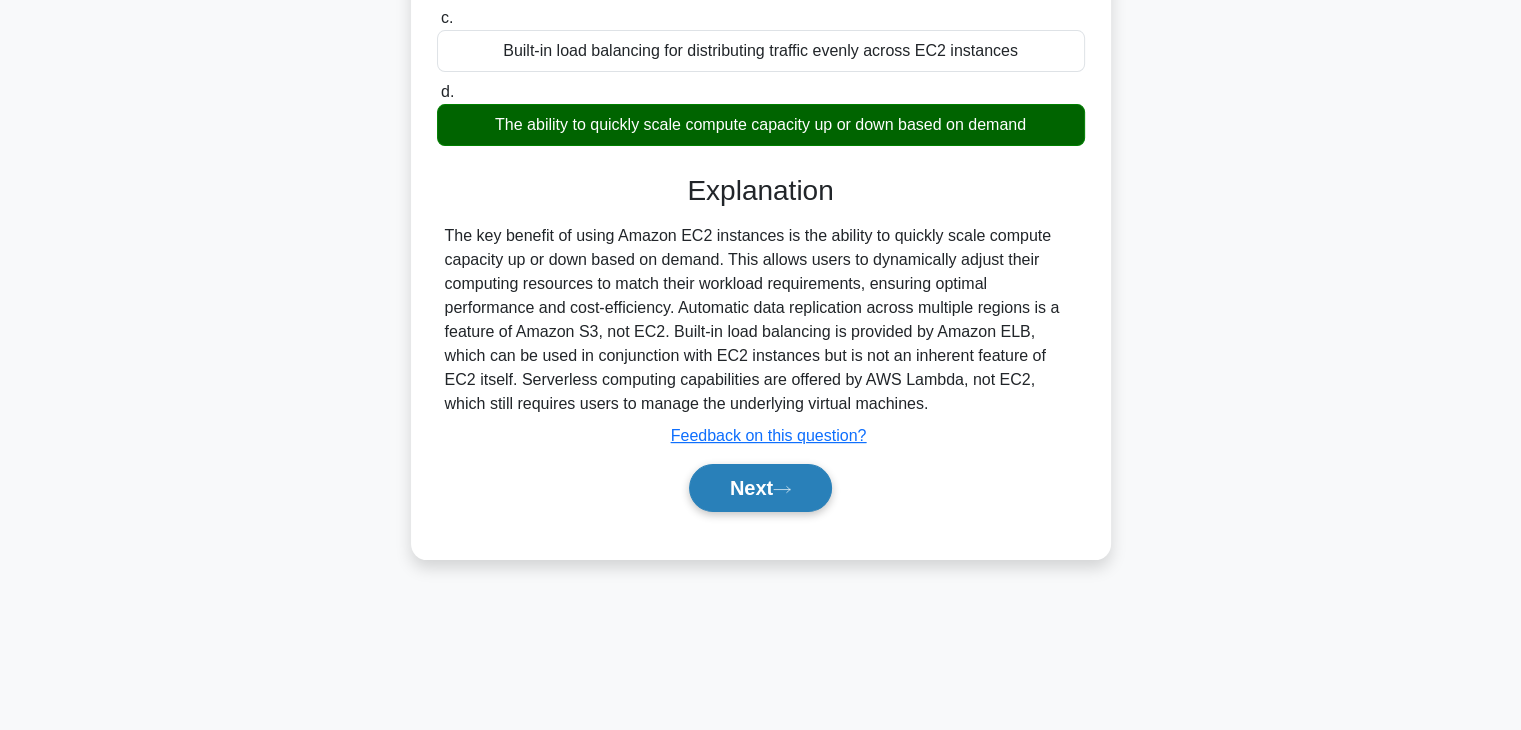 click on "Next" at bounding box center [760, 488] 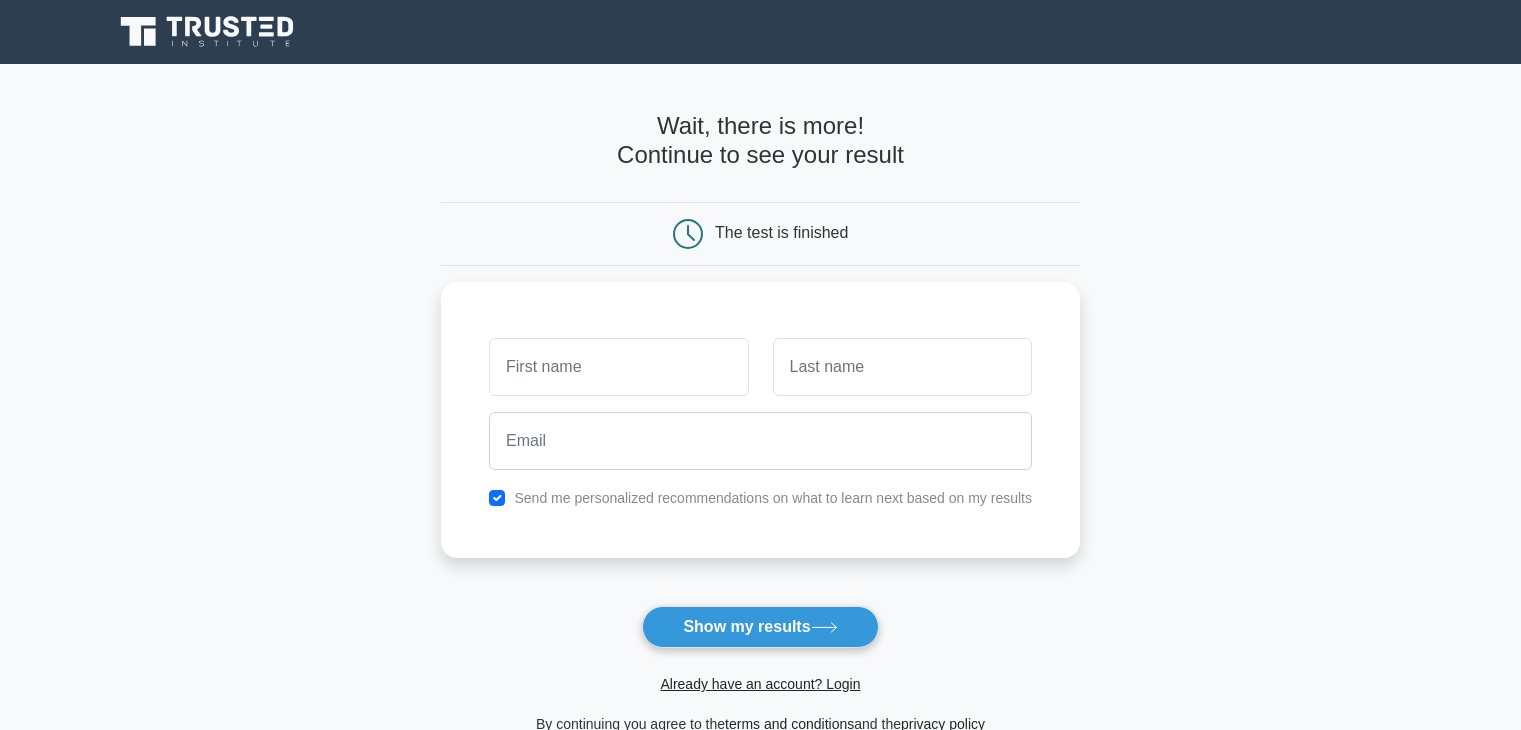 scroll, scrollTop: 0, scrollLeft: 0, axis: both 